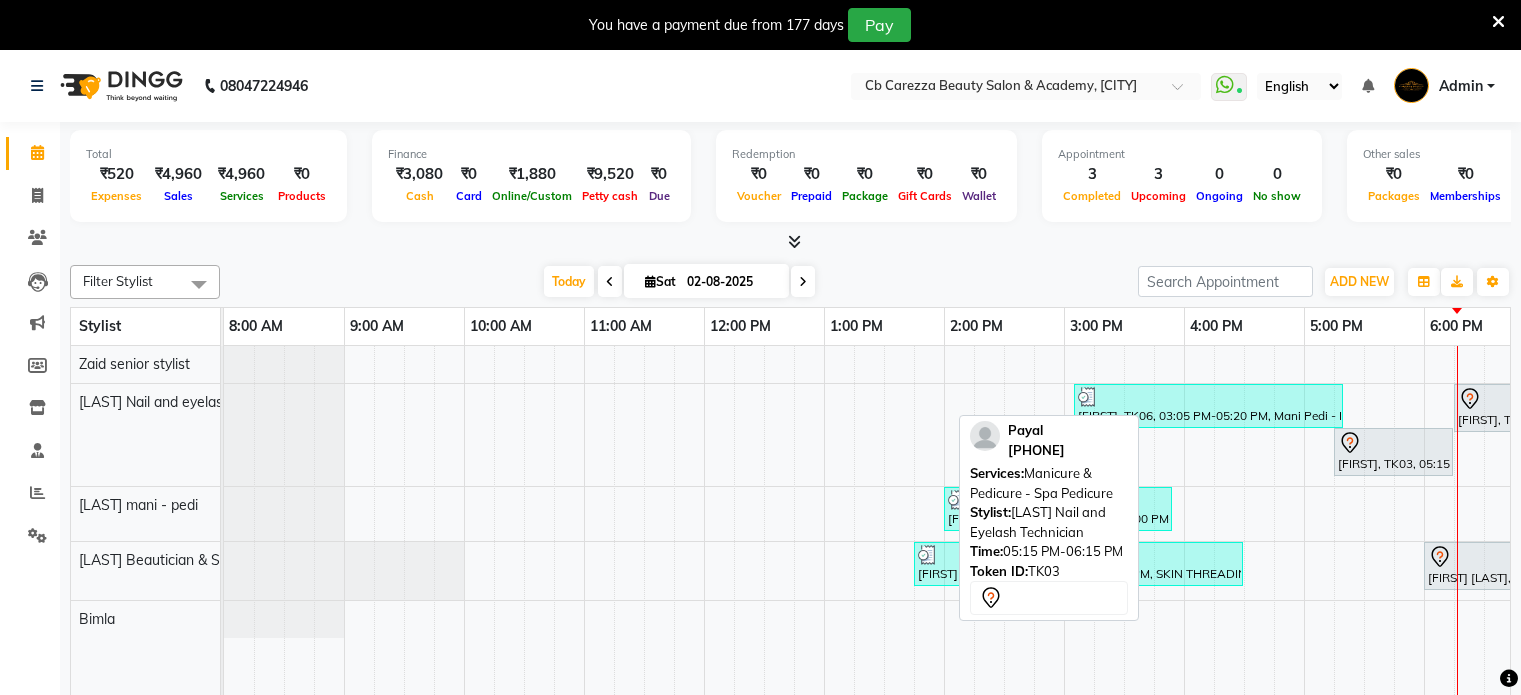 scroll, scrollTop: 0, scrollLeft: 0, axis: both 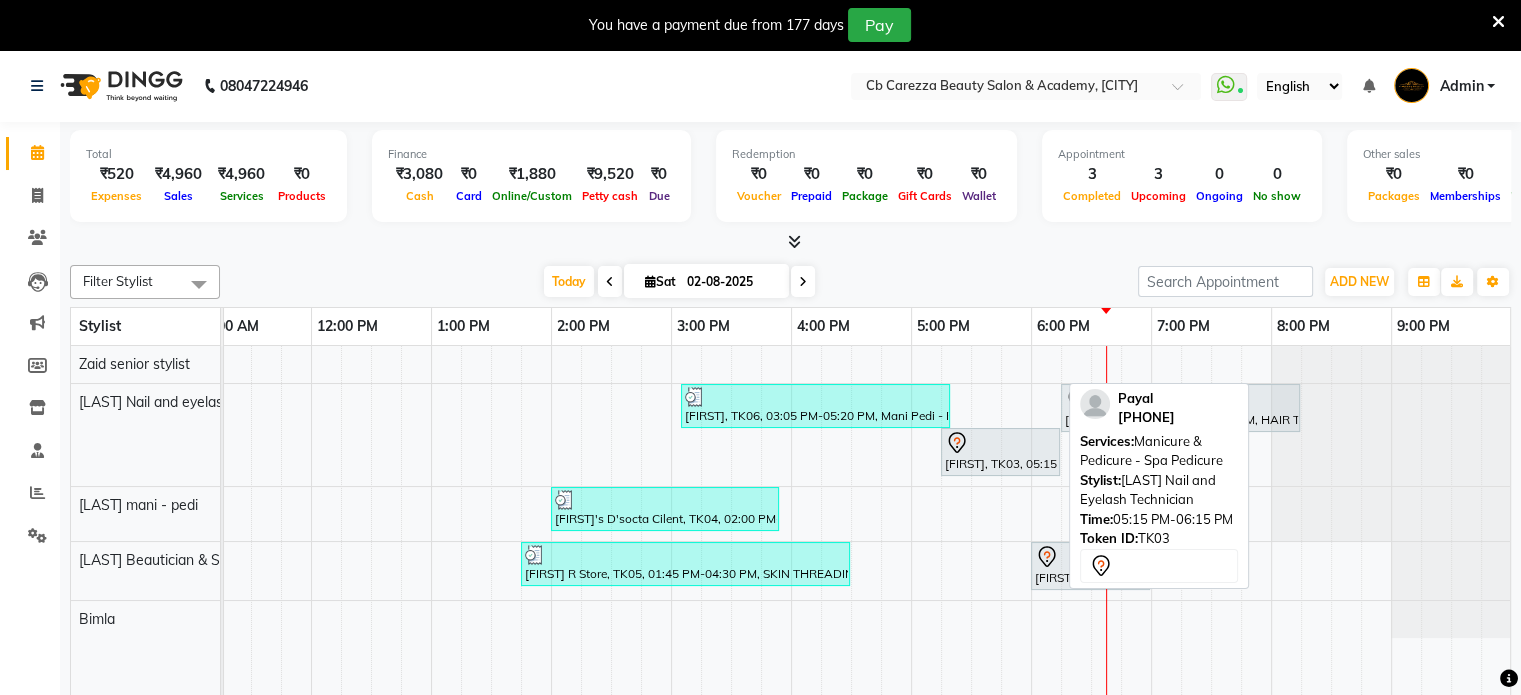 click on "[FIRST], TK03, 05:15 PM-06:15 PM, Manicure & Pedicure - Spa Pedicure" at bounding box center (1000, 452) 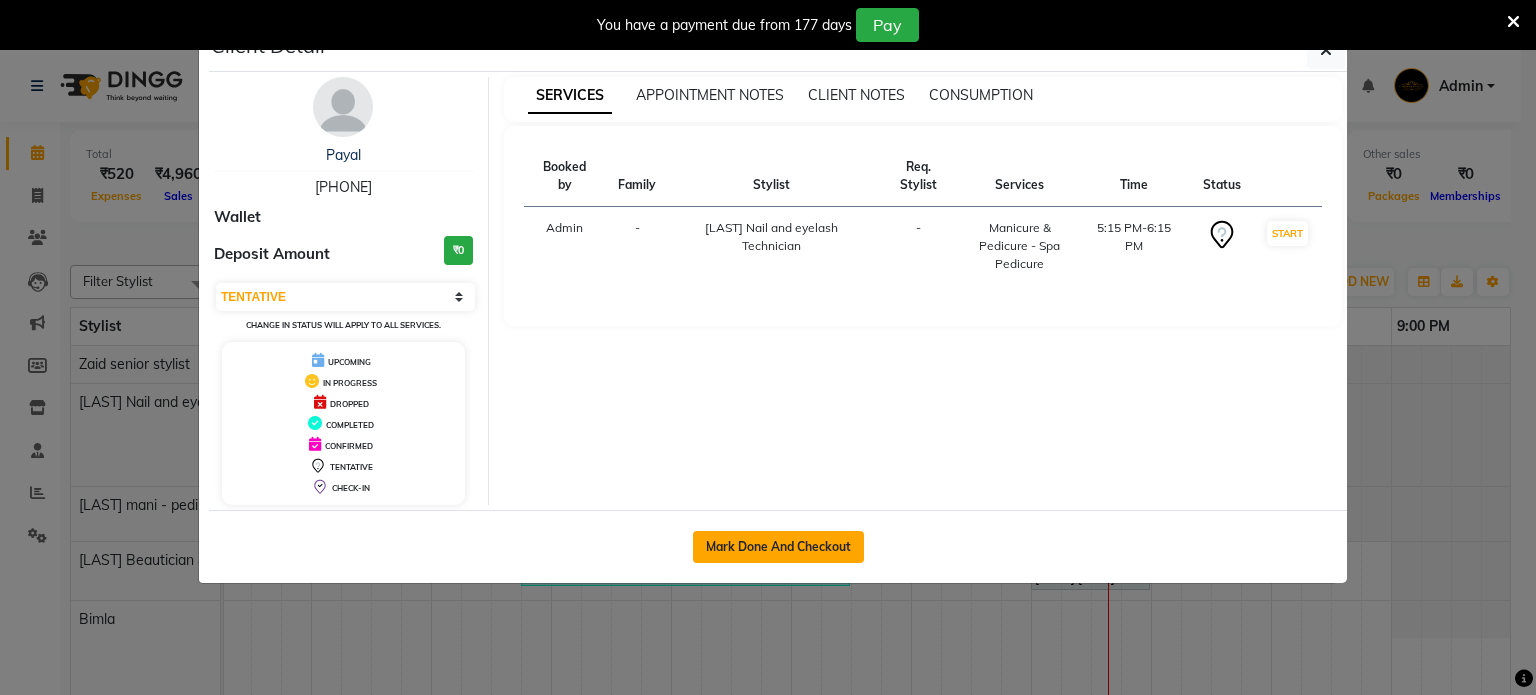 click on "Mark Done And Checkout" 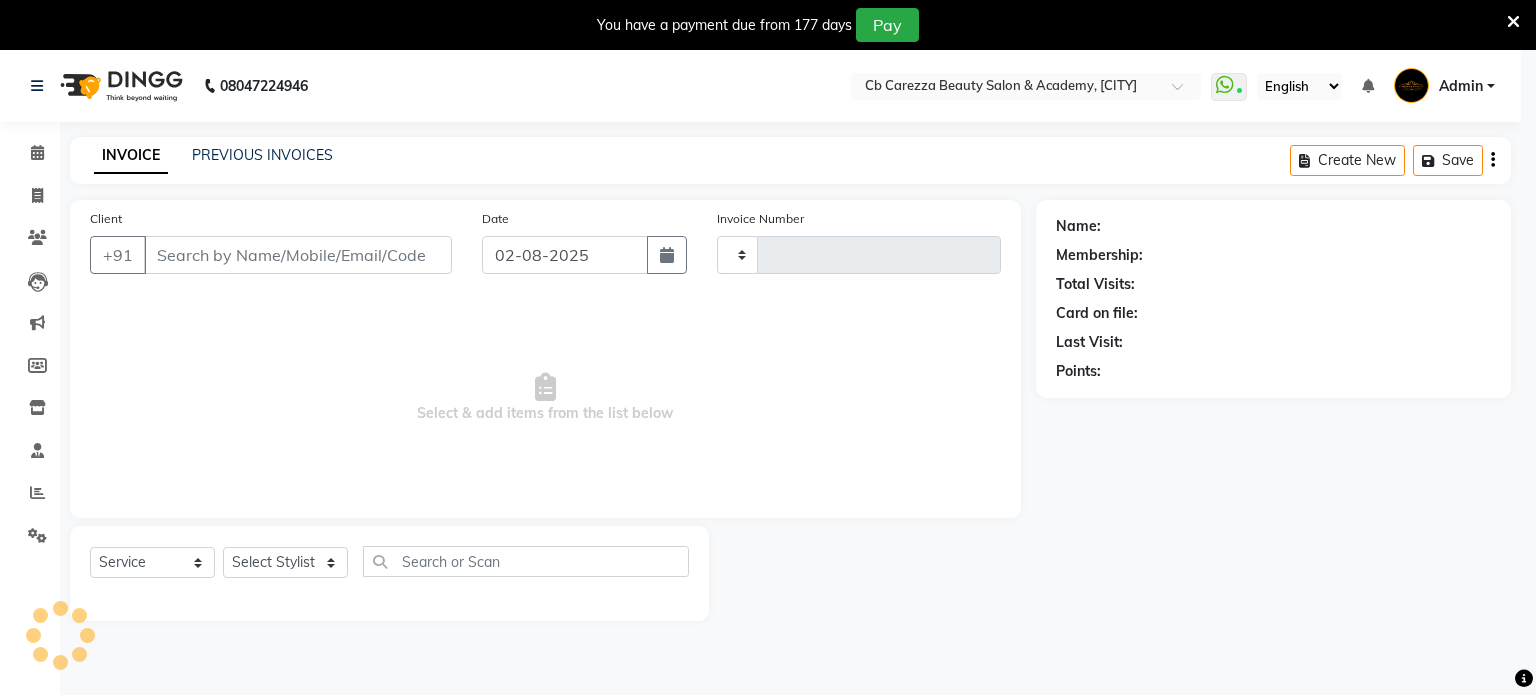 select on "3" 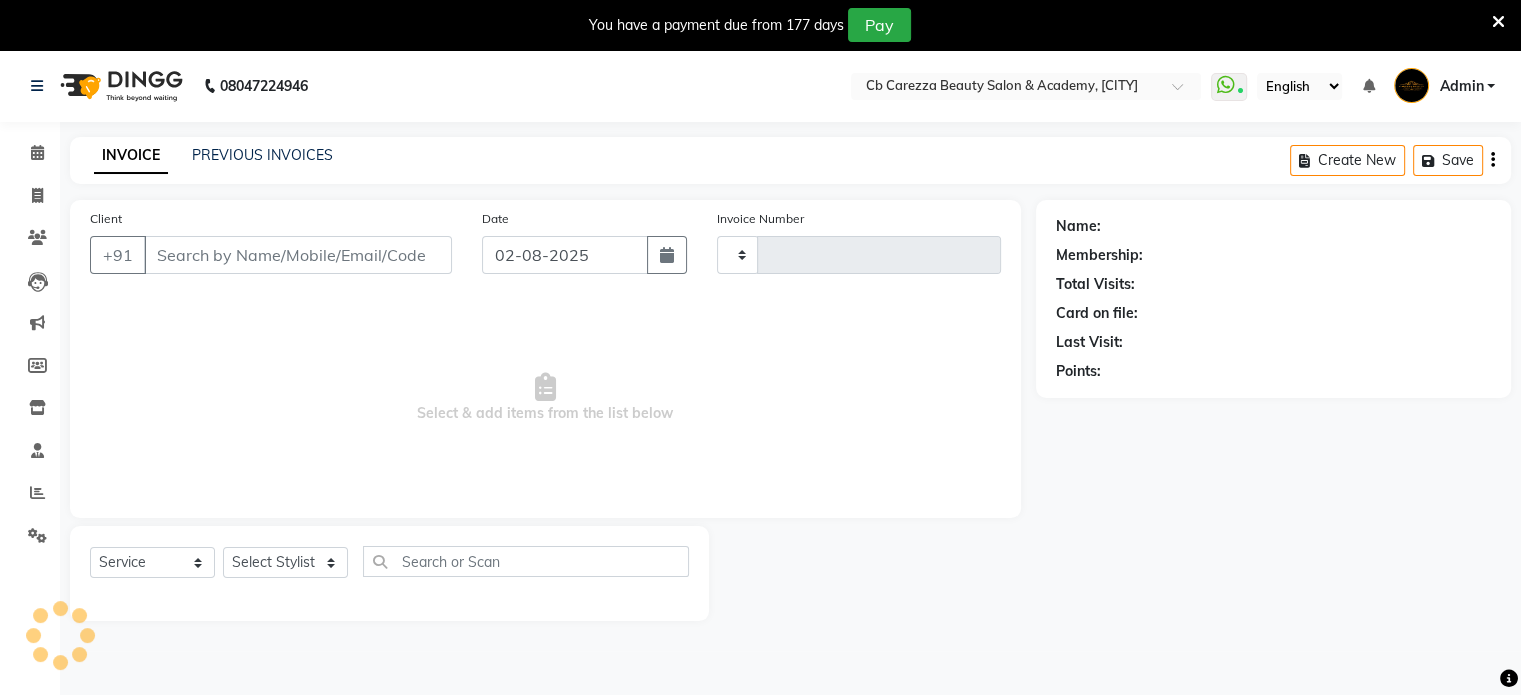 type on "[PHONE]" 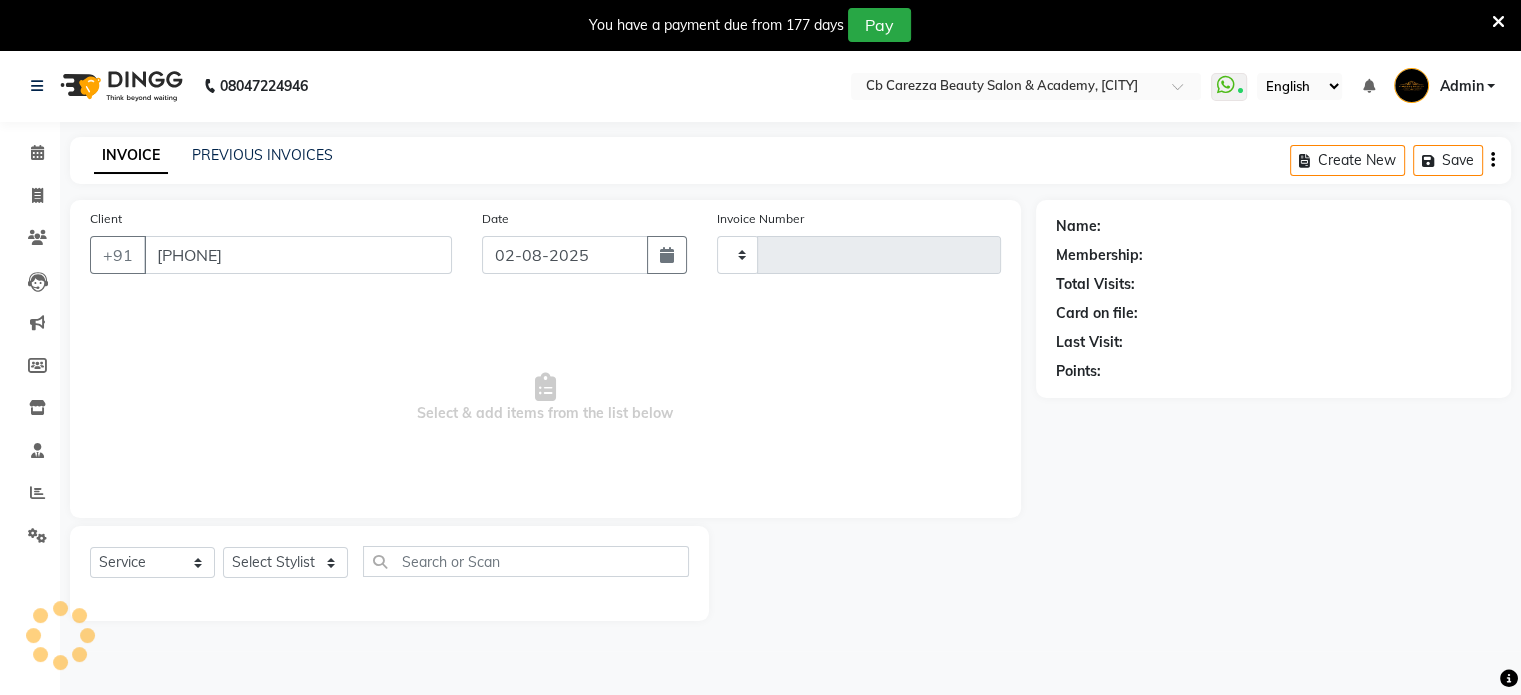 select on "60223" 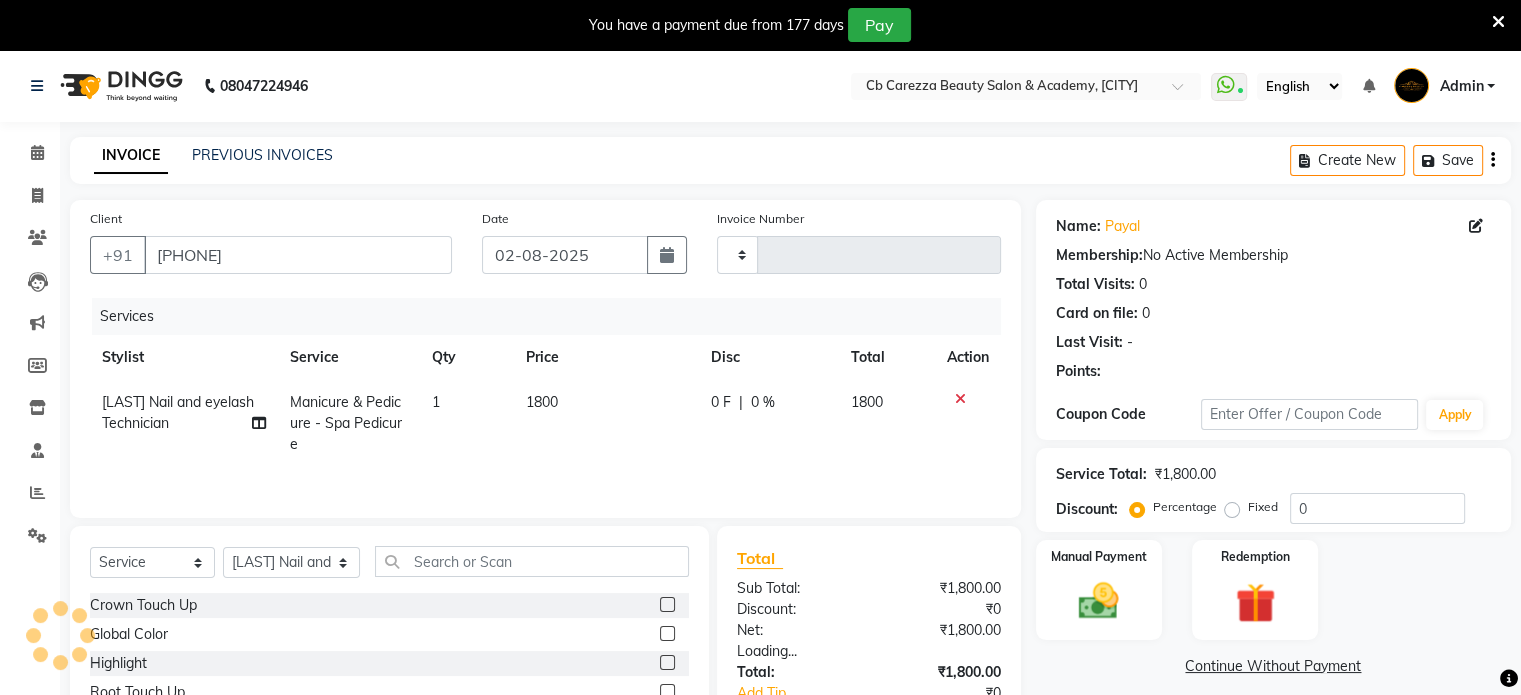 type on "0578" 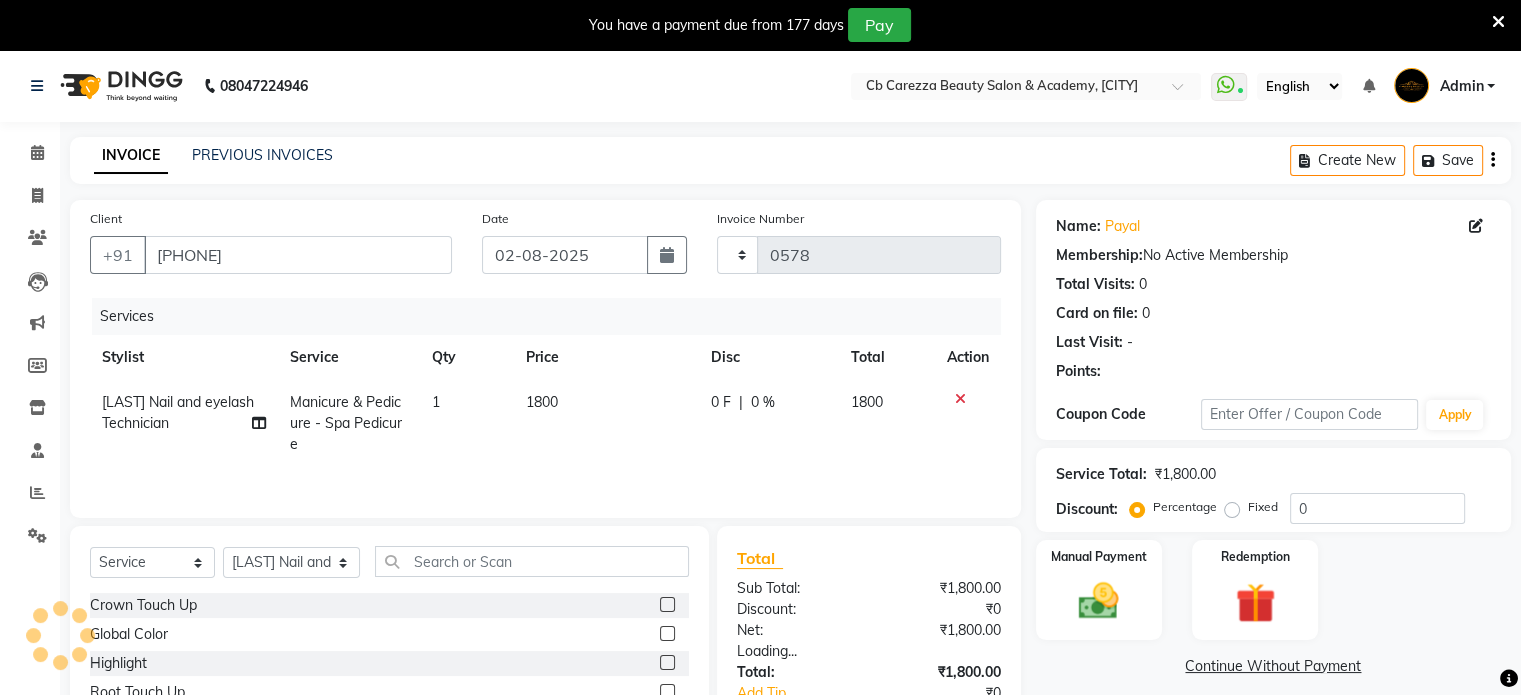 select on "7159" 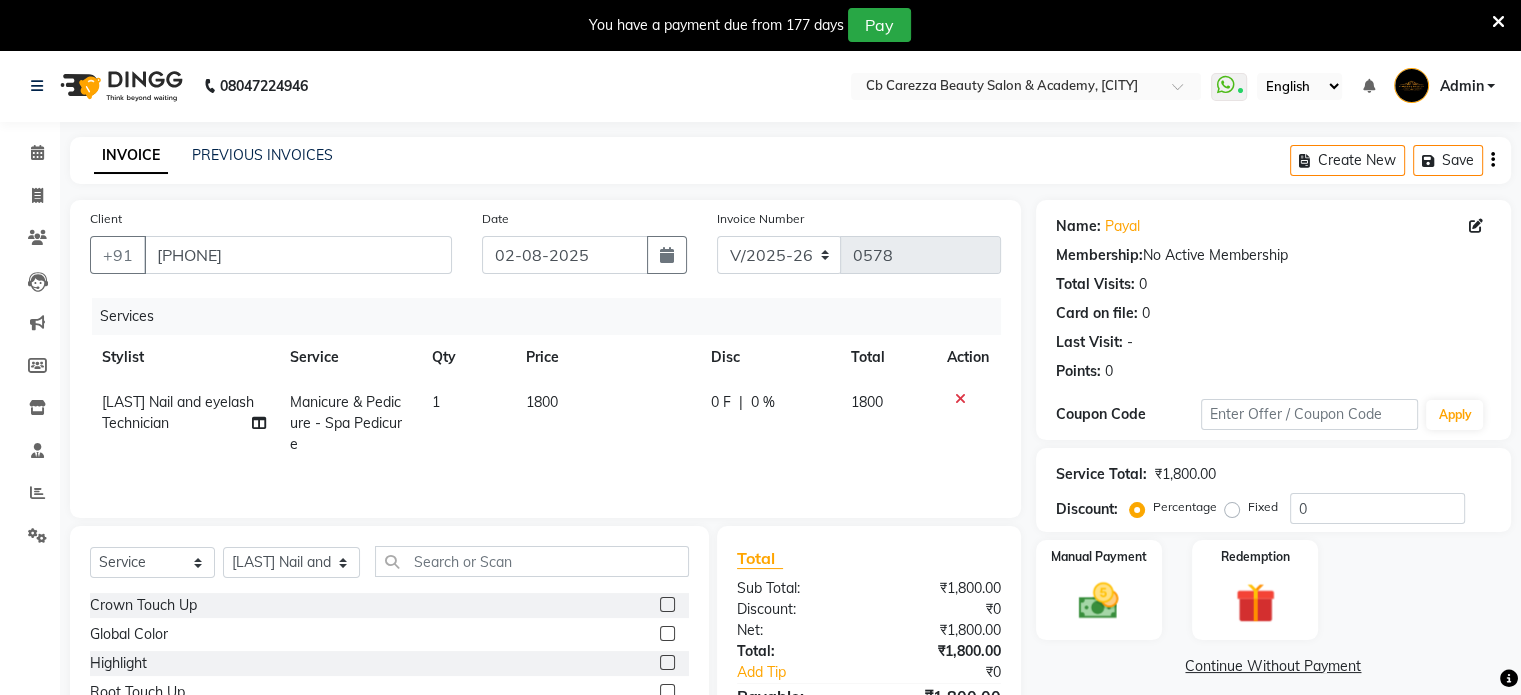 click on "1800" 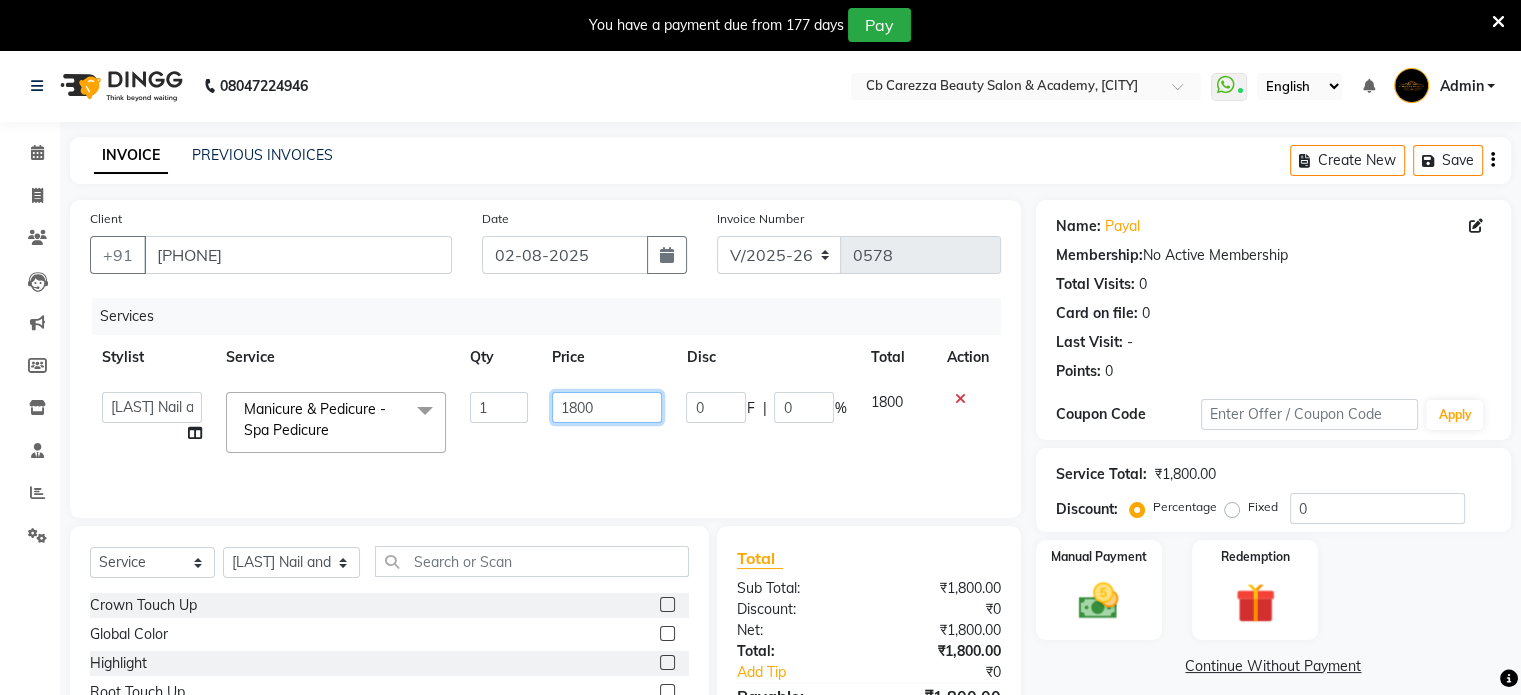 click on "1800" 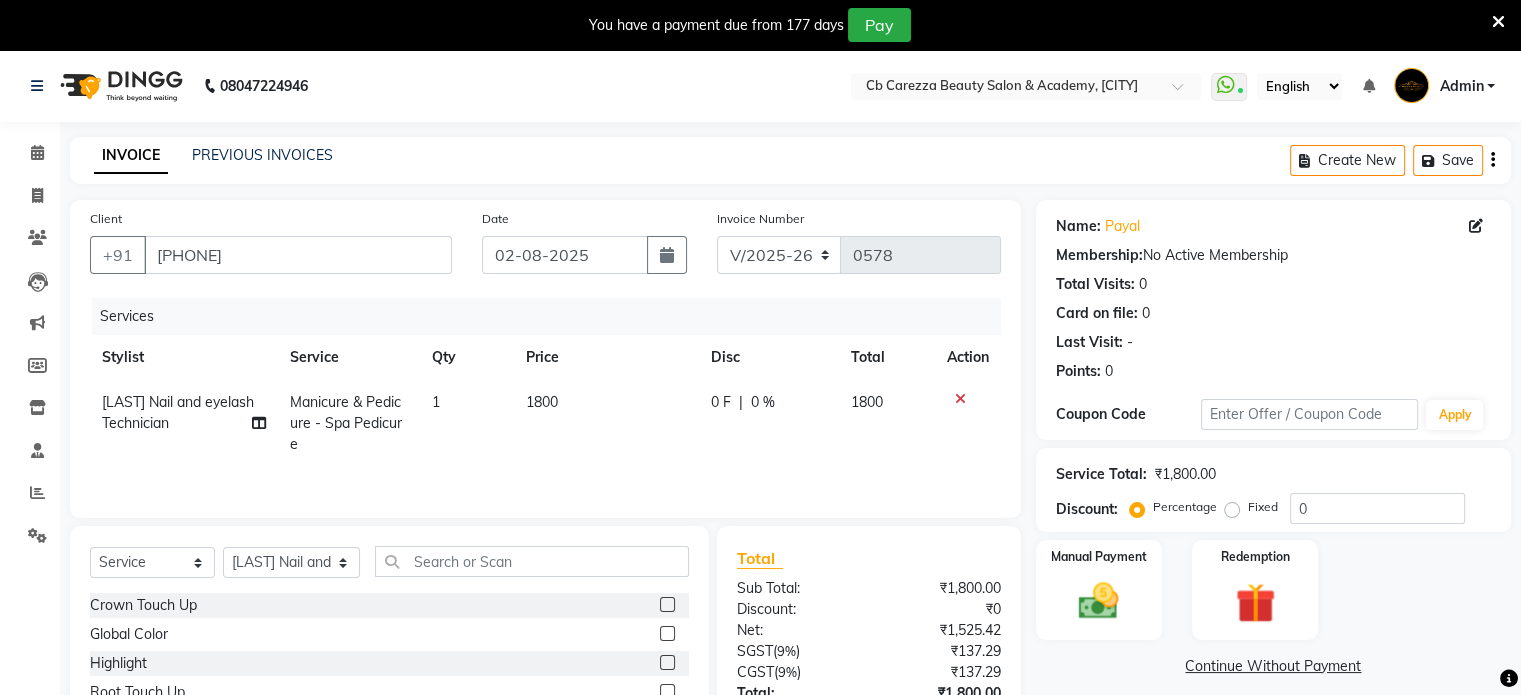 click on "[LAST] Nail and eyelash Technician" 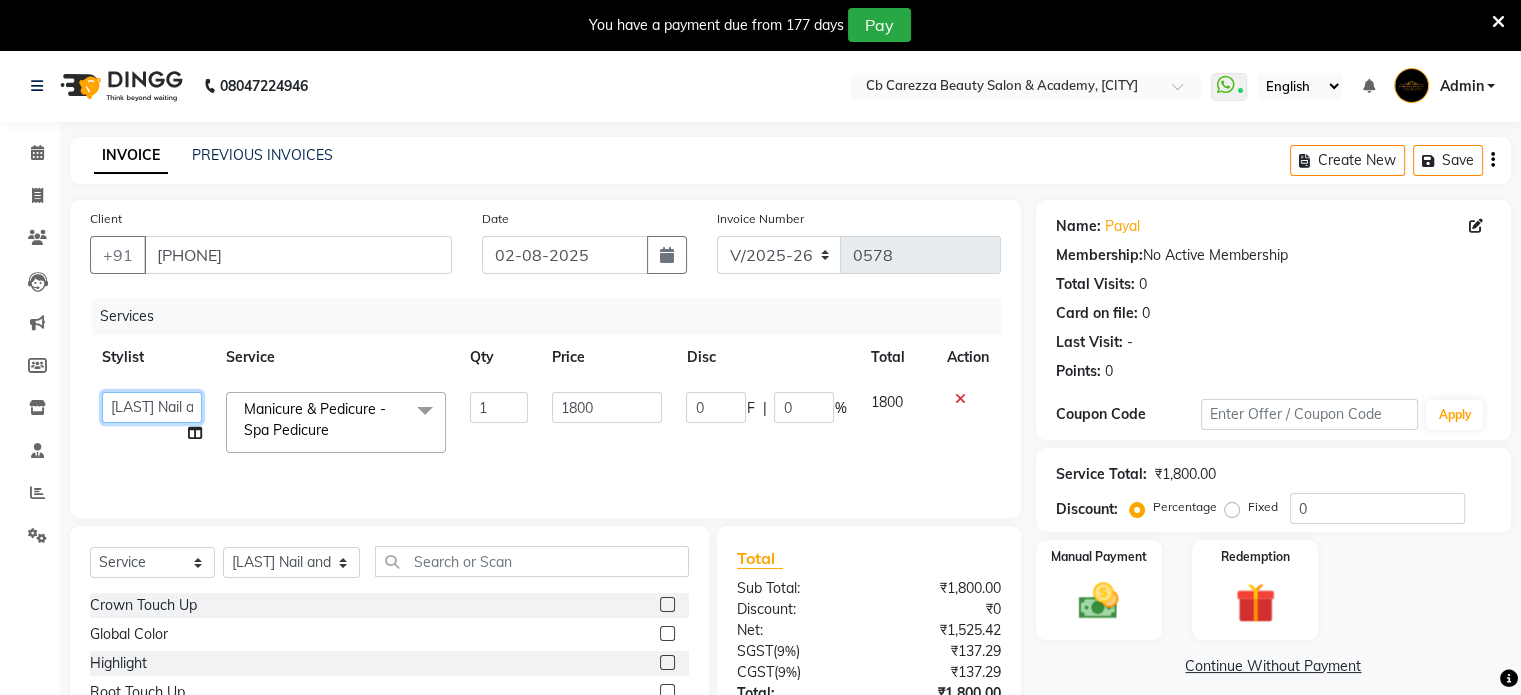 click on "[LAST]   [LAST]   [LAST] mani - pedi   [LAST] Nail and eyelash Technician   [LAST] Beautician & Senior Stylist   [LAST] senior stylist" 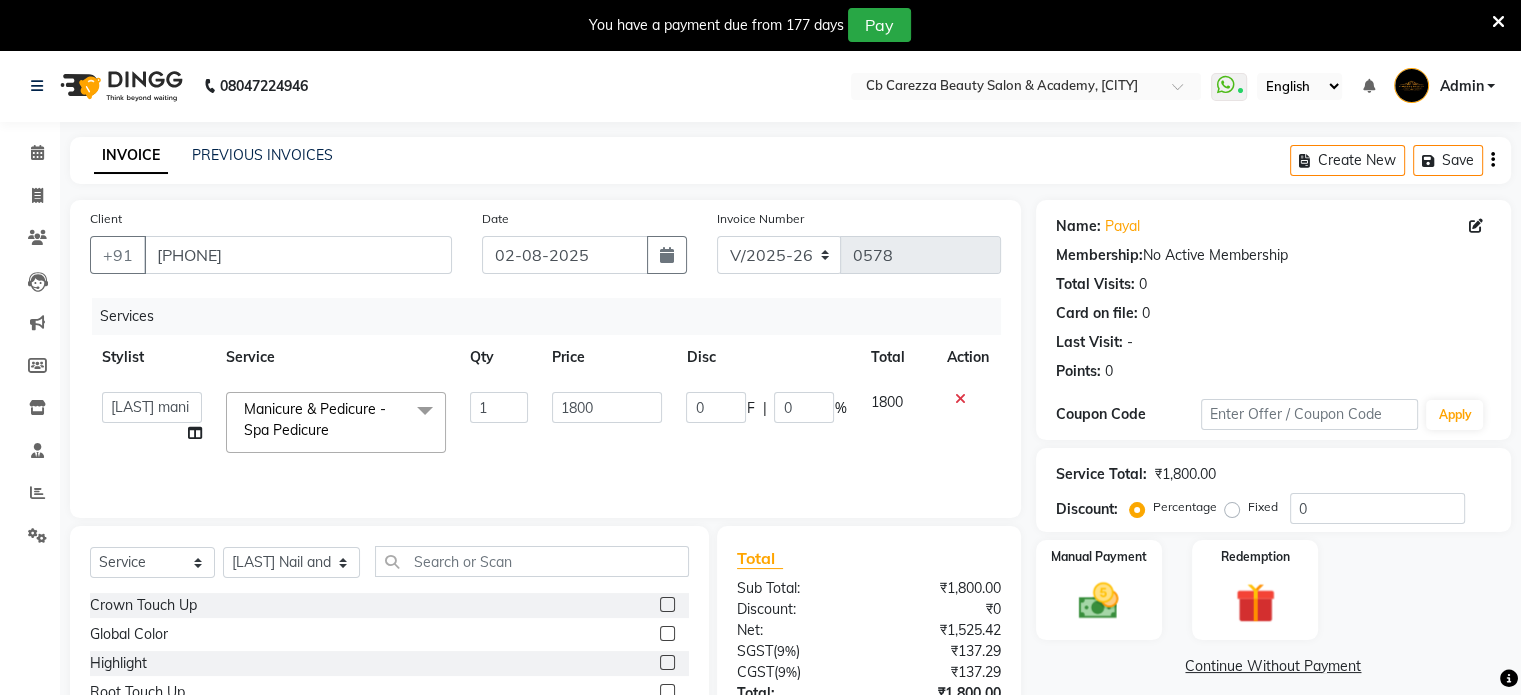 select on "60225" 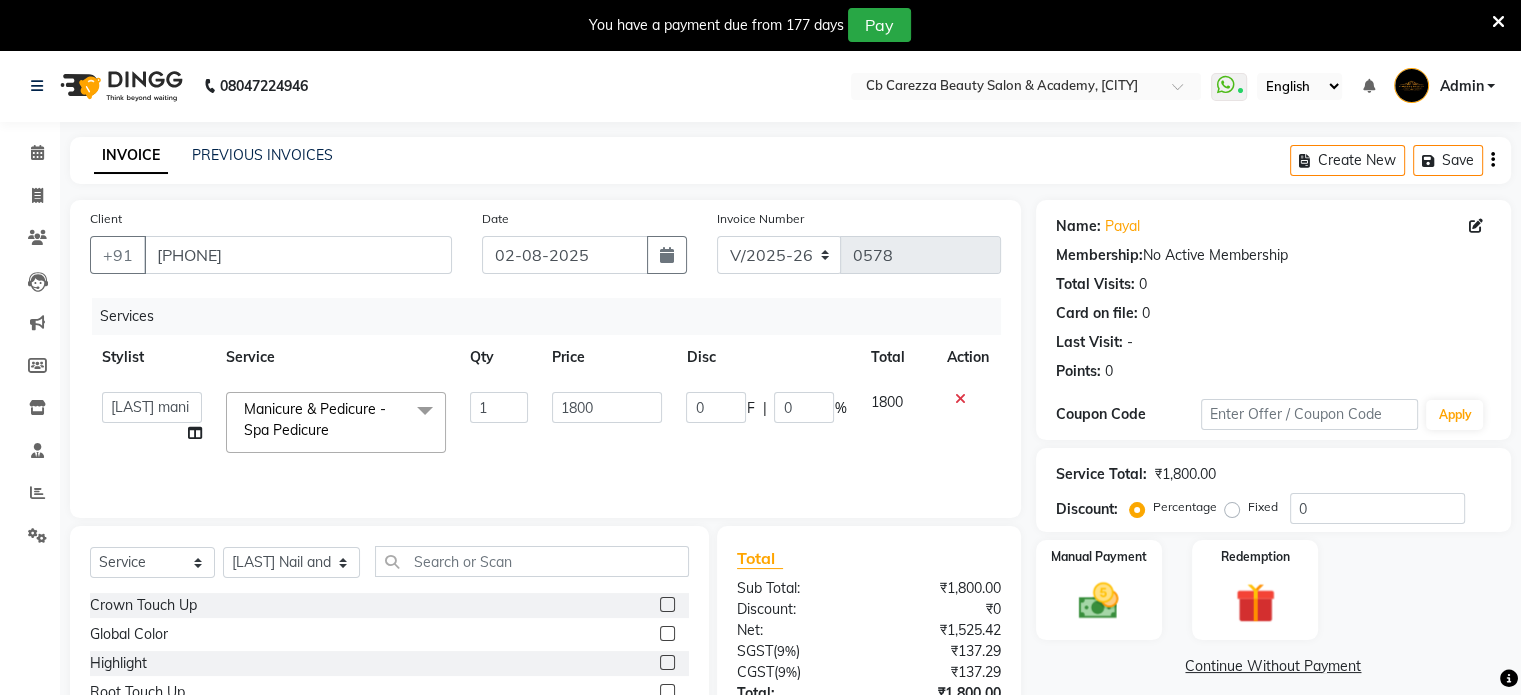 click 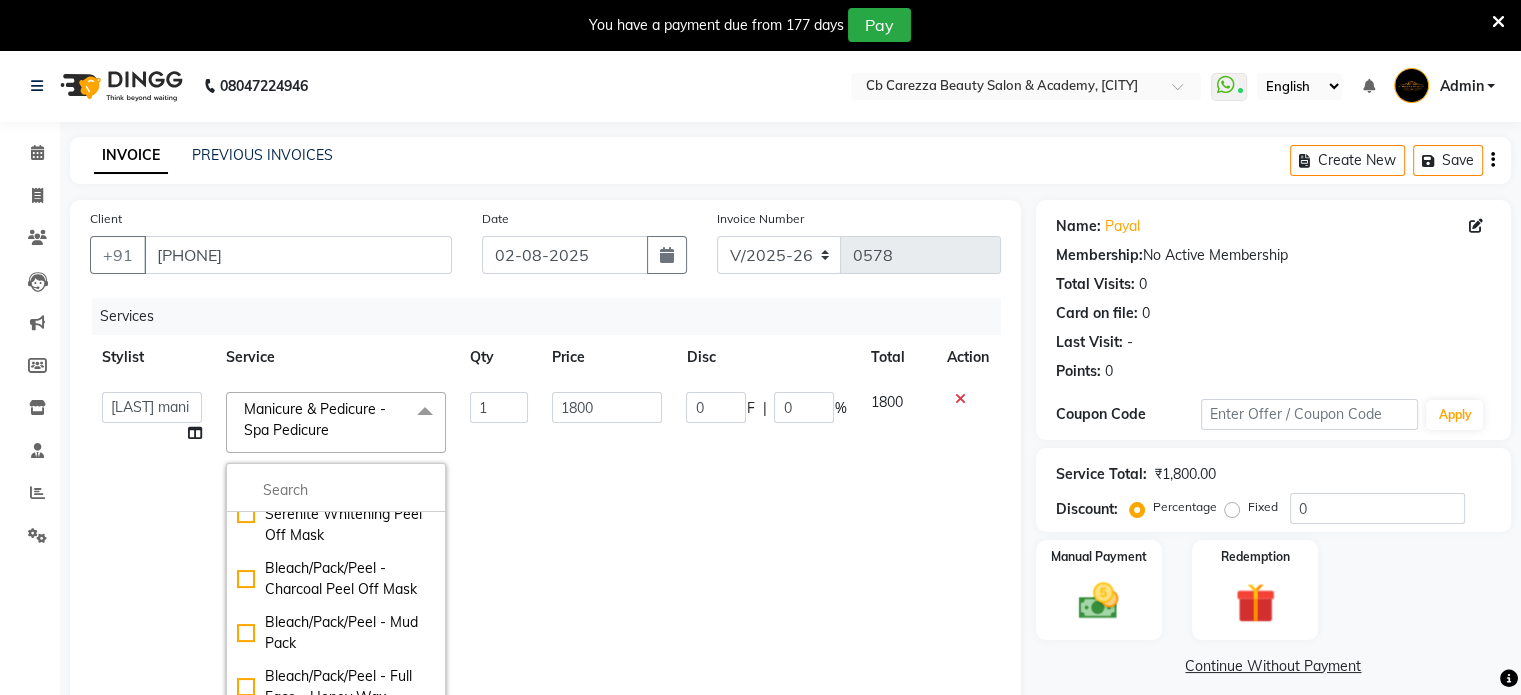 scroll, scrollTop: 2359, scrollLeft: 0, axis: vertical 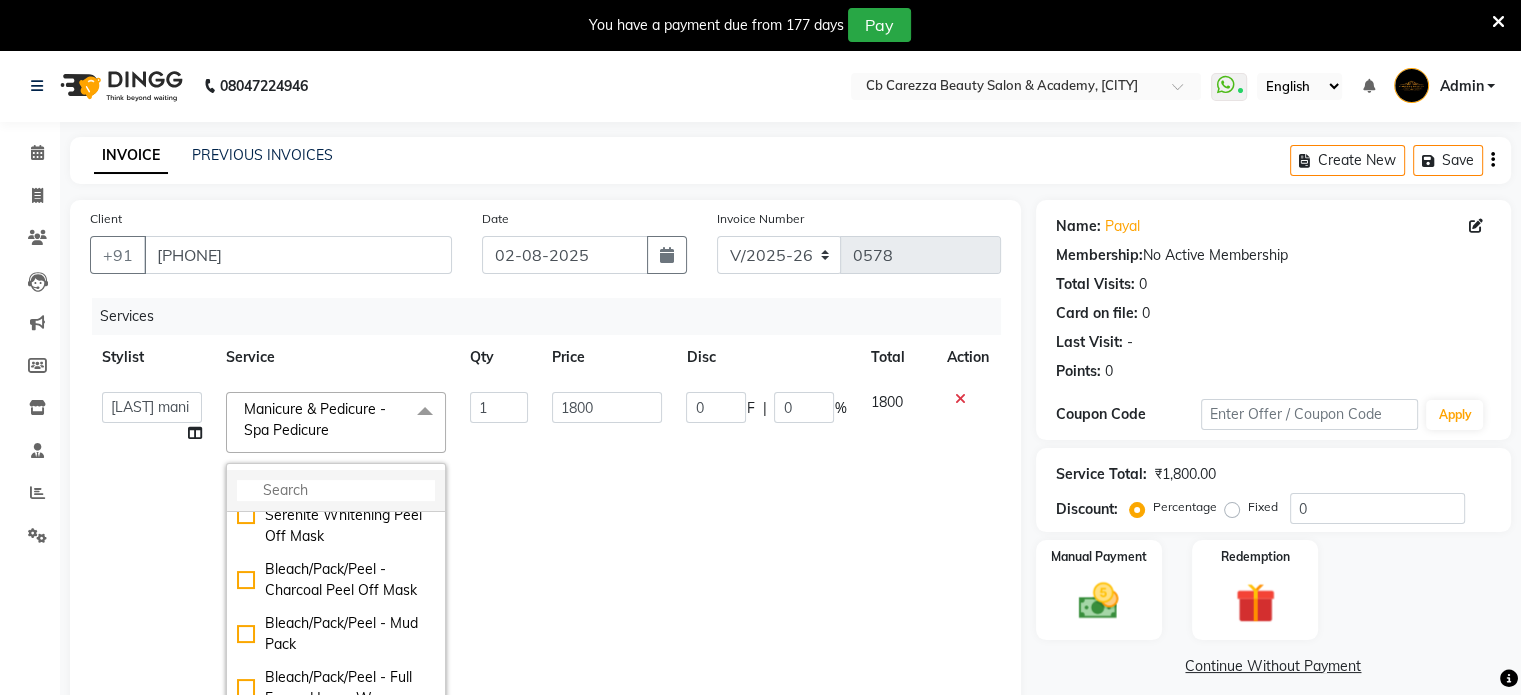 click 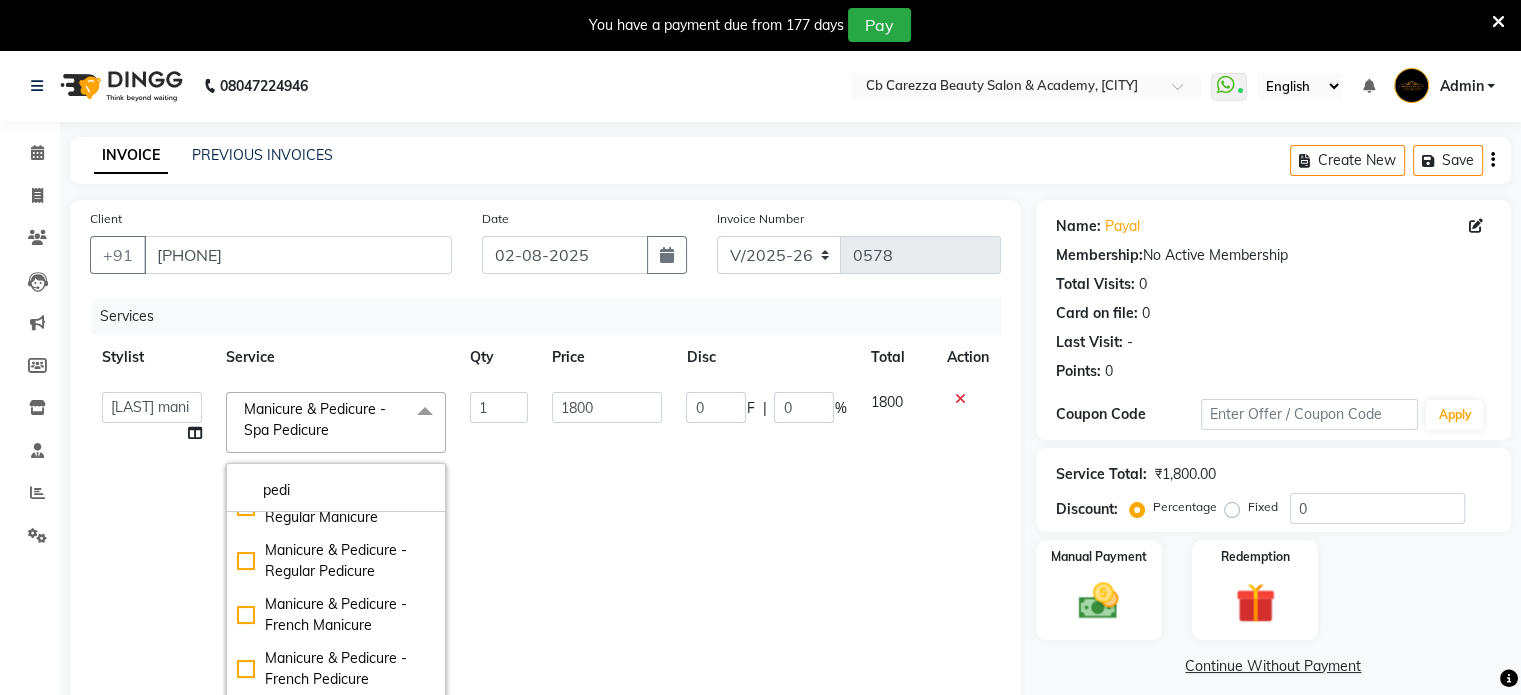 scroll, scrollTop: 31, scrollLeft: 0, axis: vertical 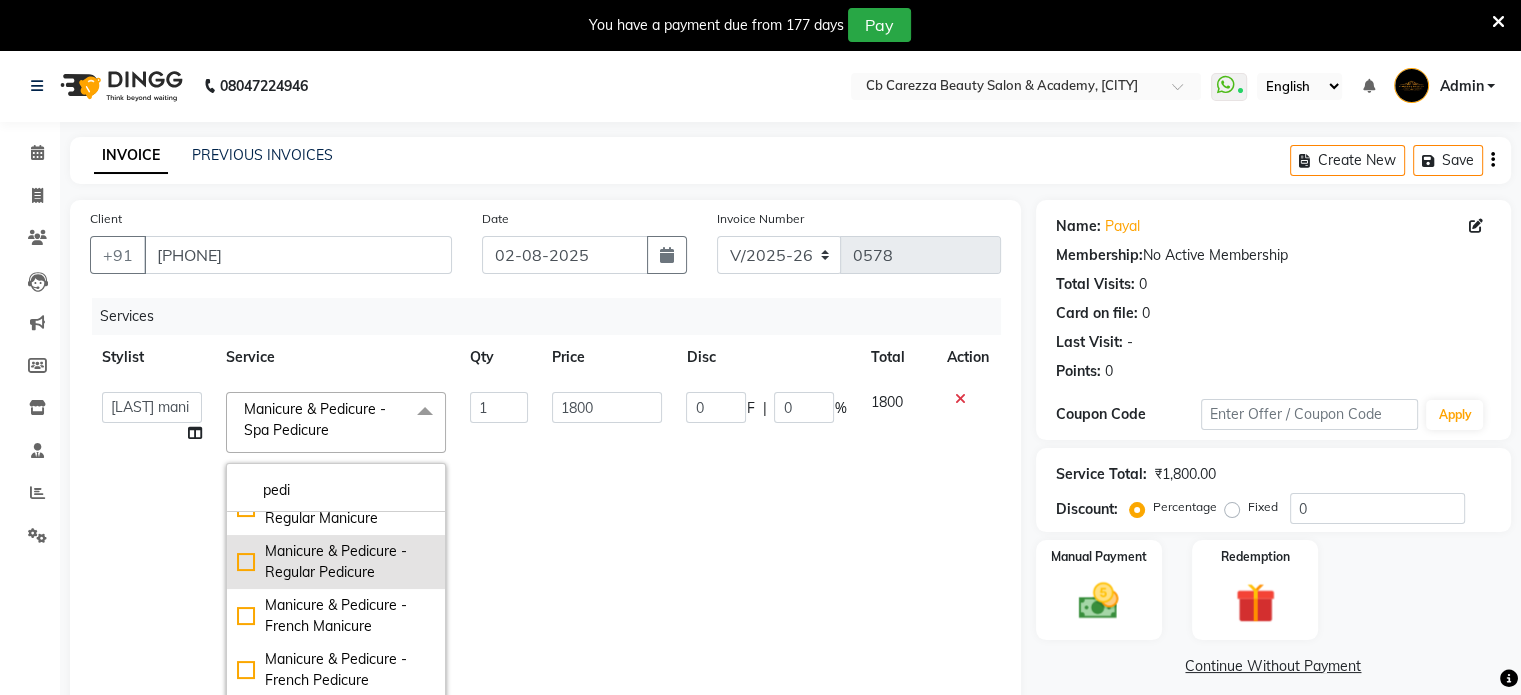 type on "pedi" 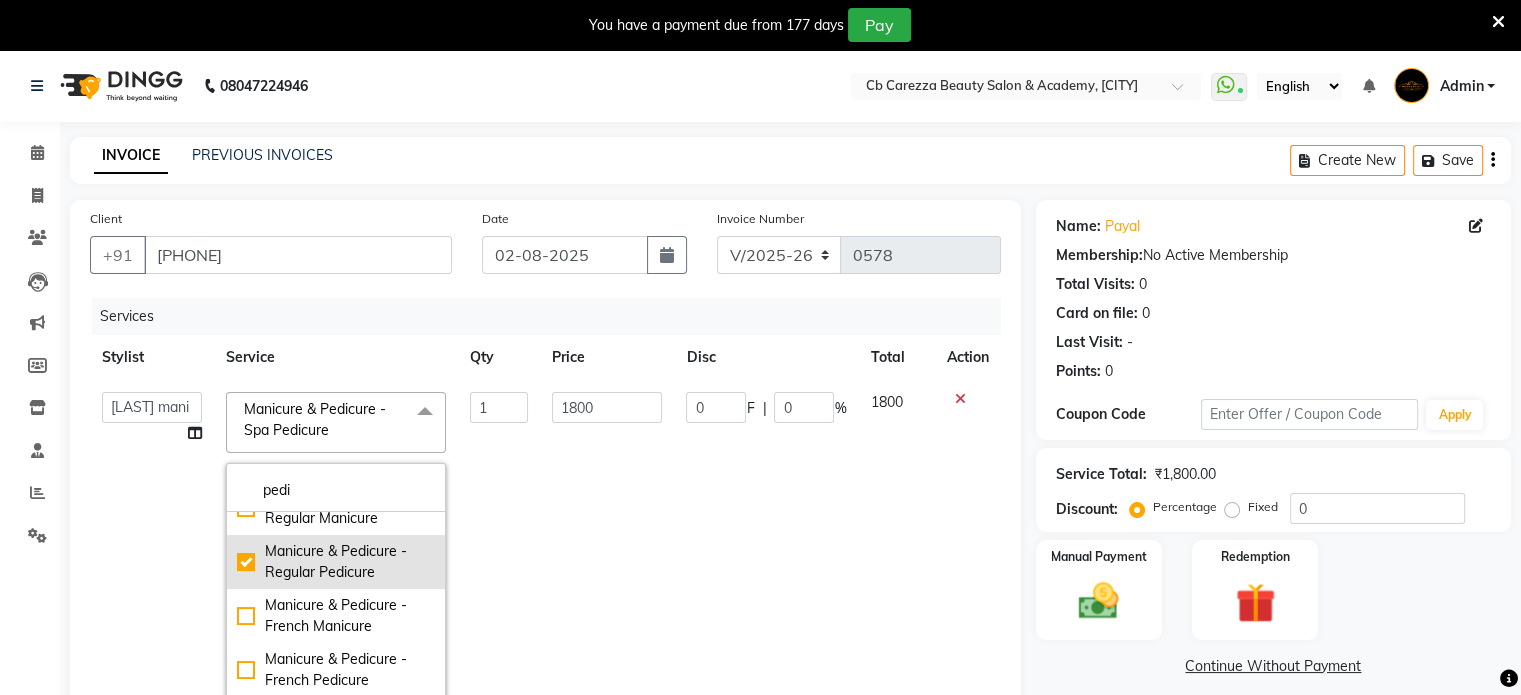 checkbox on "true" 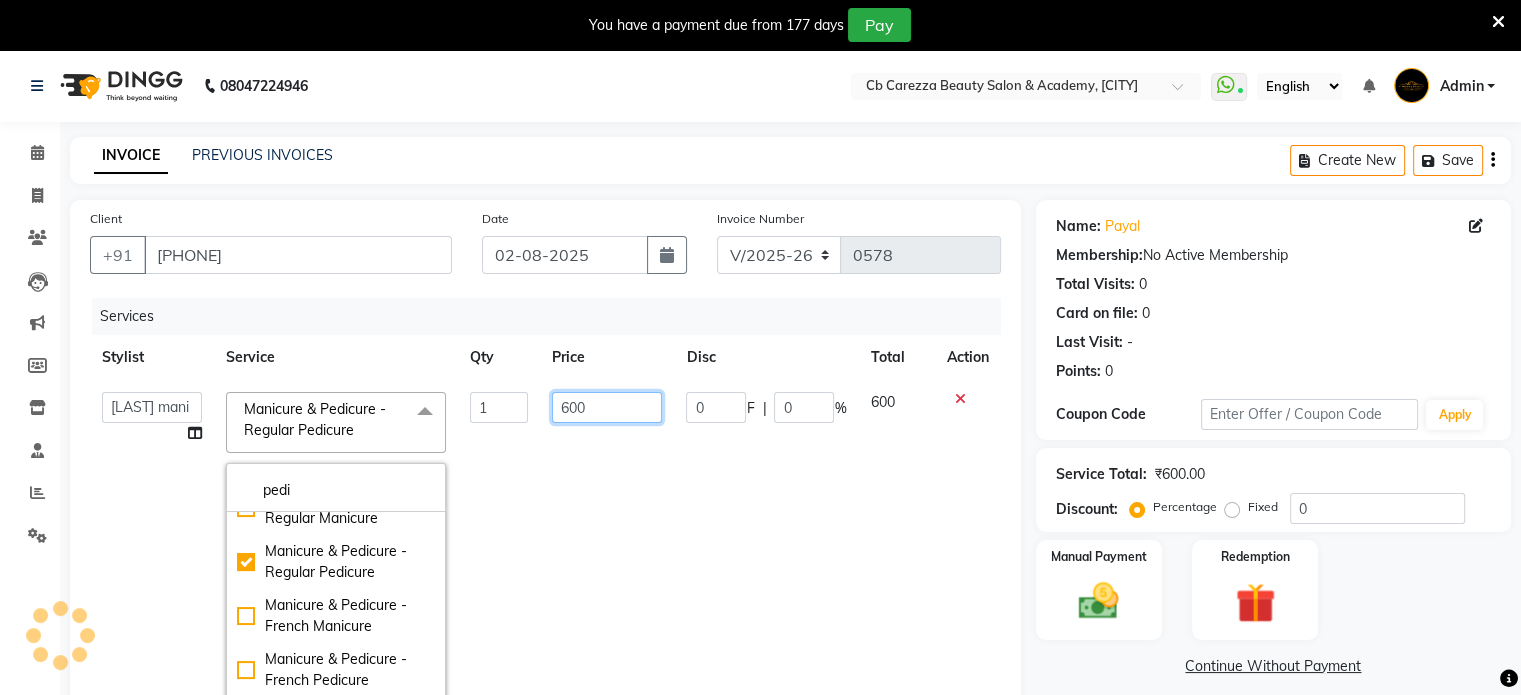 click on "600" 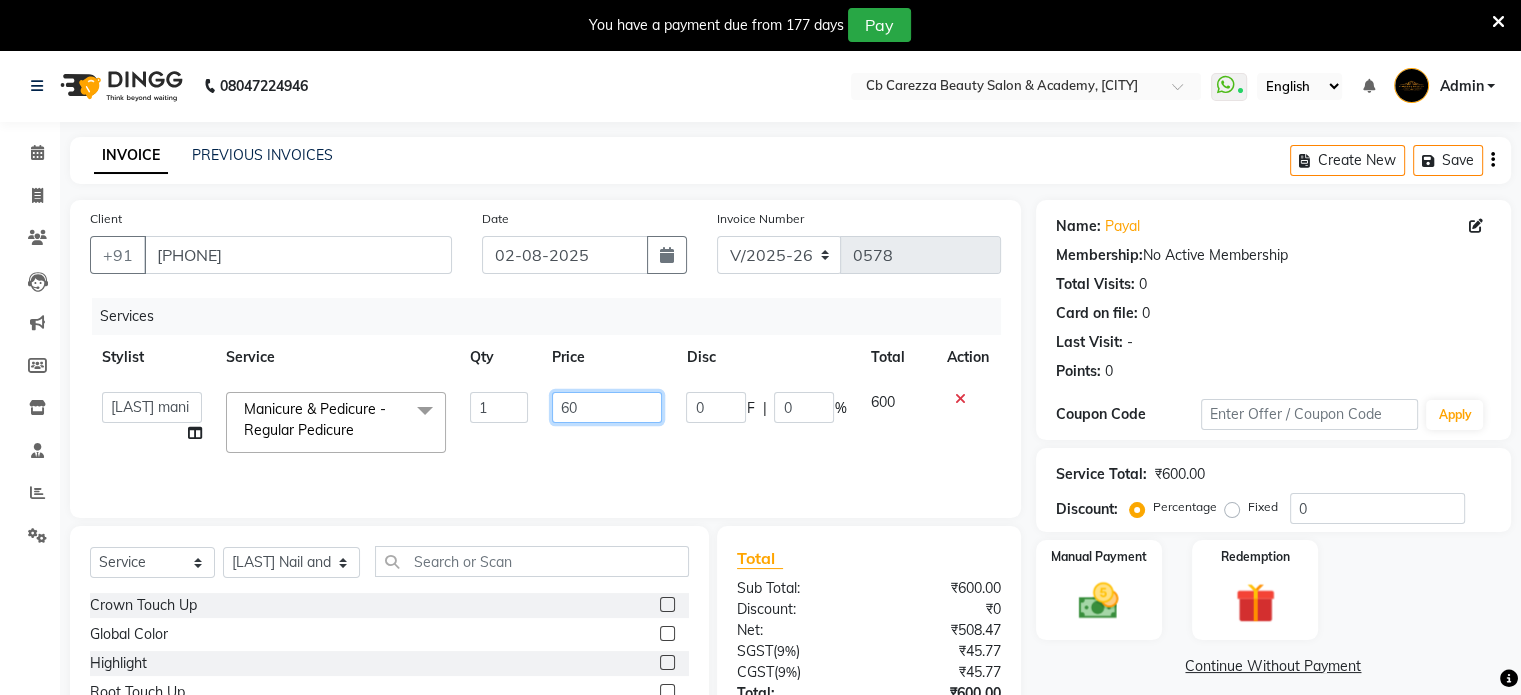 type on "6" 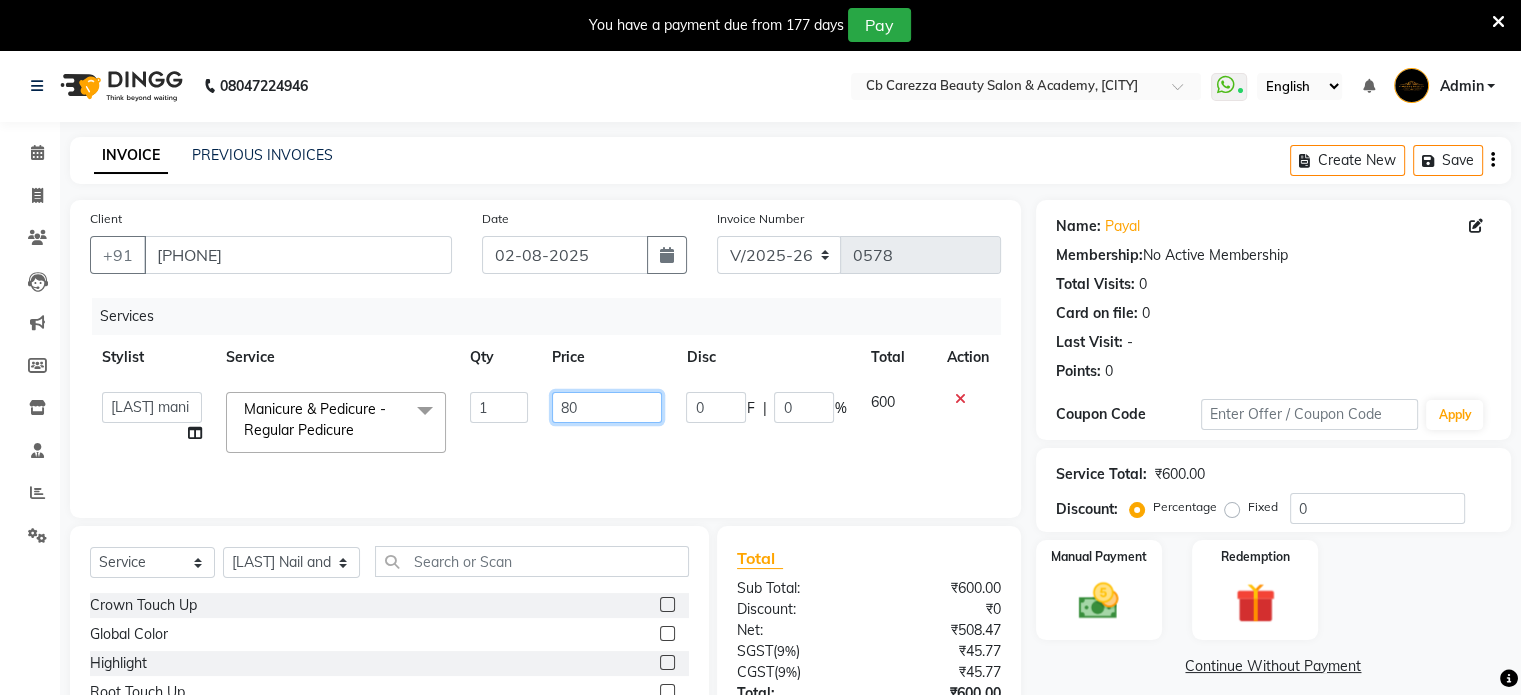 type on "800" 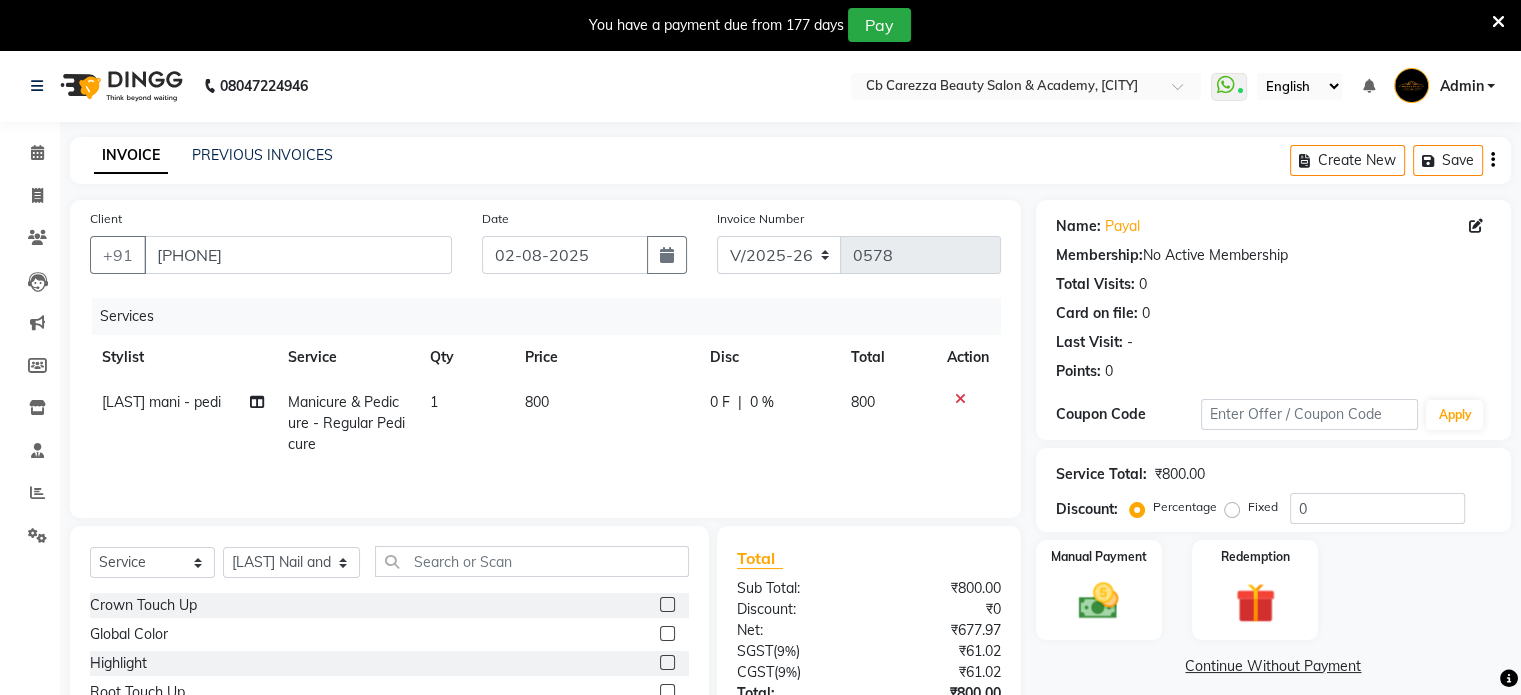 click on "800" 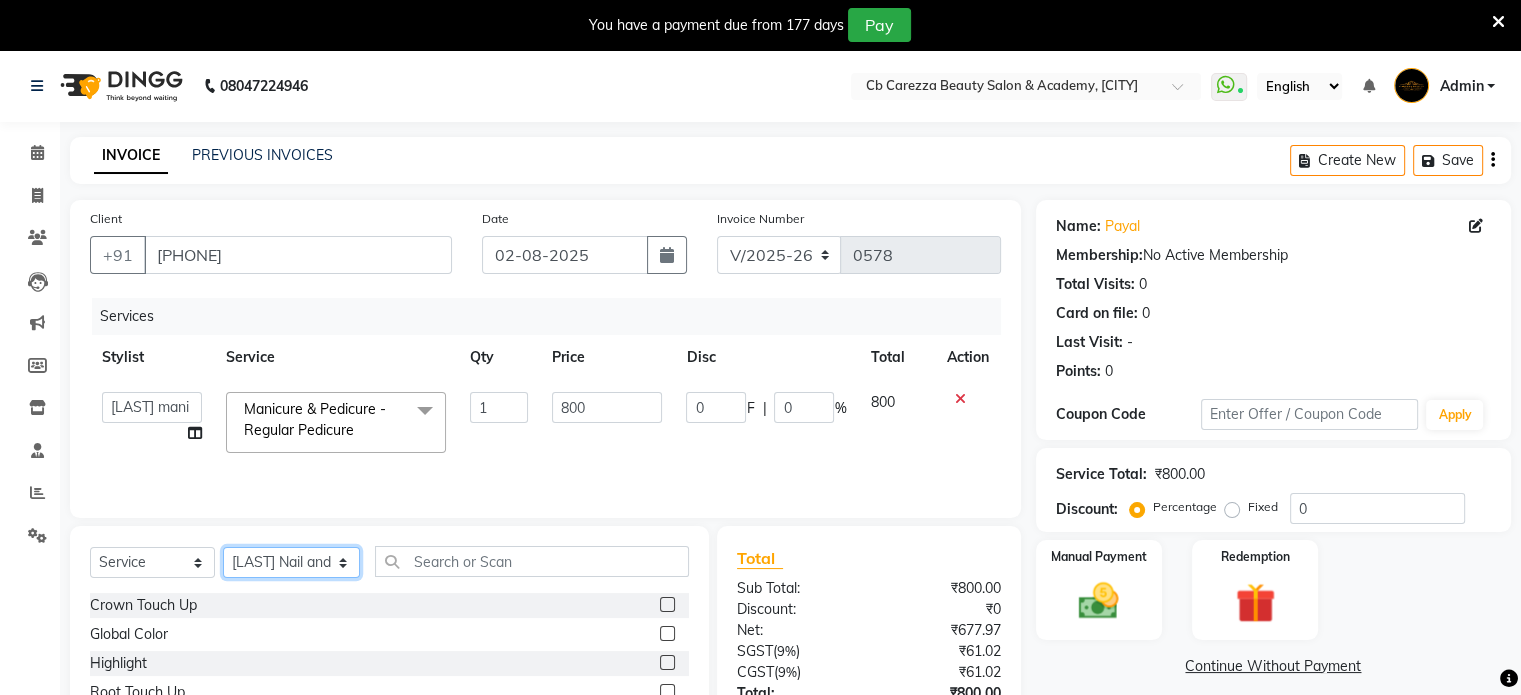click on "Select Stylist [LAST] [LAST] [LAST] mani - pedi [LAST] Nail and eyelash Technician [LAST] Beautician & Senior Stylist [LAST] senior stylist" 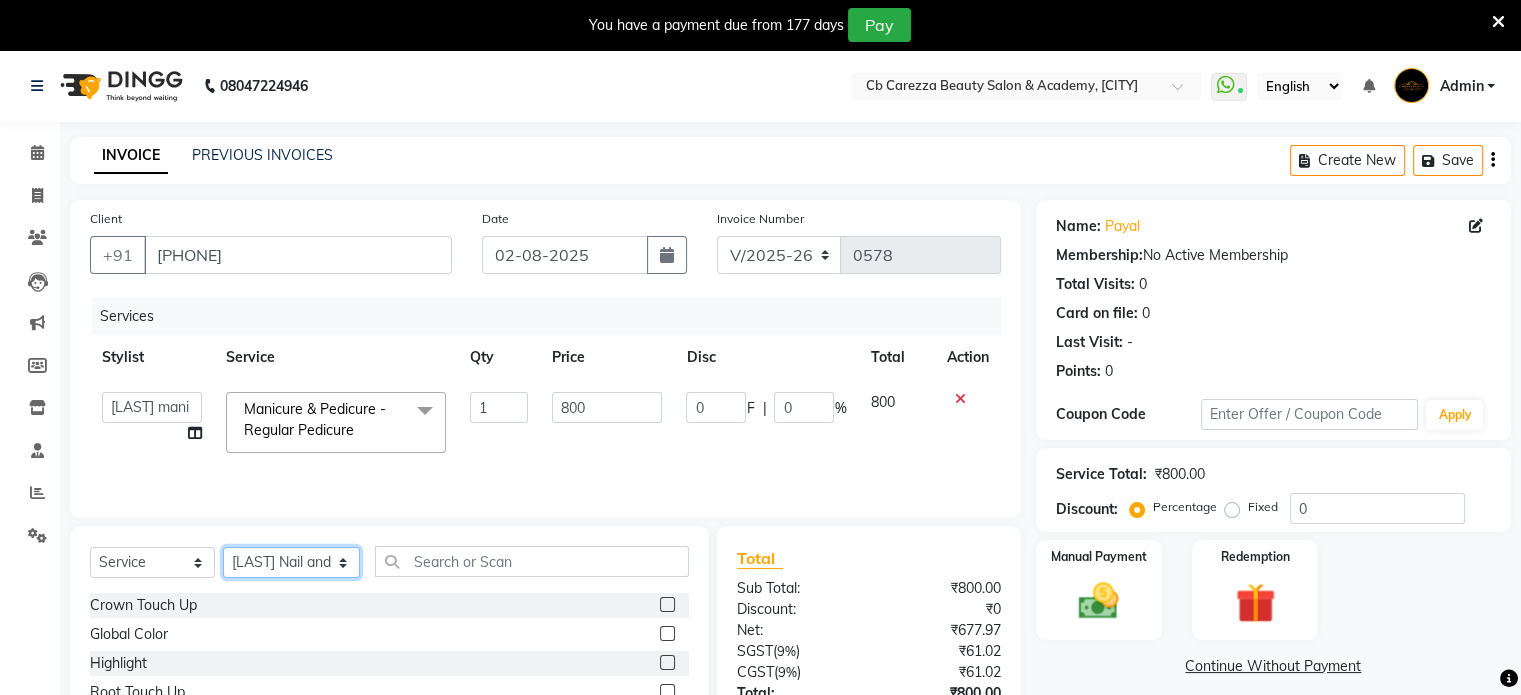 select on "60225" 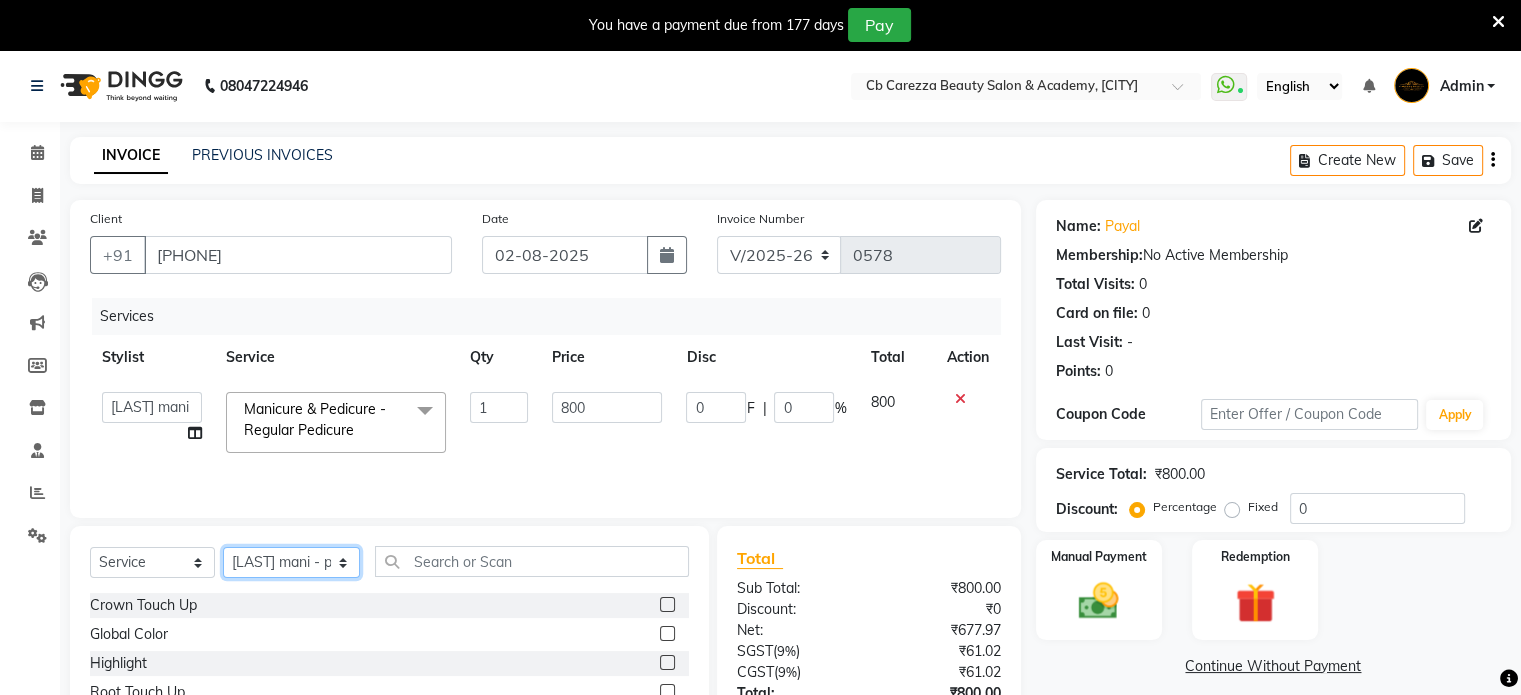 click on "Select Stylist [LAST] [LAST] [LAST] mani - pedi [LAST] Nail and eyelash Technician [LAST] Beautician & Senior Stylist [LAST] senior stylist" 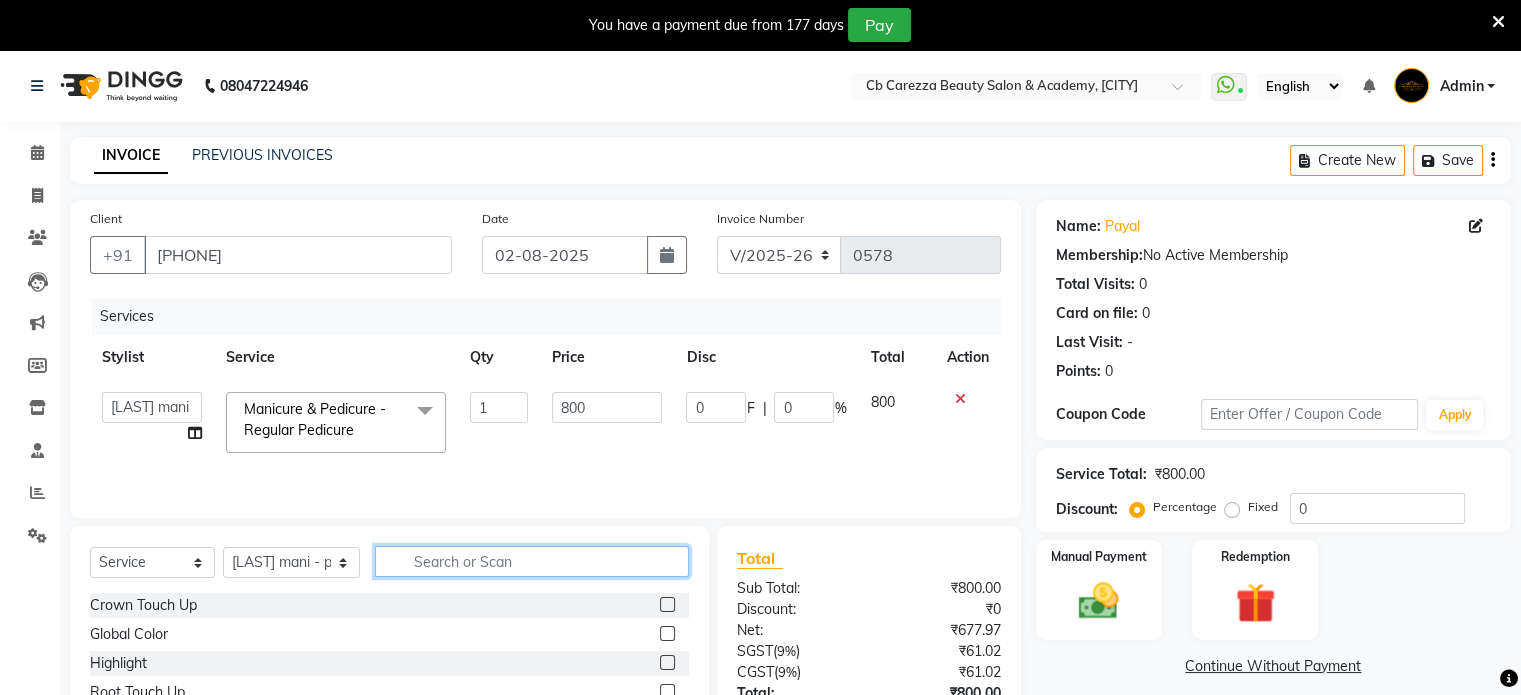 click 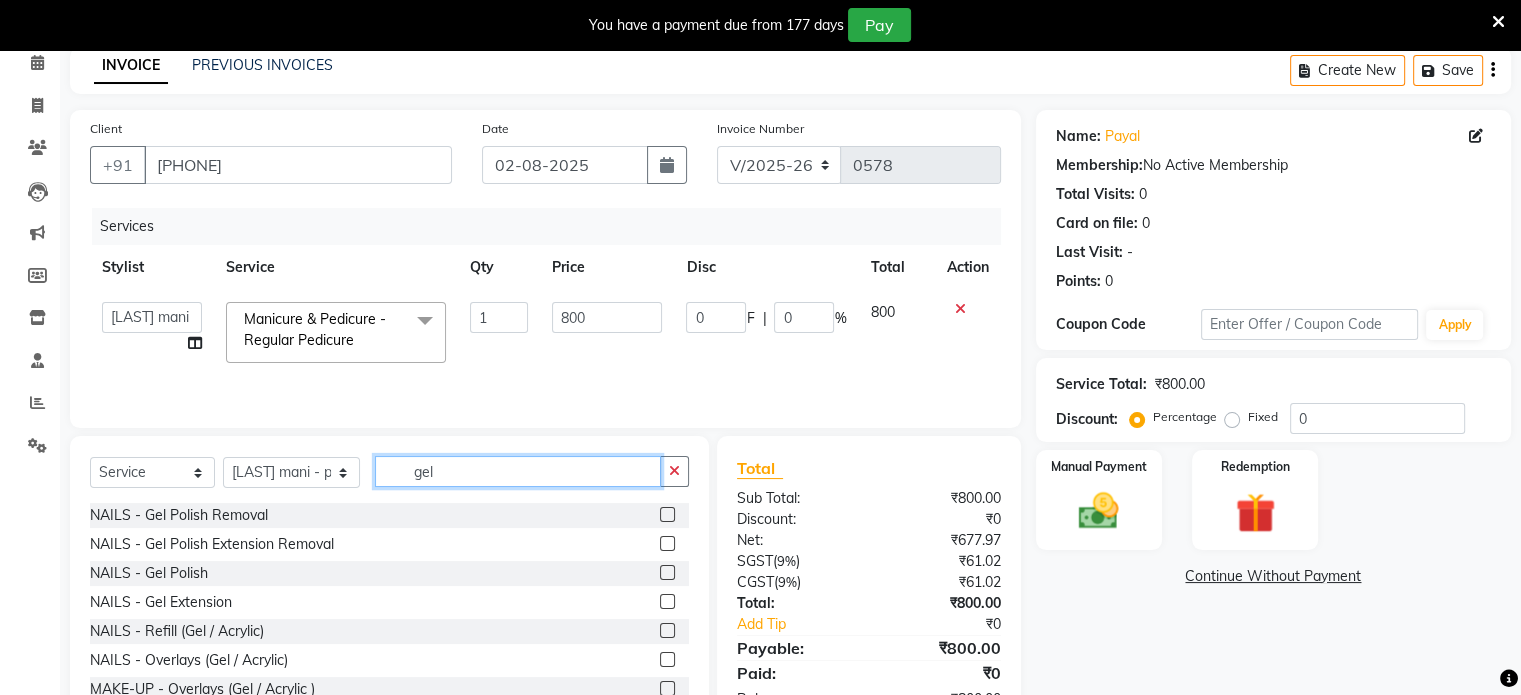 scroll, scrollTop: 92, scrollLeft: 0, axis: vertical 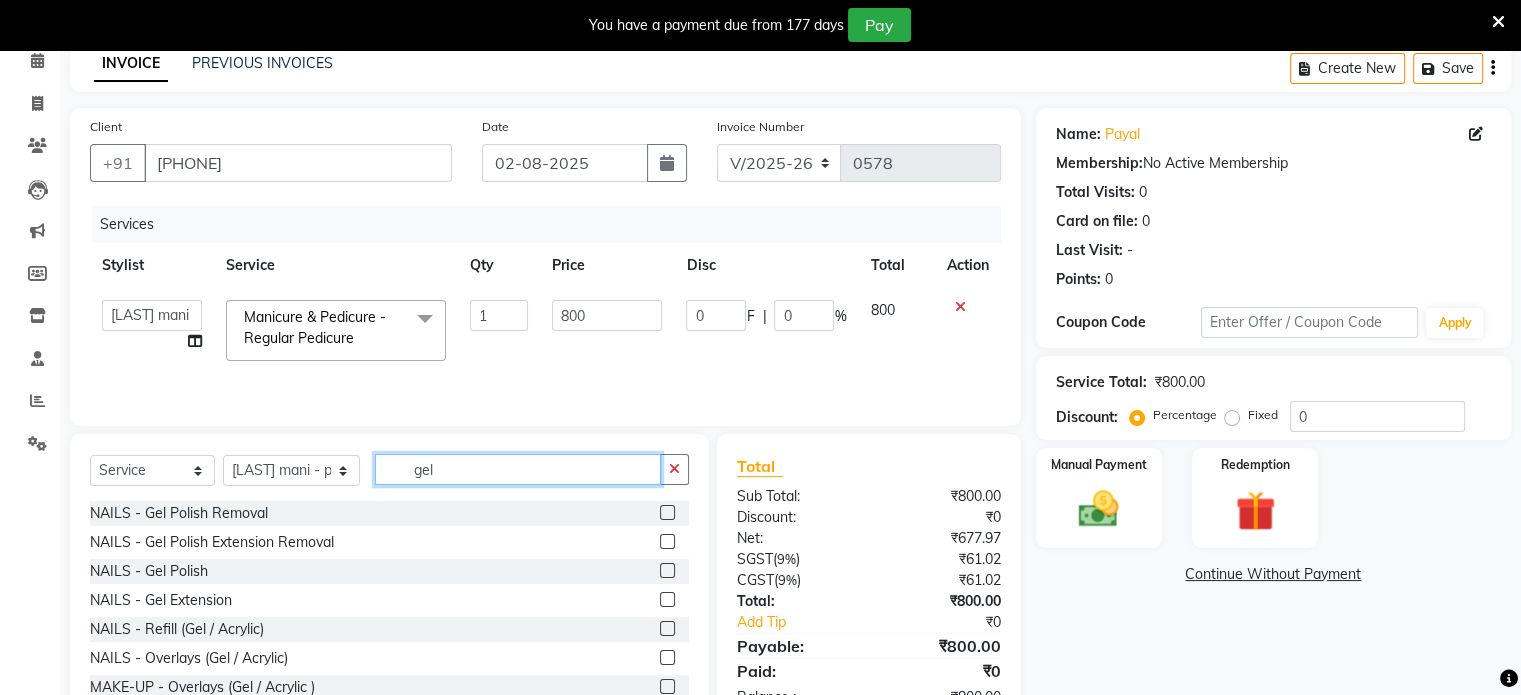 type on "gel" 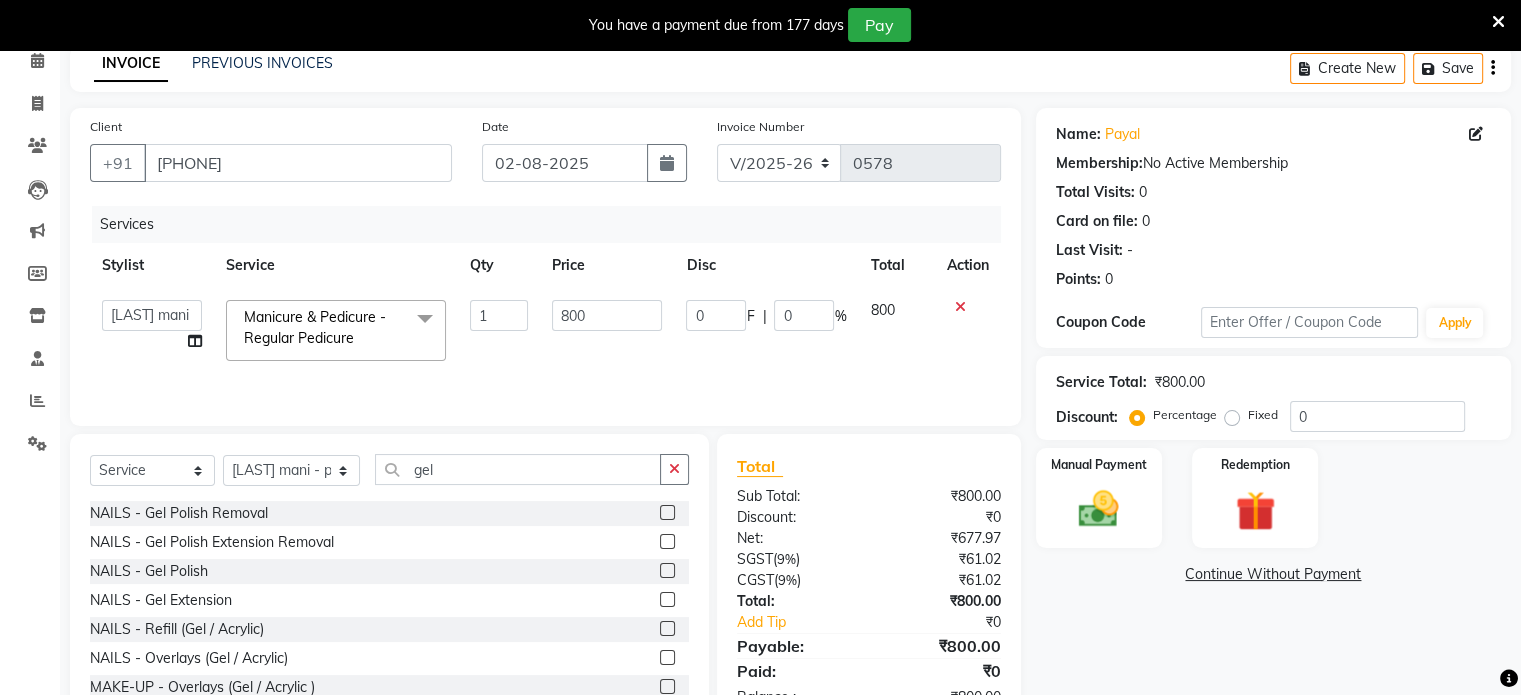 click 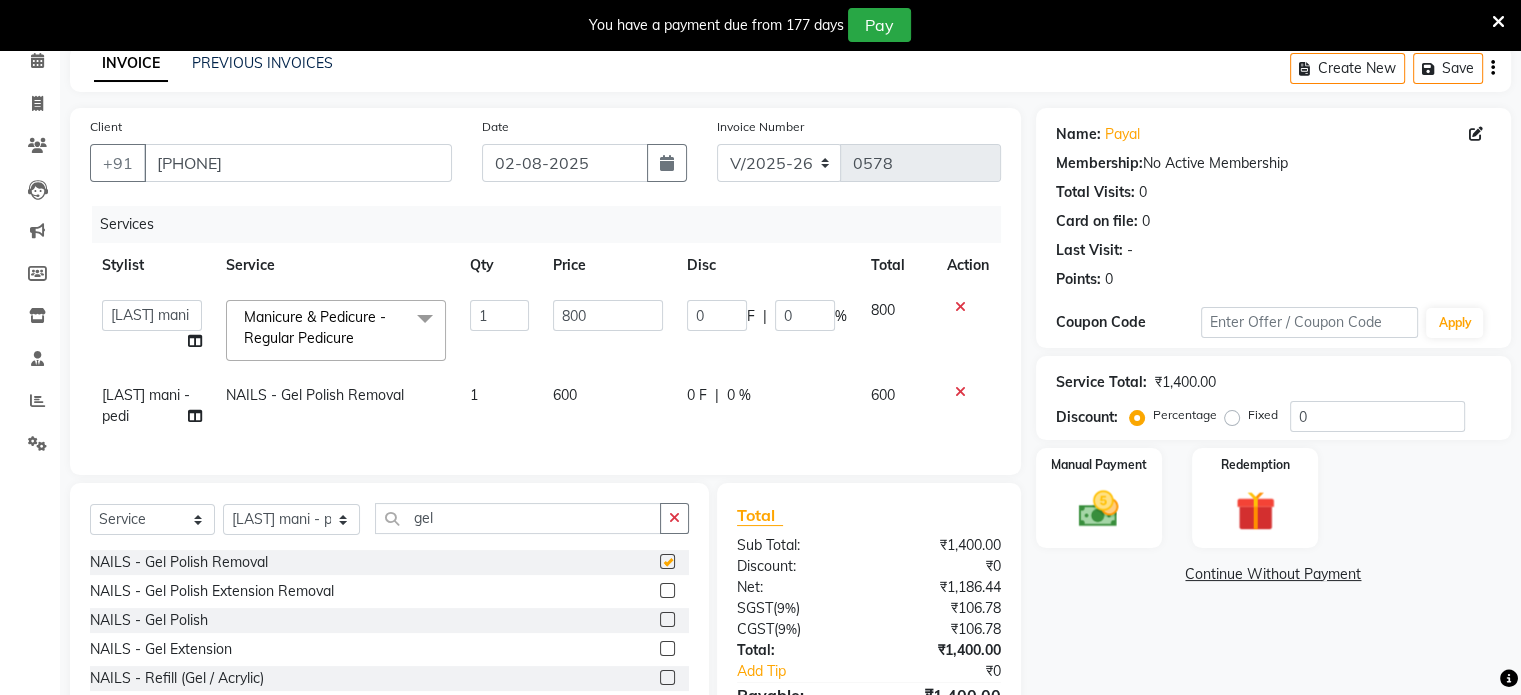 checkbox on "false" 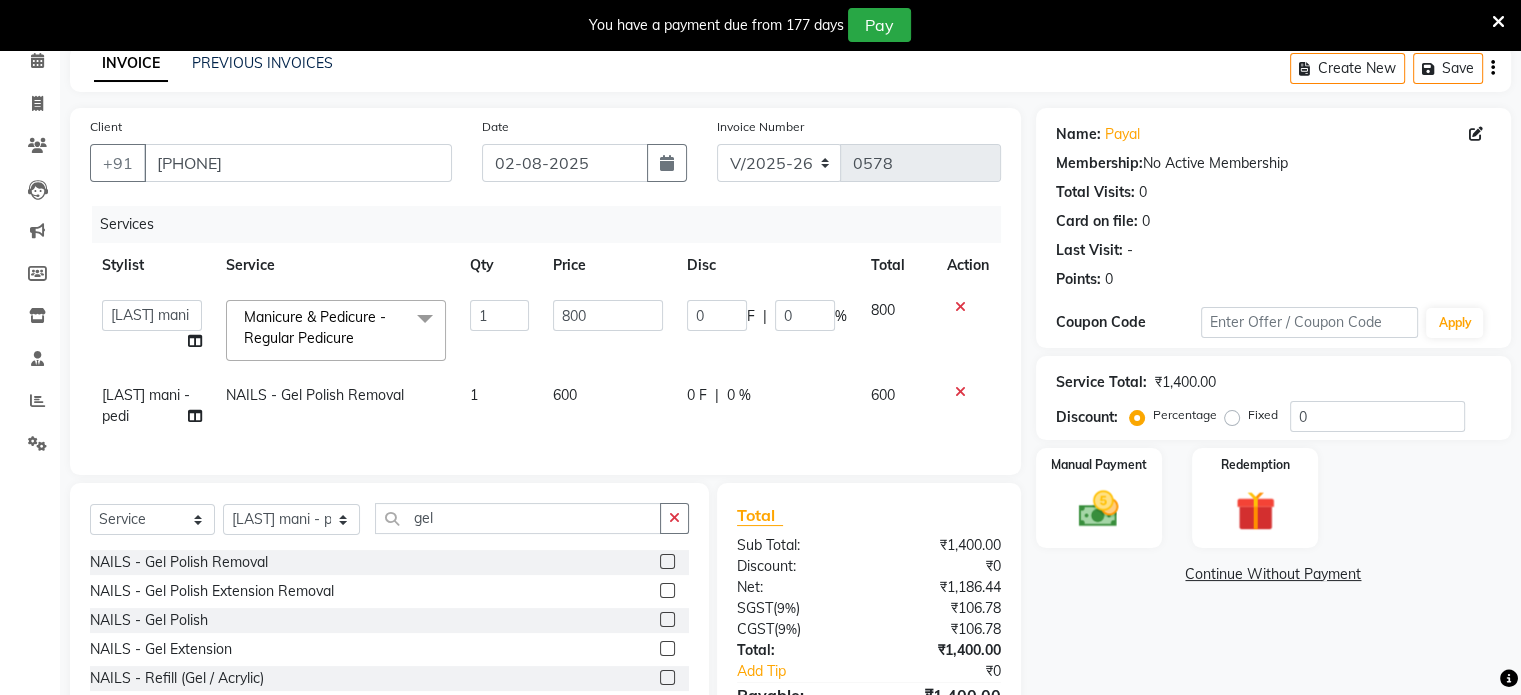 click on "0 F" 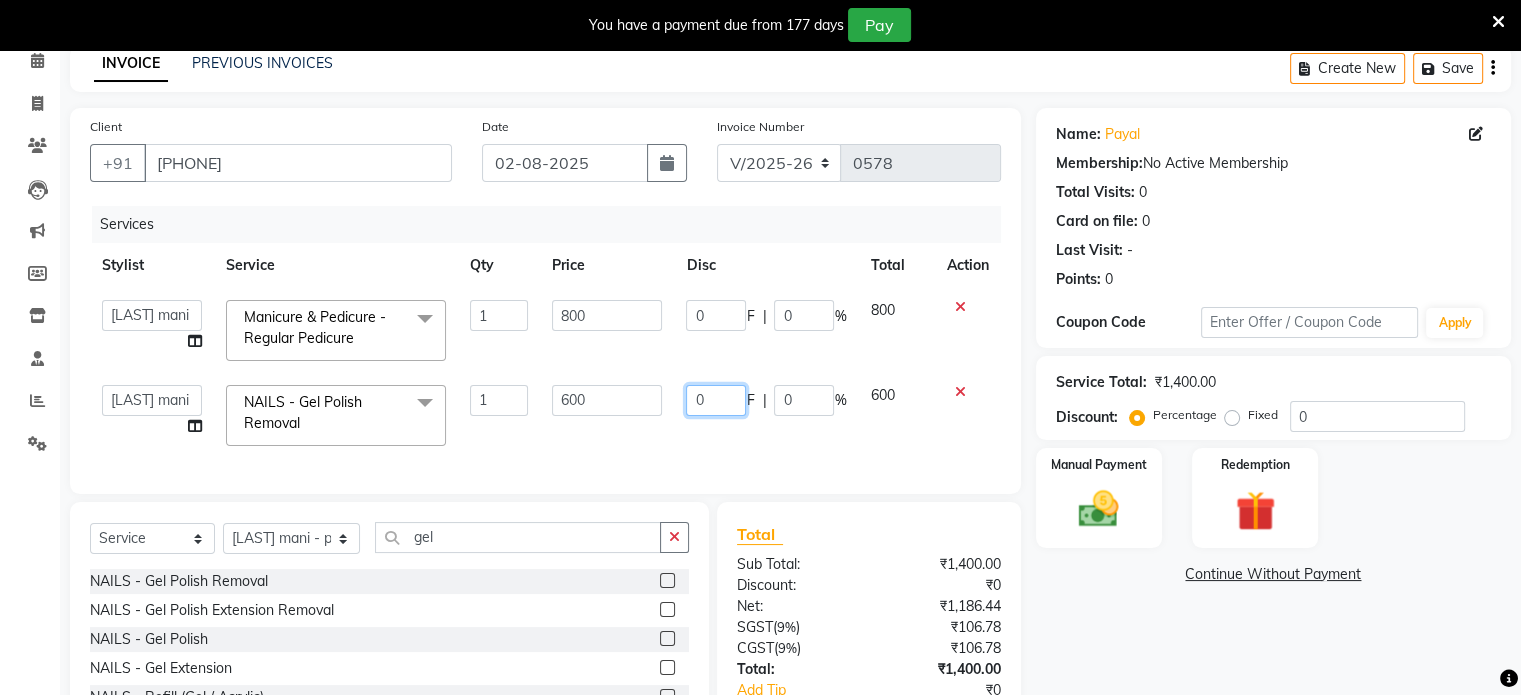 click on "0" 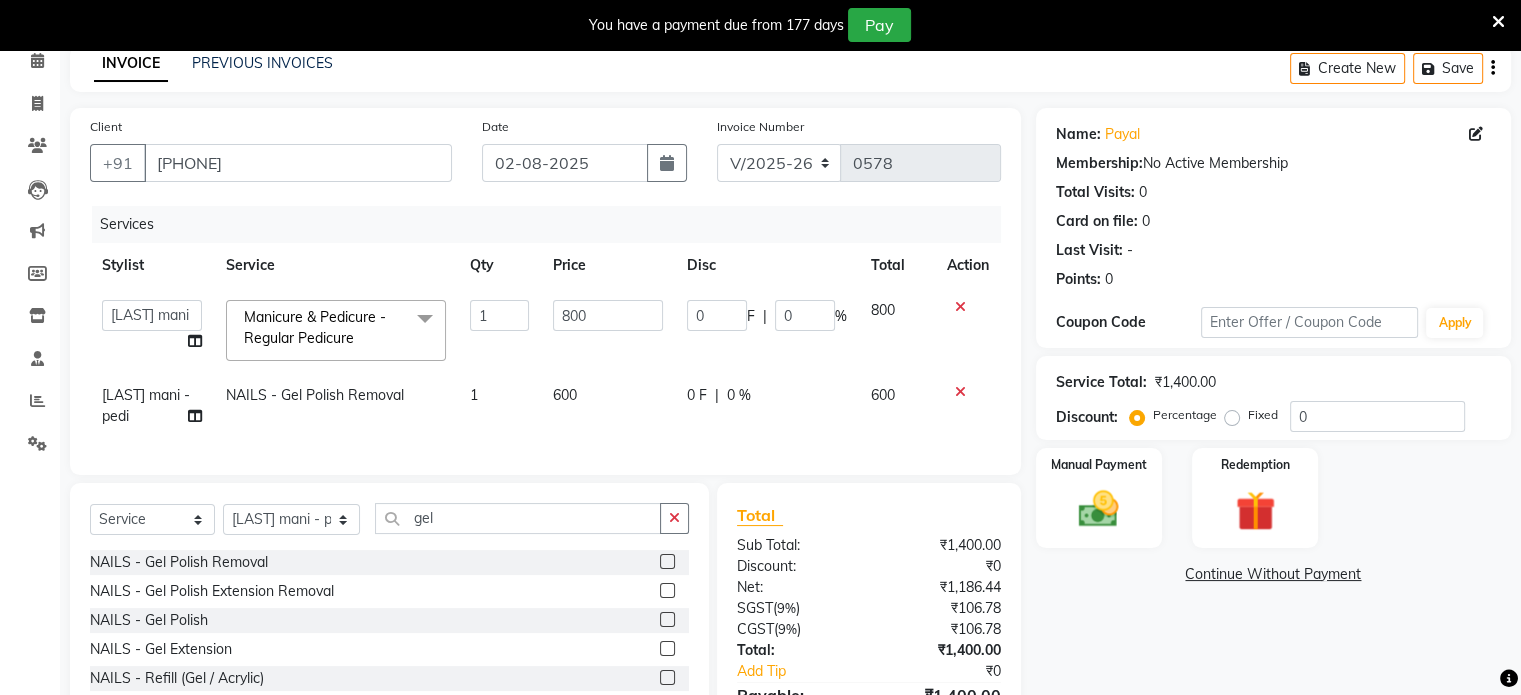 click on "0 F | 0 %" 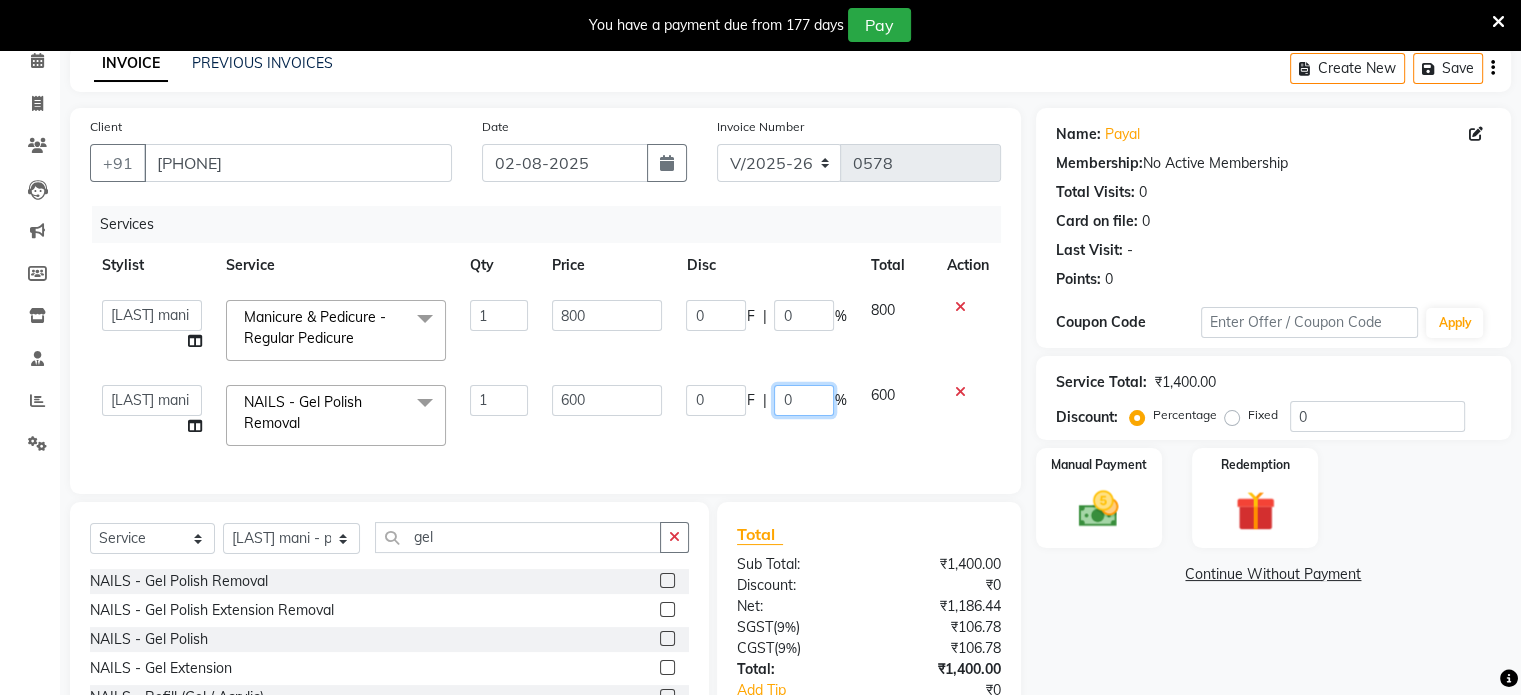click on "0" 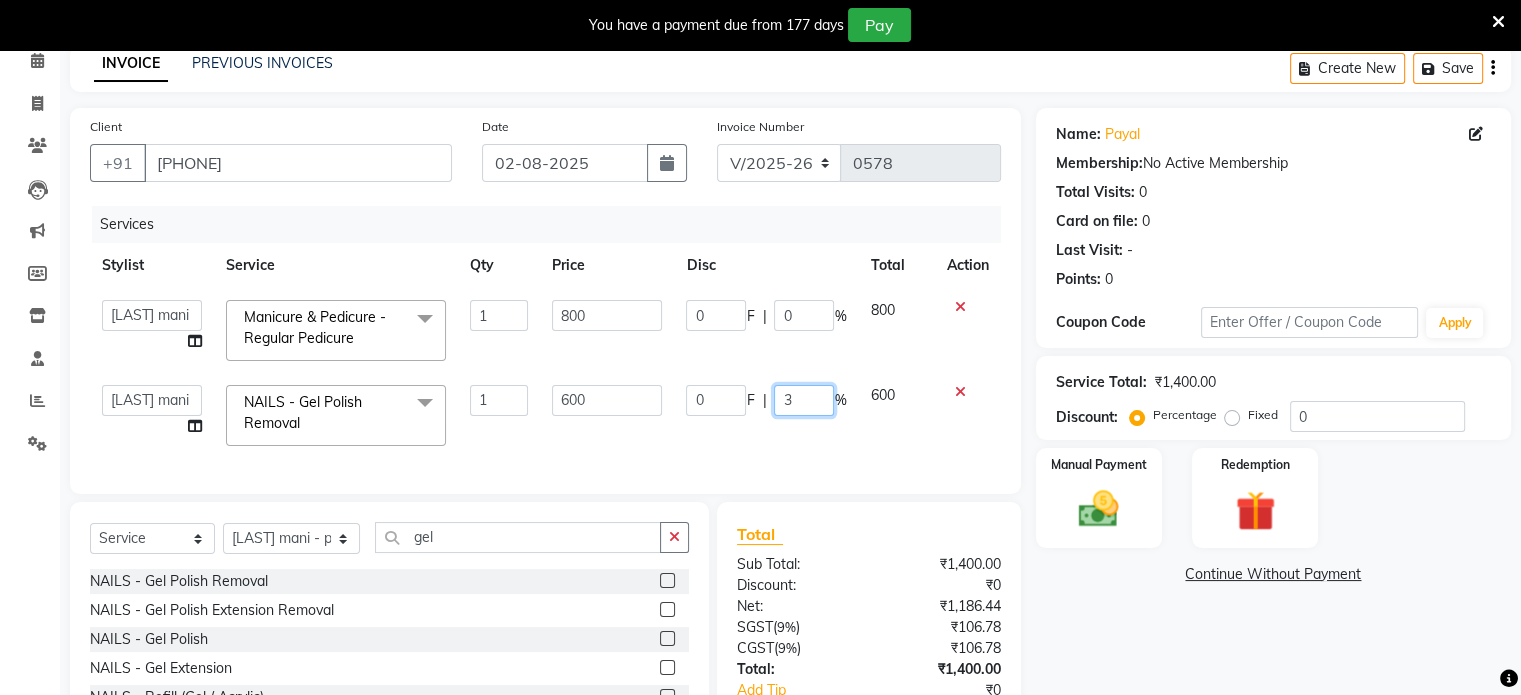 type on "30" 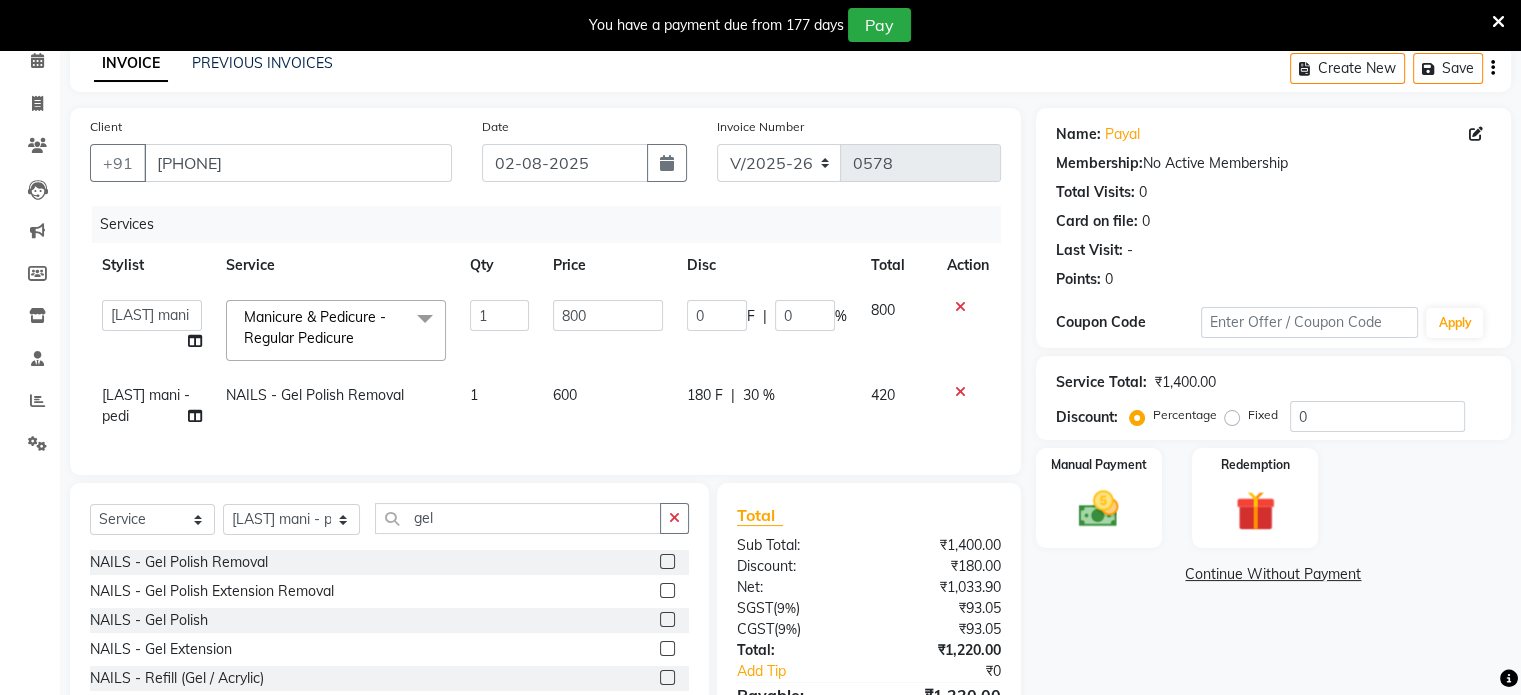click on "Services Stylist Service Qty Price Disc Total Action  [LAST]   [LAST]   [LAST] mani - pedi   [LAST] Nail and eyelash Technician   [LAST] Beautician & Senior Stylist   [LAST] senior stylist  Manicure & Pedicure - Regular Pedicure  x Crown Touch Up Global Color Highlight Root Touch Up Keratine Treatment Nano Plastia Qod Treatment Hair Botox Hair Cysteine Treatment Colour (Per Streak) Hair cut tip Aqua treatment Shoulder length Aqua treatment below shoulder Aqua treatment waist Hair Tinsel Aqua Wash Trimming Fringe Cut Girl (Kid) Wash Paddle Dry Hair wash with Paddle Dry Incurl/Outcurl Blowdry Wash with Incurl/Outcurl Blowdry Color Refresh Wash Smoothening Aqua Gold Treatment Hair Colours - Hair Wash And Paddle Dry Hair Colours - Blowdry With Wash Hair Colours - Blow Dry Without Wash Hair Colours - Ironing / Hair Colours - Tongs Curls Hair Colours - Hair Cut (Id Upto 12yrs) Without Wash Mehndi Face Clean Up - Basic Clean Up Face Clean Up - Fruitilicious: Grape Extract Face Clean Up - White & Bright With Glycoside" 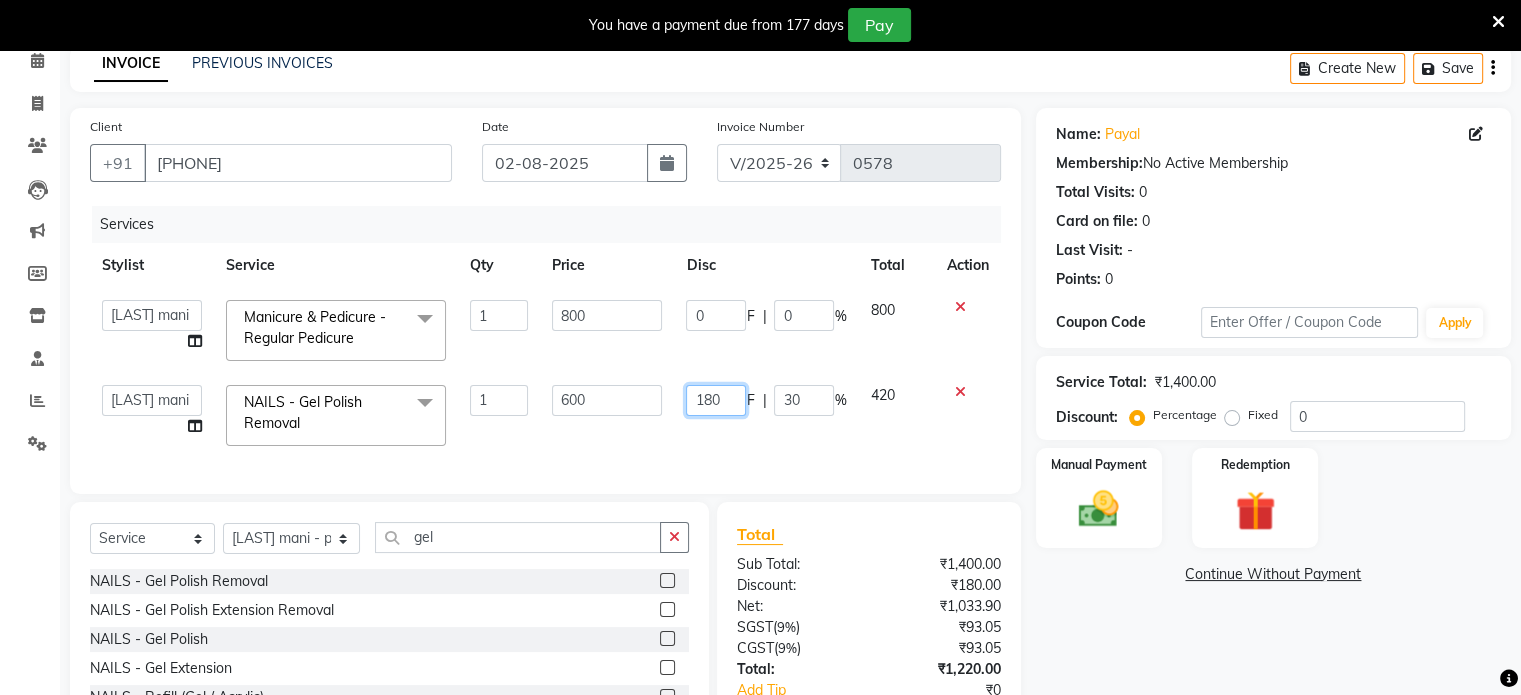 click on "180" 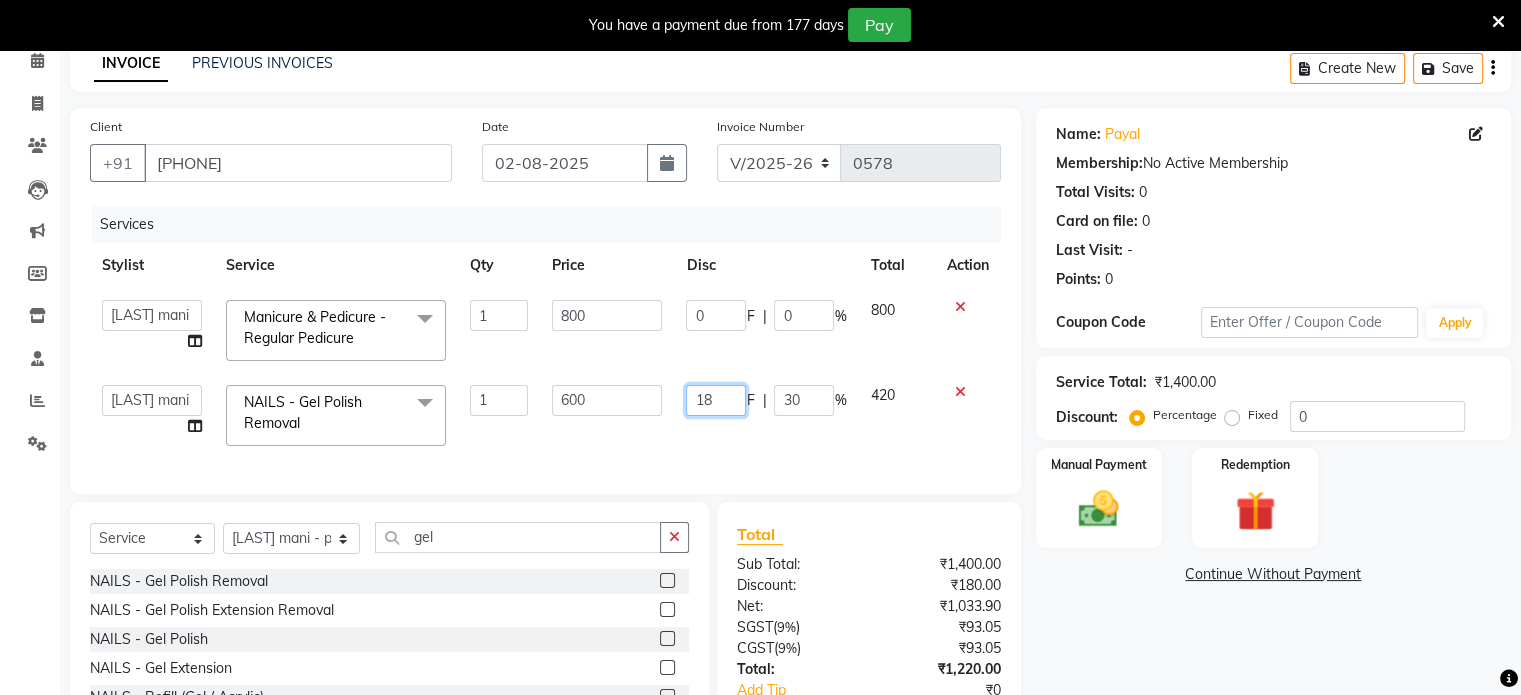 type on "1" 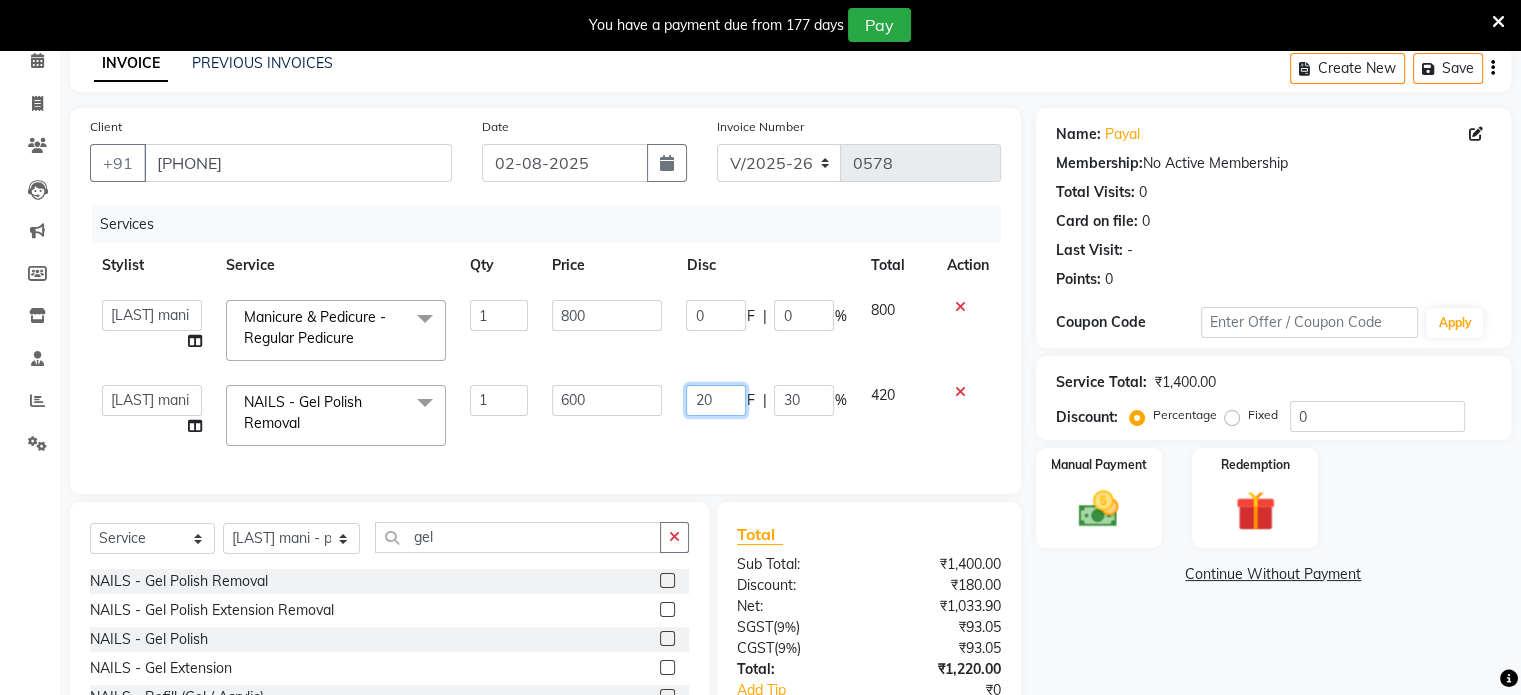 type on "200" 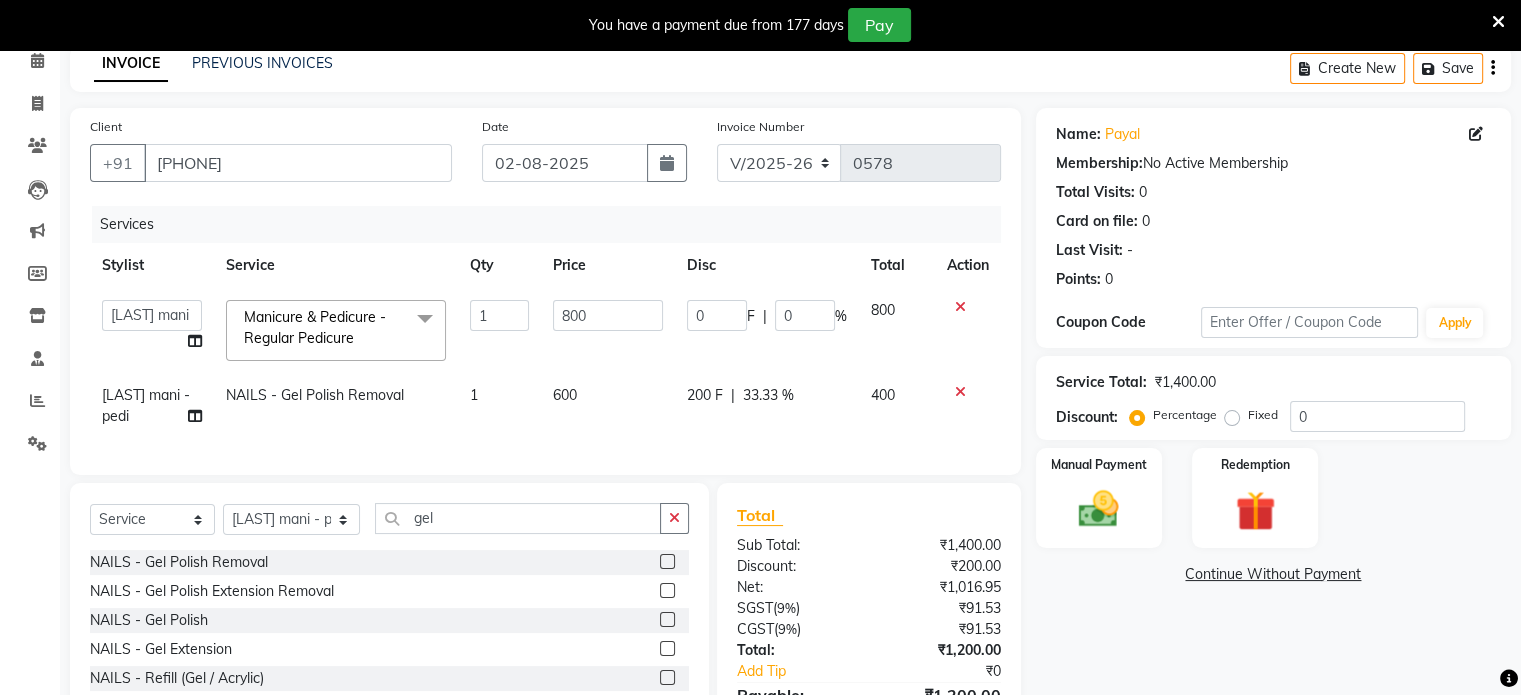 click on "Services Stylist Service Qty Price Disc Total Action  [LAST]   [LAST]   [LAST] mani - pedi   [LAST] Nail and eyelash Technician   [LAST] Beautician & Senior Stylist   [LAST] senior stylist  Manicure & Pedicure - Regular Pedicure  x Crown Touch Up Global Color Highlight Root Touch Up Keratine Treatment Nano Plastia Qod Treatment Hair Botox Hair Cysteine Treatment Colour (Per Streak) Hair cut tip Aqua treatment Shoulder length Aqua treatment below shoulder Aqua treatment waist Hair Tinsel Aqua Wash Trimming Fringe Cut Girl (Kid) Wash Paddle Dry Hair wash with Paddle Dry Incurl/Outcurl Blowdry Wash with Incurl/Outcurl Blowdry Color Refresh Wash Smoothening Aqua Gold Treatment Hair Colours - Hair Wash And Paddle Dry Hair Colours - Blowdry With Wash Hair Colours - Blow Dry Without Wash Hair Colours - Ironing / Hair Colours - Tongs Curls Hair Colours - Hair Cut (Id Upto 12yrs) Without Wash Mehndi Face Clean Up - Basic Clean Up Face Clean Up - Fruitilicious: Grape Extract Face Clean Up - White & Bright With Glycoside" 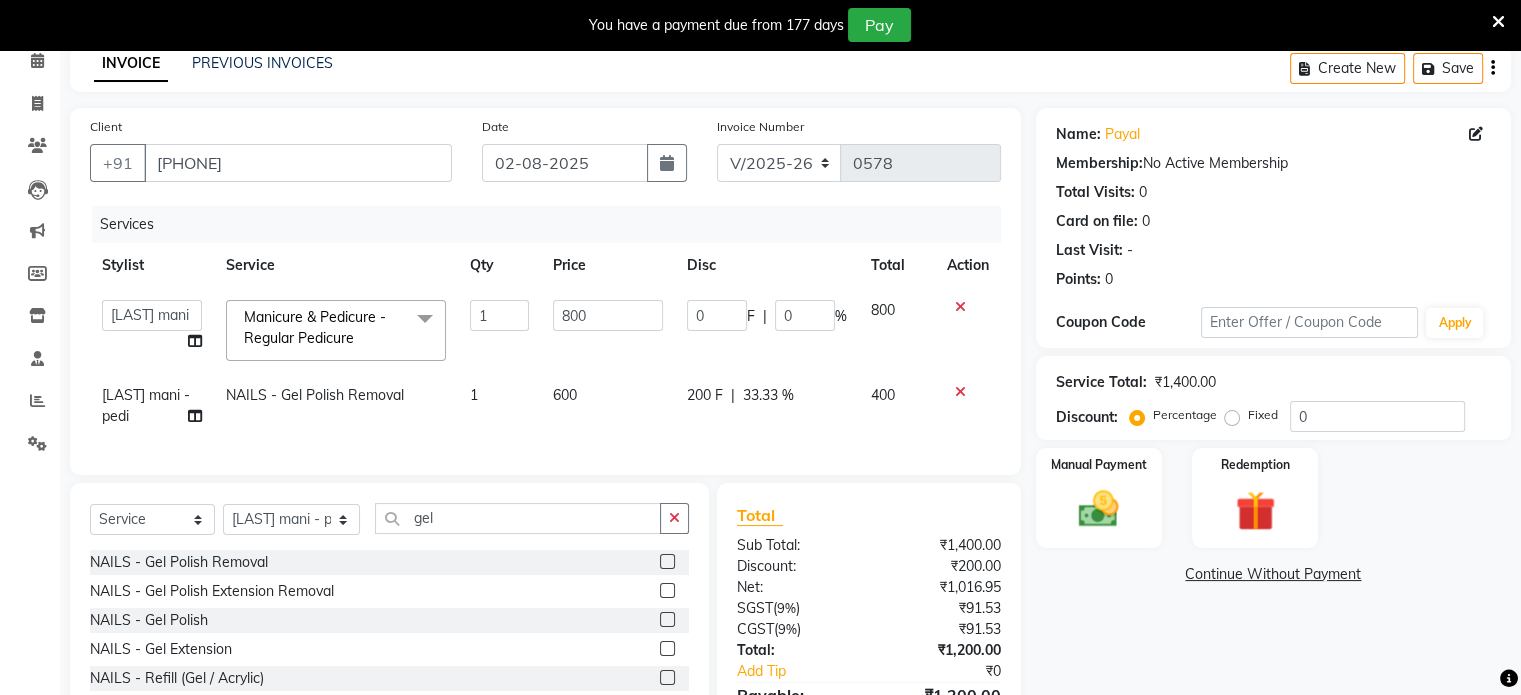 click at bounding box center (666, 620) 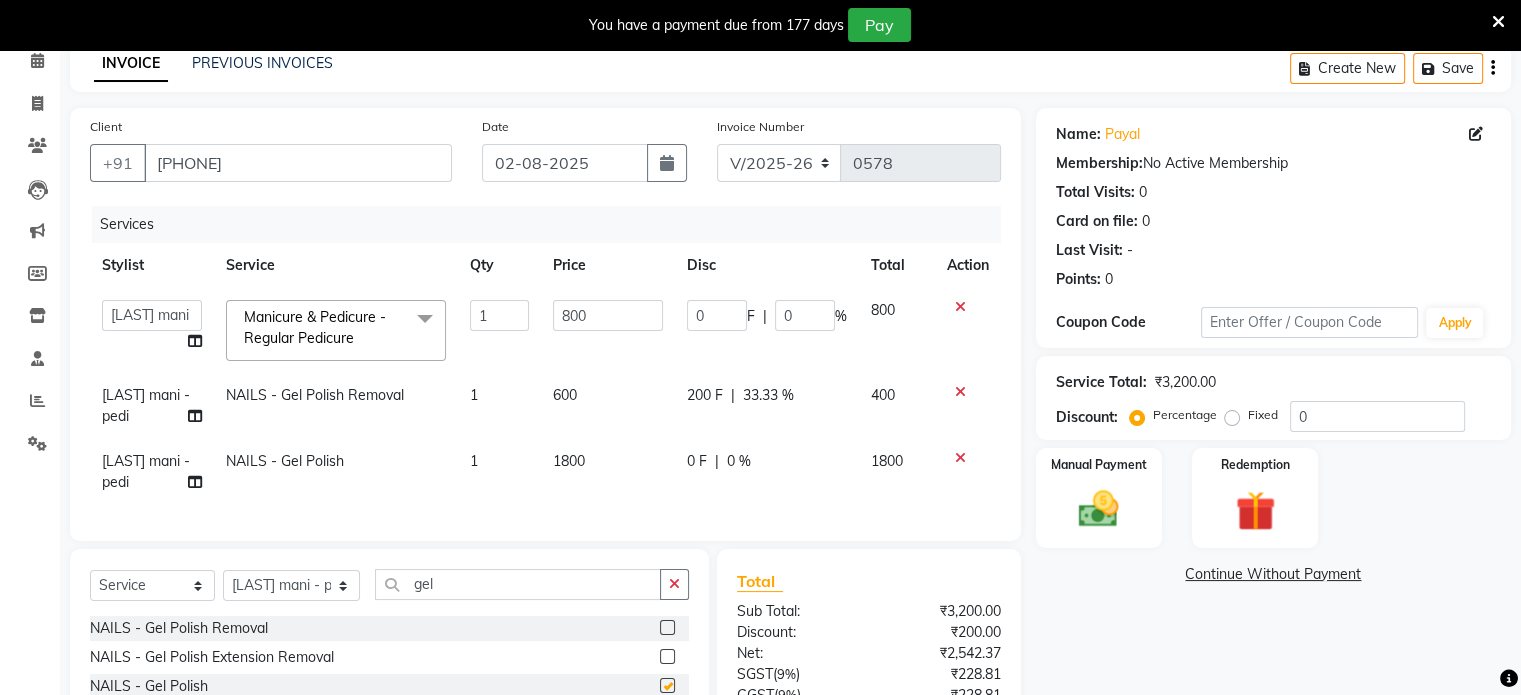 checkbox on "false" 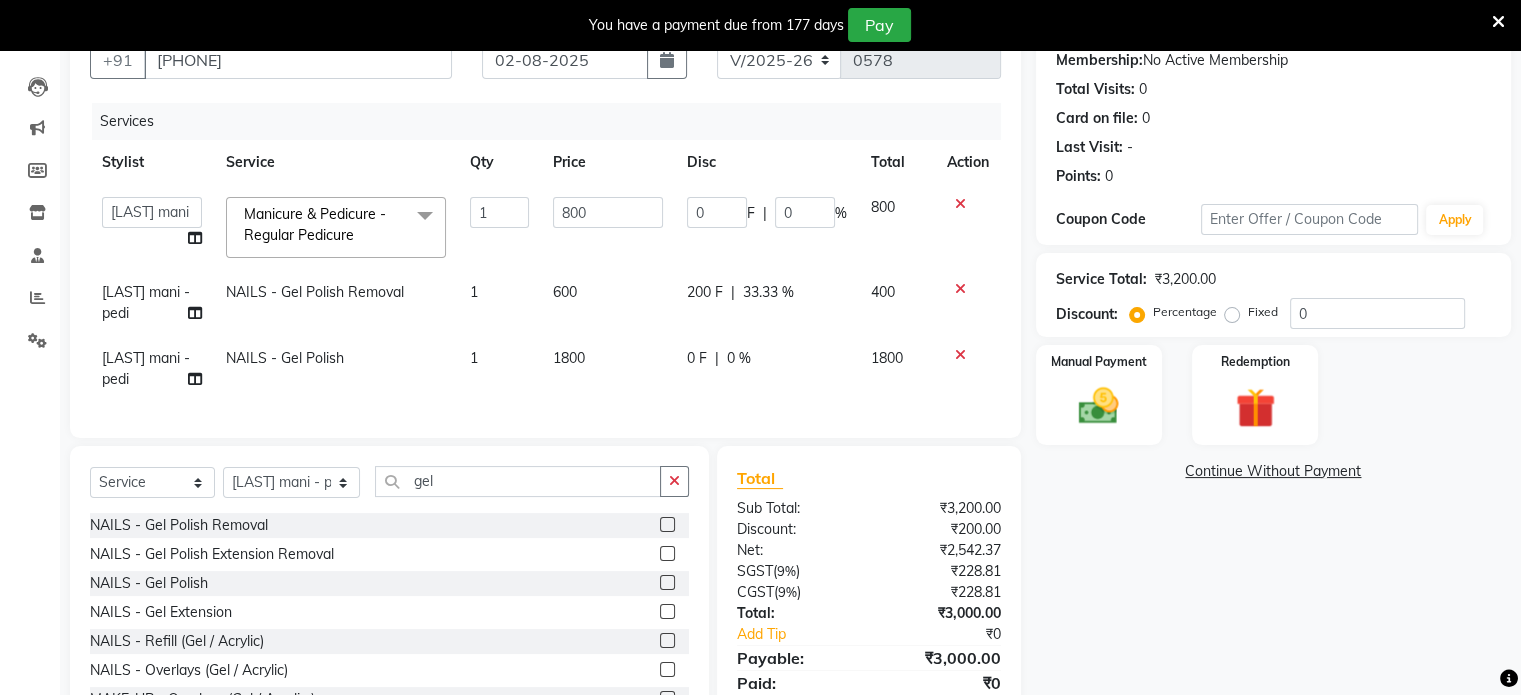 scroll, scrollTop: 196, scrollLeft: 0, axis: vertical 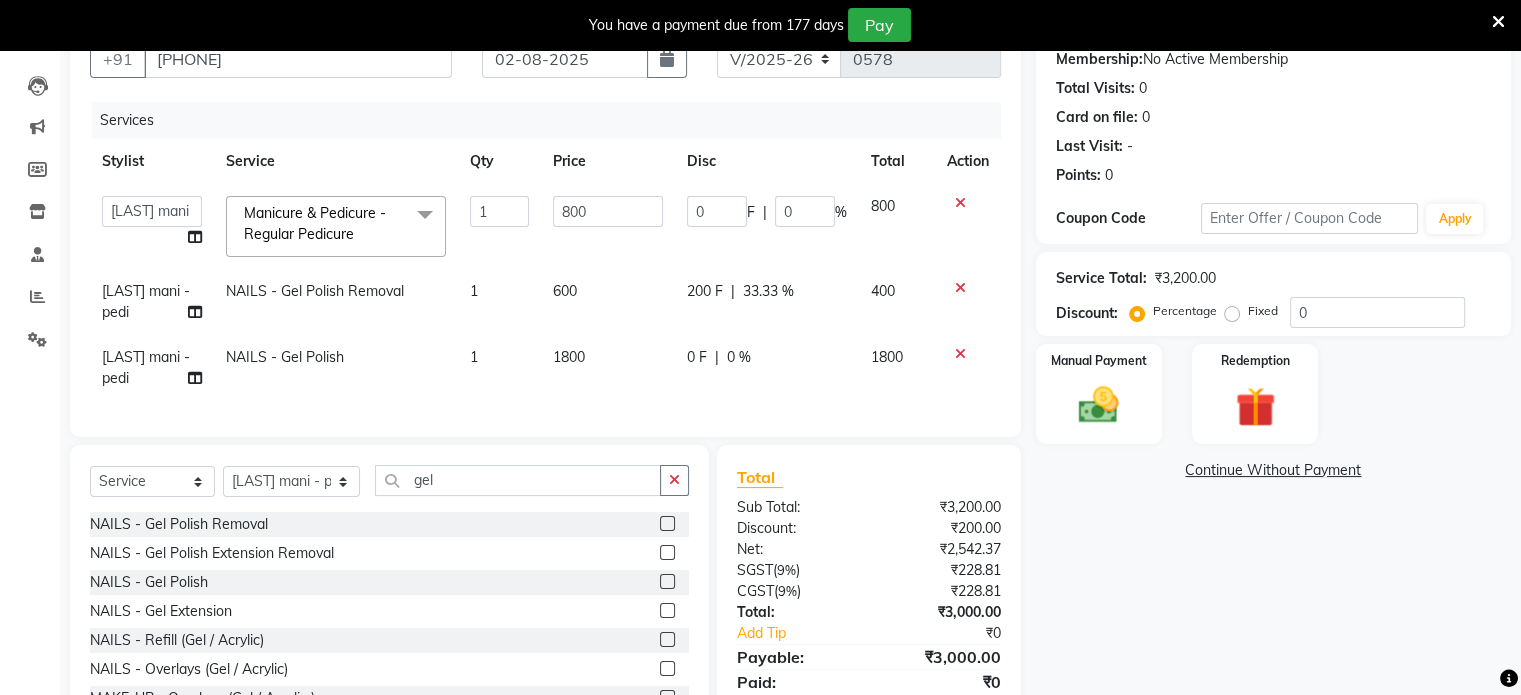 click on "1800" 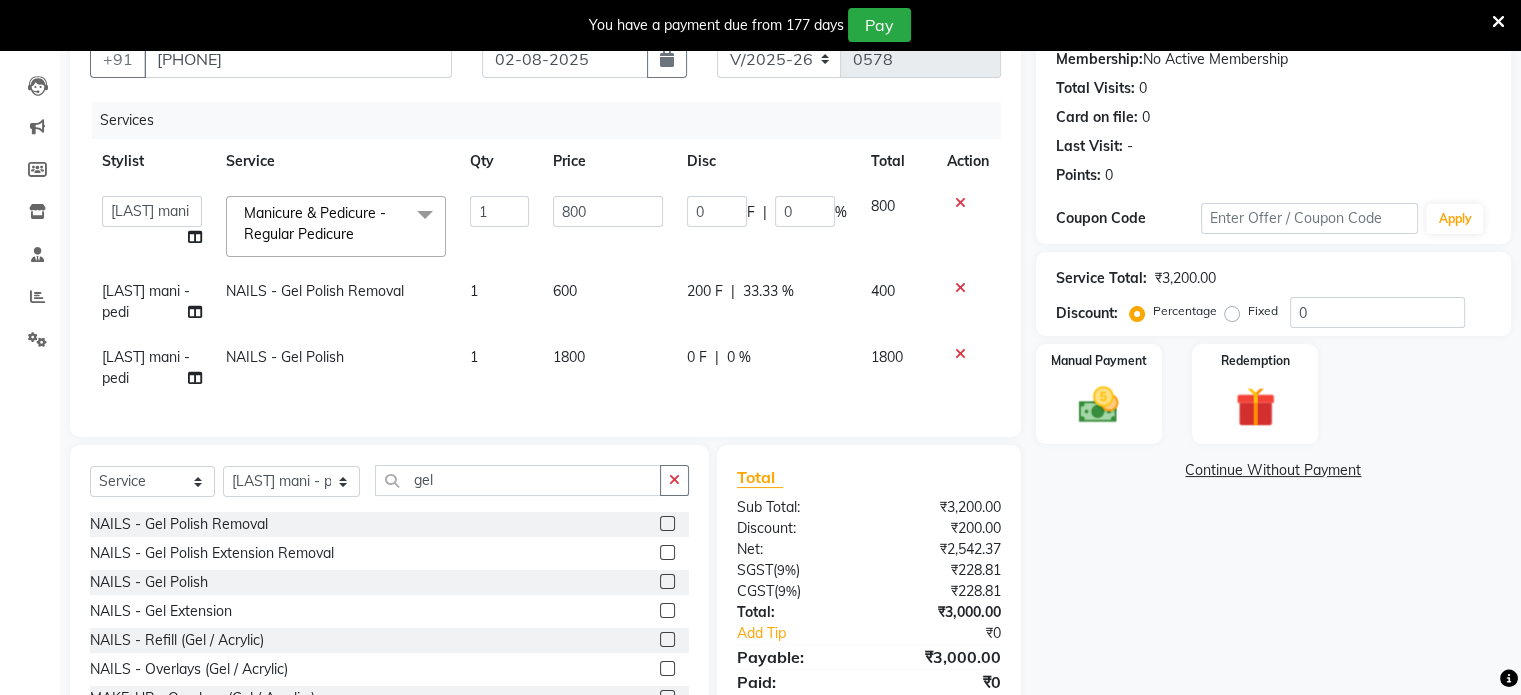 select on "60225" 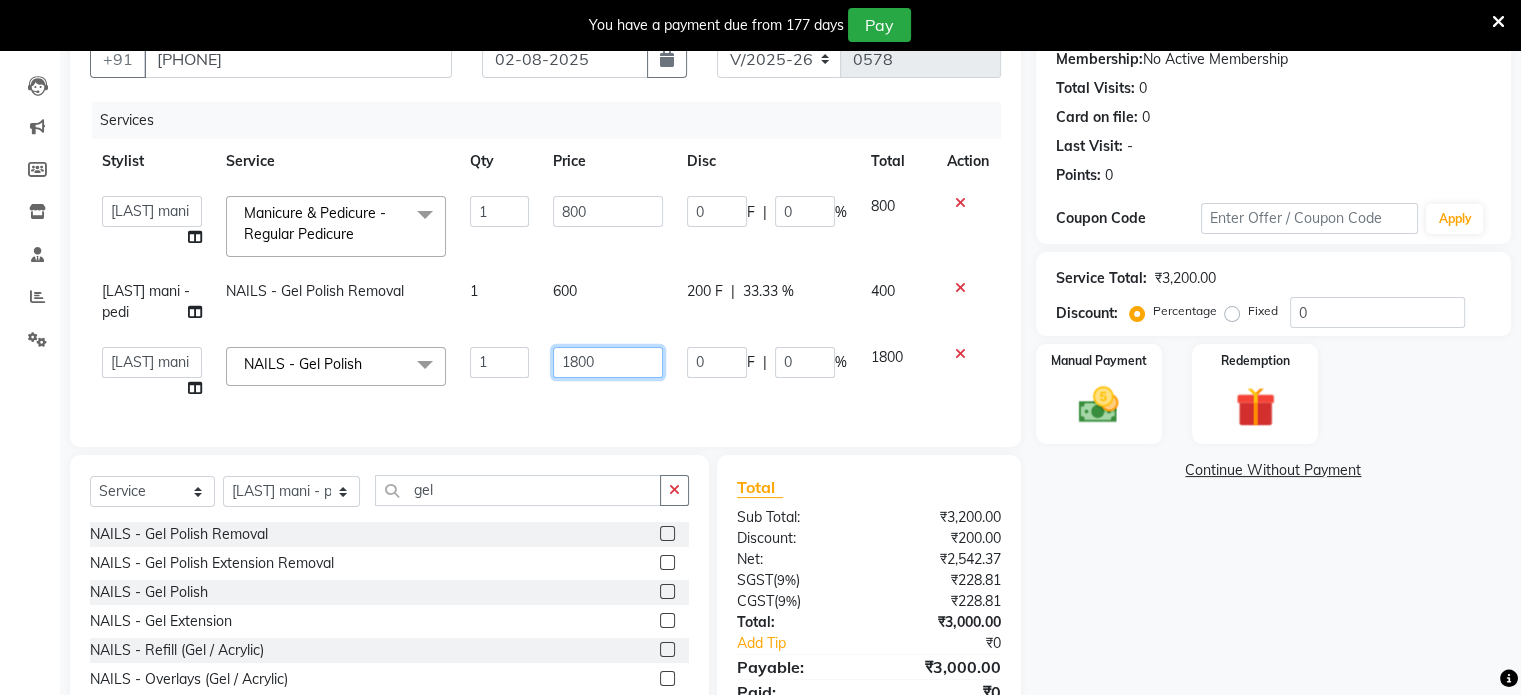click on "1800" 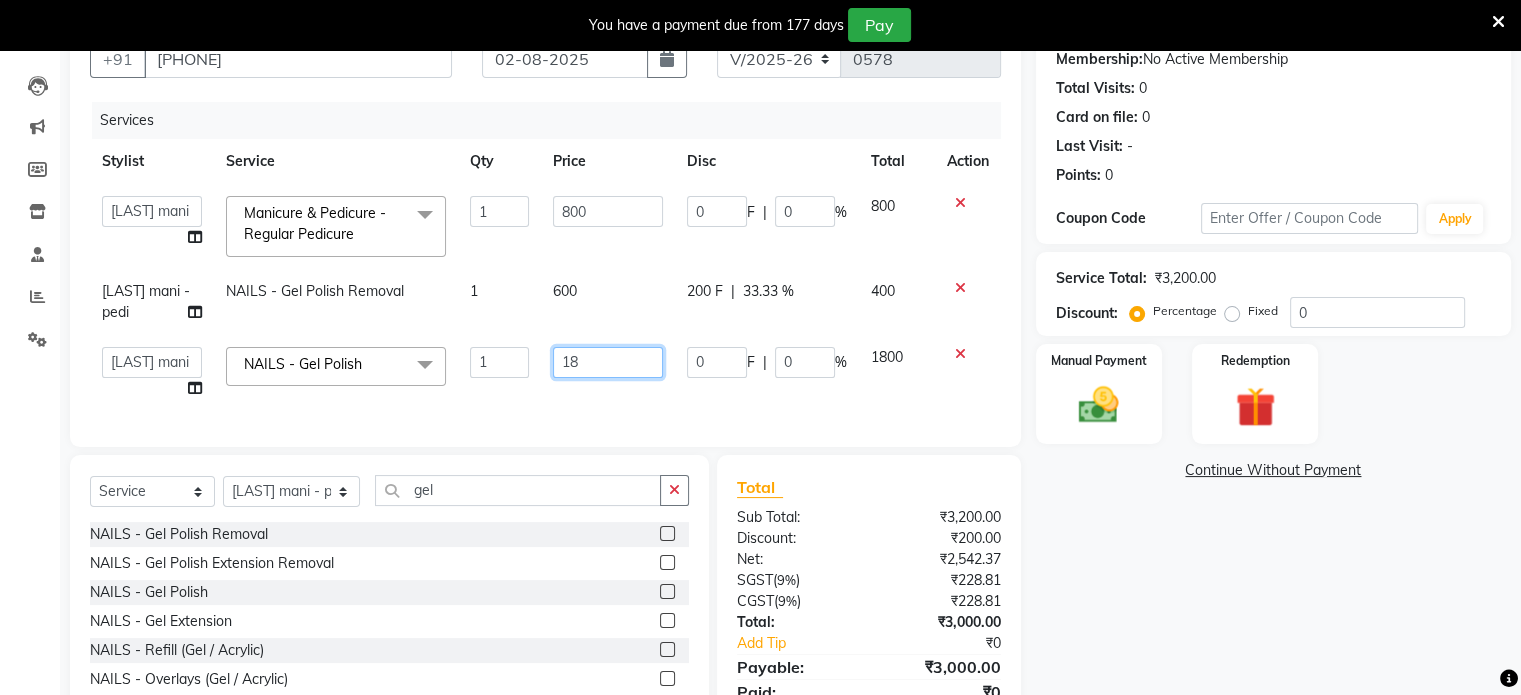 type on "1" 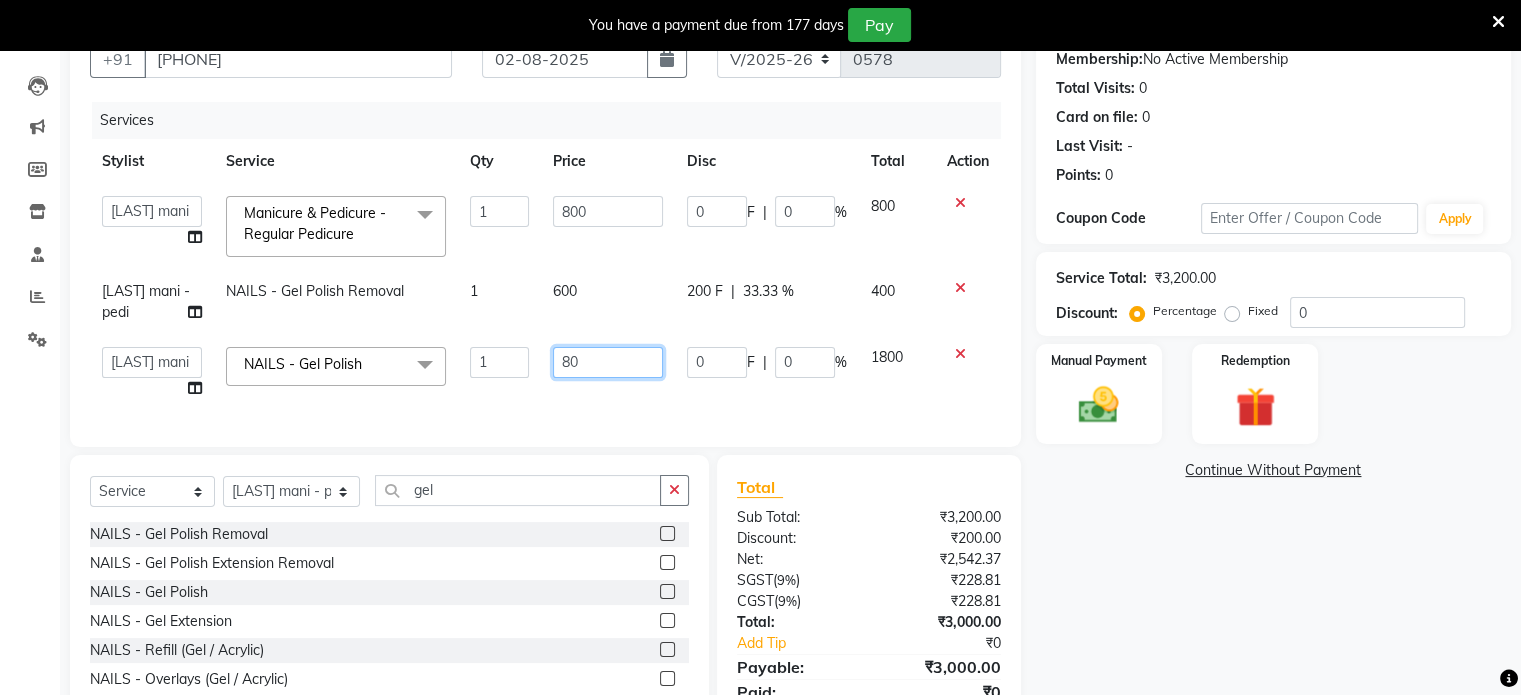 type on "800" 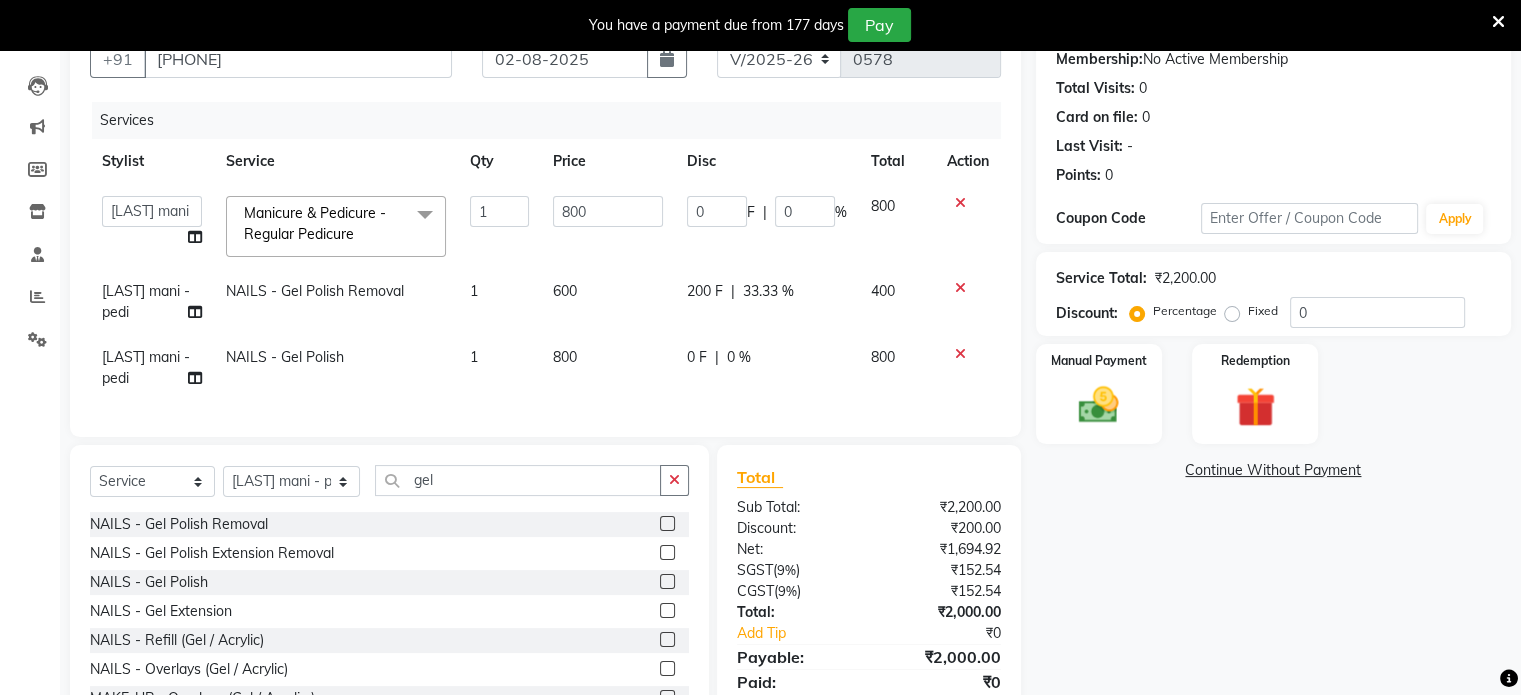 click on "800" 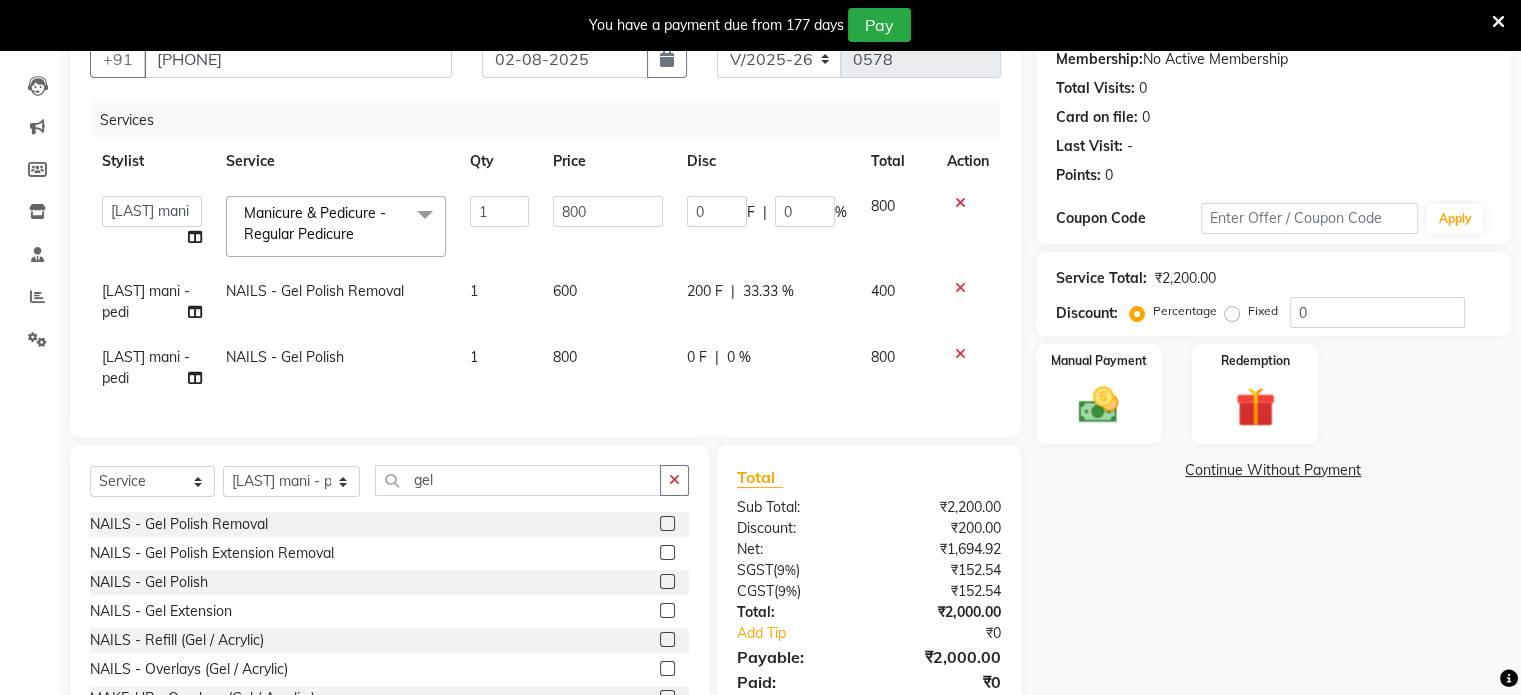 select on "60225" 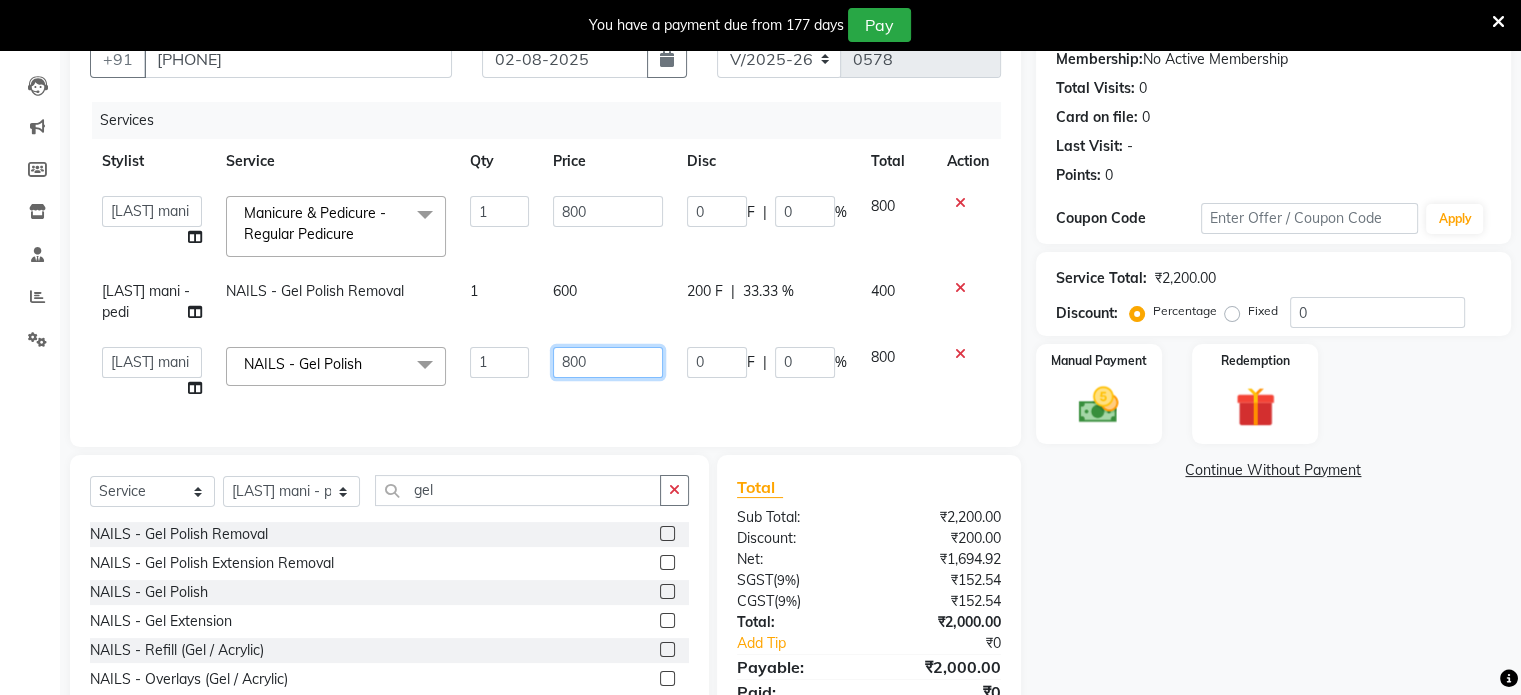 click on "800" 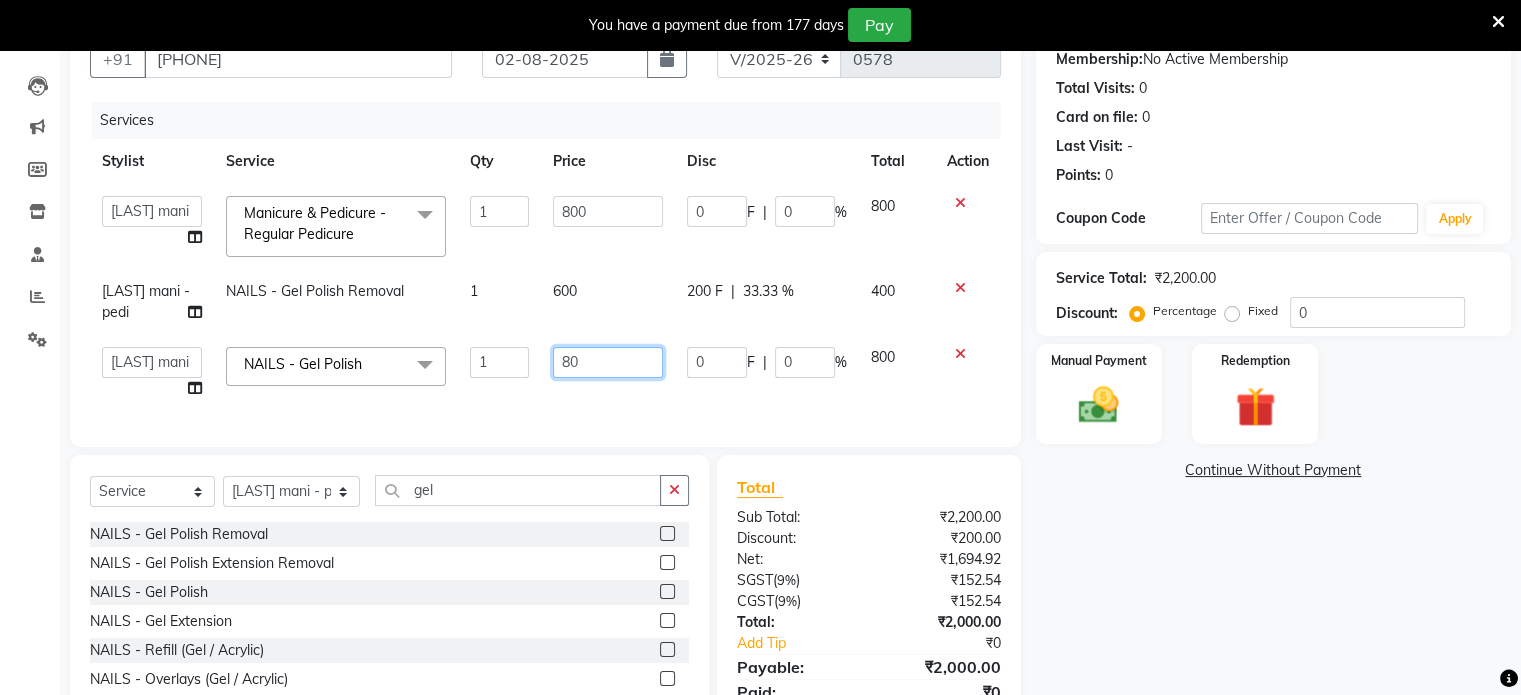 type on "8" 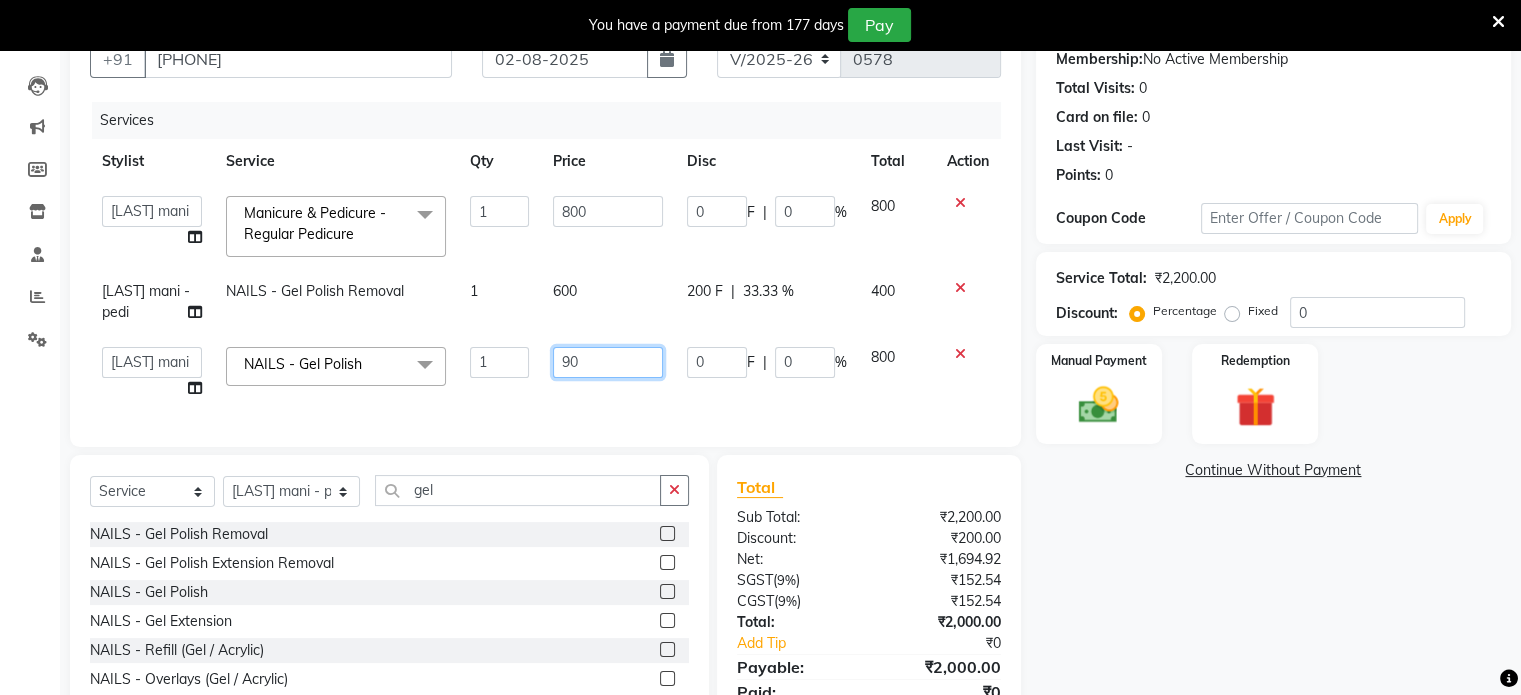 type on "900" 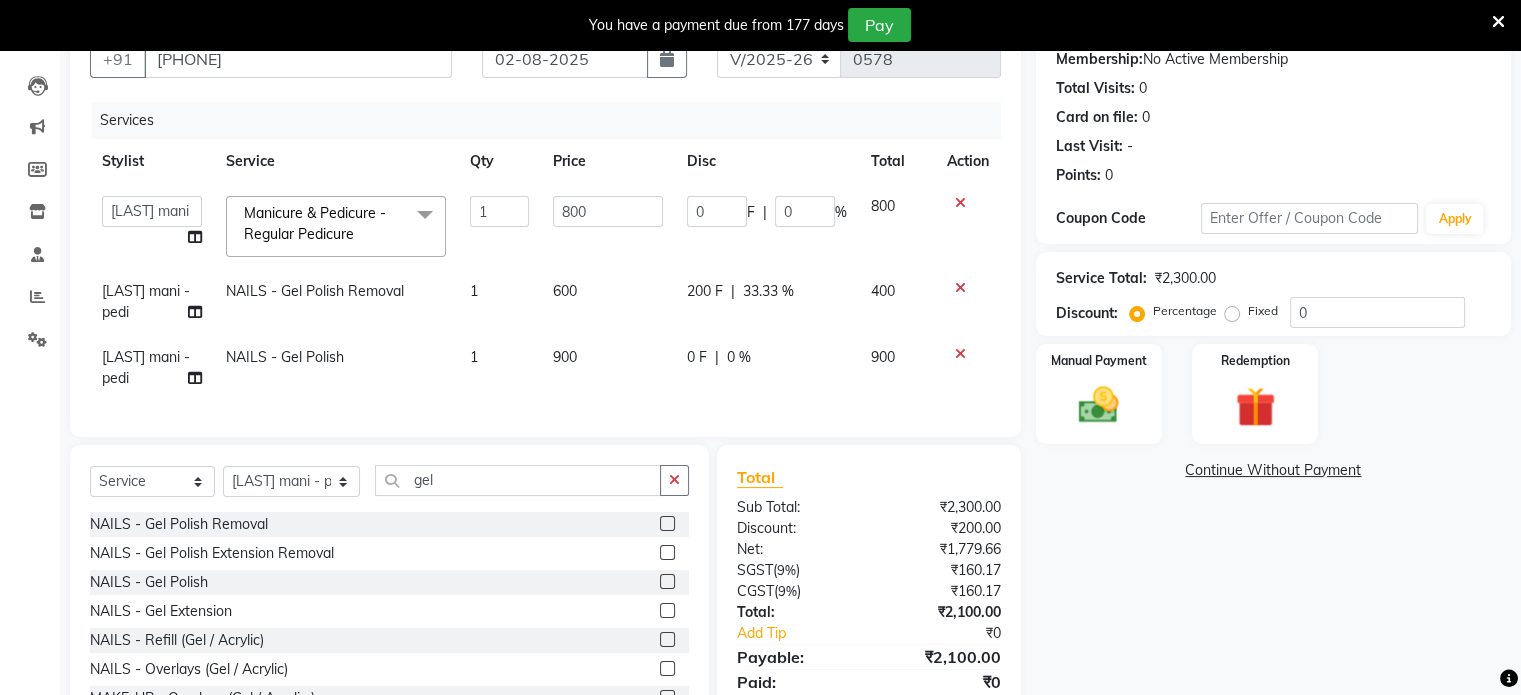 click on "0 F | 0 %" 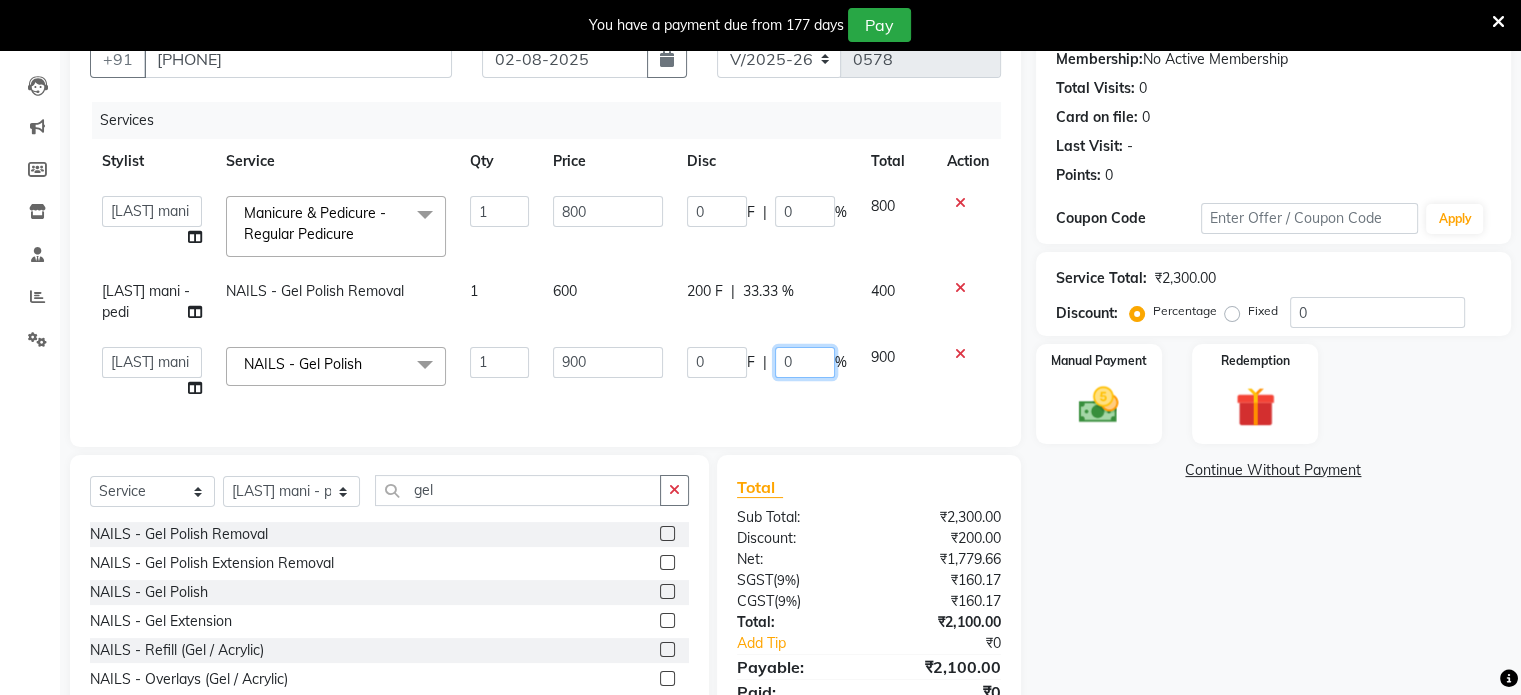 click on "0" 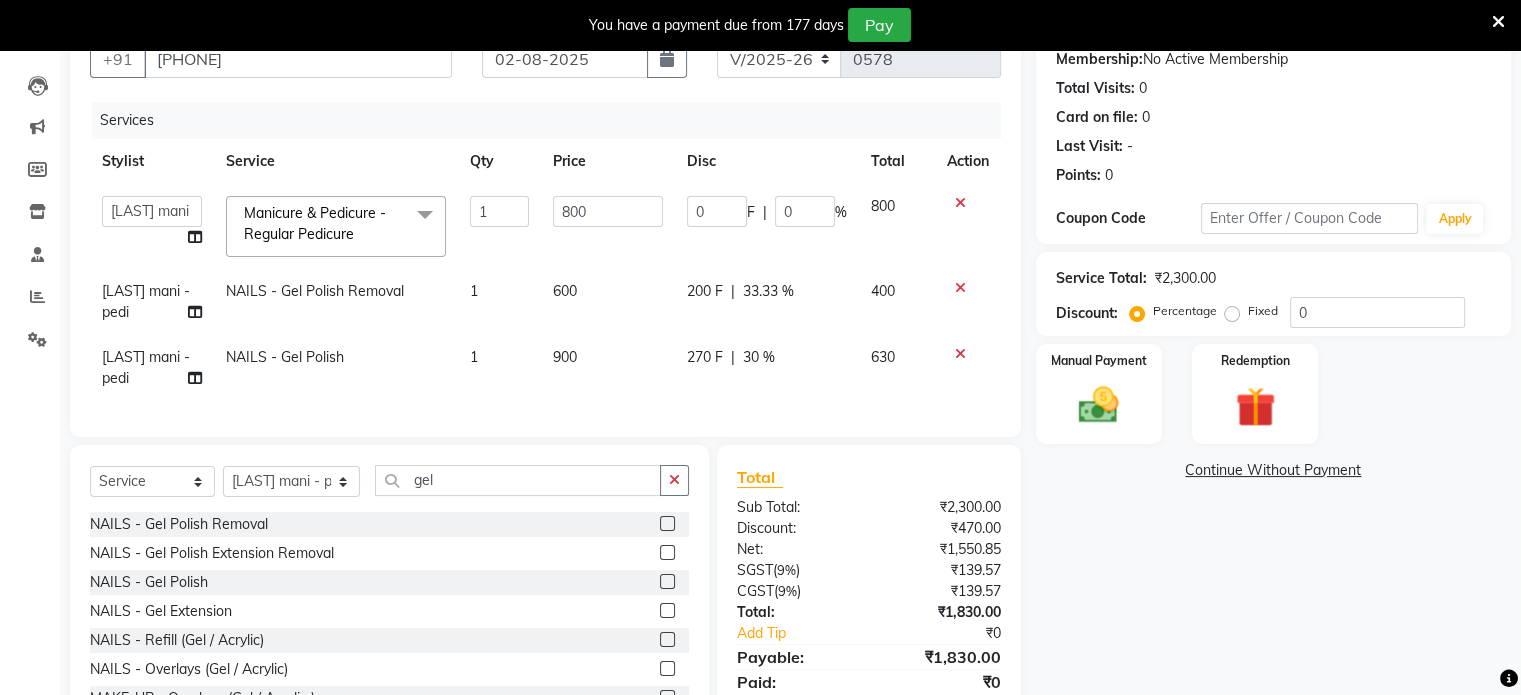click on "Services Stylist Service Qty Price Disc Total Action  [LAST]   [LAST]   [LAST] mani - pedi   [LAST] Nail and eyelash Technician   [LAST] Beautician & Senior Stylist   [LAST] senior stylist  Manicure & Pedicure - Regular Pedicure  x Crown Touch Up Global Color Highlight Root Touch Up Keratine Treatment Nano Plastia Qod Treatment Hair Botox Hair Cysteine Treatment Colour (Per Streak) Hair cut tip Aqua treatment Shoulder length Aqua treatment below shoulder Aqua treatment waist Hair Tinsel Aqua Wash Trimming Fringe Cut Girl (Kid) Wash Paddle Dry Hair wash with Paddle Dry Incurl/Outcurl Blowdry Wash with Incurl/Outcurl Blowdry Color Refresh Wash Smoothening Aqua Gold Treatment Hair Colours - Hair Wash And Paddle Dry Hair Colours - Blowdry With Wash Hair Colours - Blow Dry Without Wash Hair Colours - Ironing / Hair Colours - Tongs Curls Hair Colours - Hair Cut (Id Upto 12yrs) Without Wash Mehndi Face Clean Up - Basic Clean Up Face Clean Up - Fruitilicious: Grape Extract Face Clean Up - White & Bright With Glycoside" 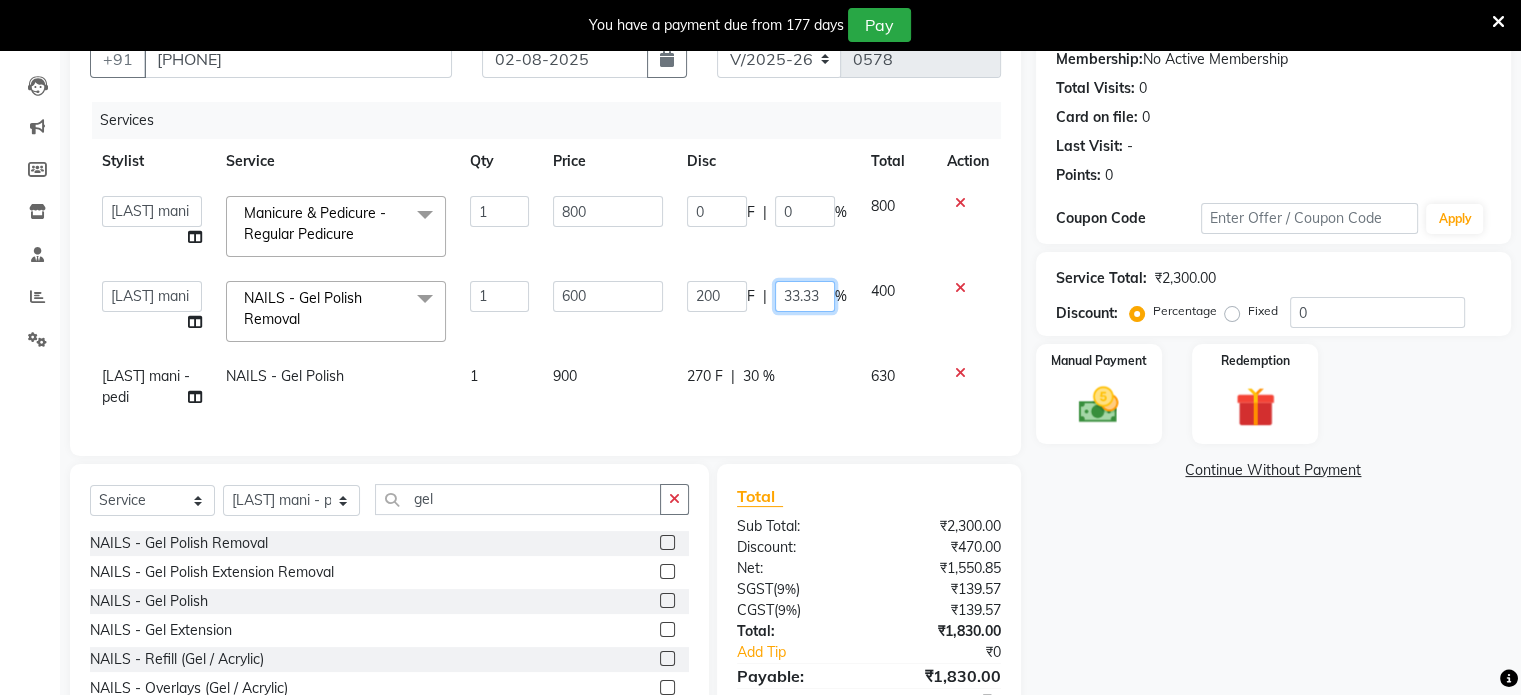 click on "33.33" 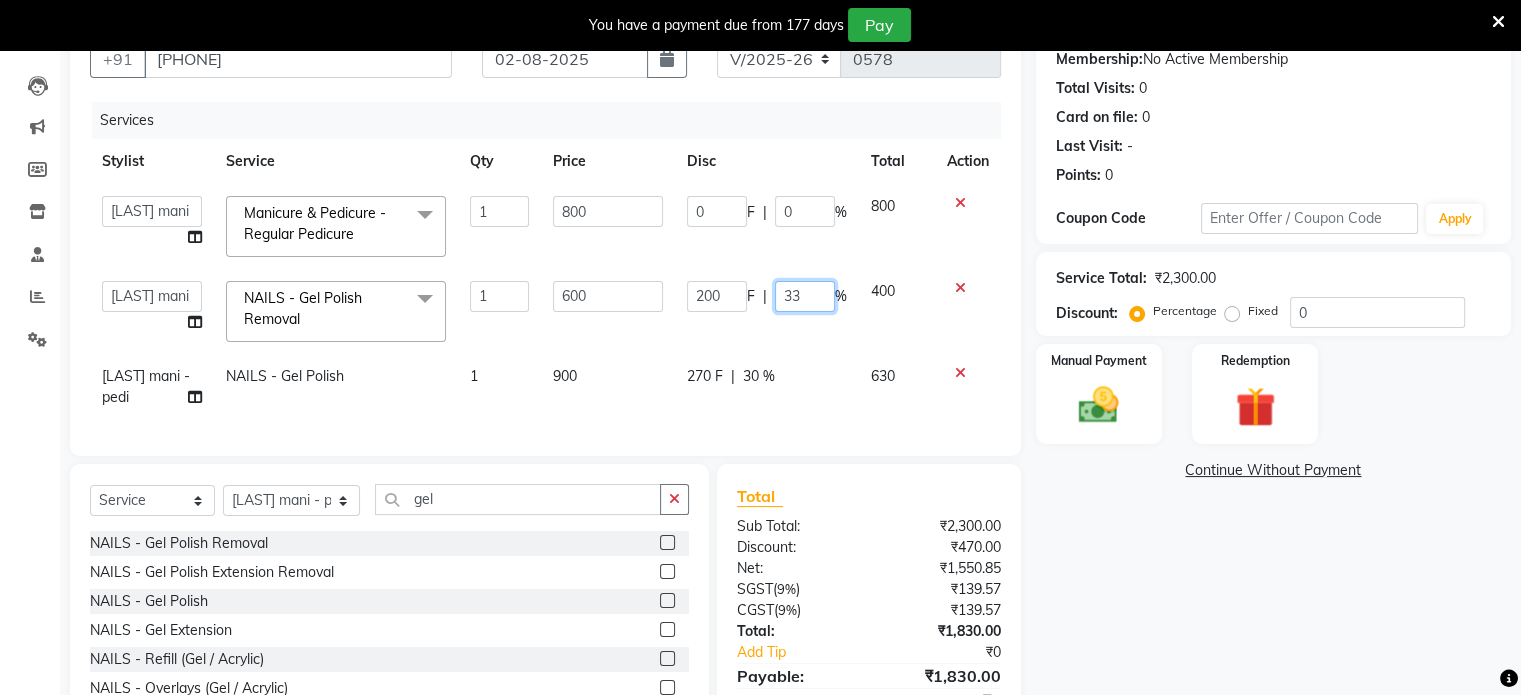 type on "3" 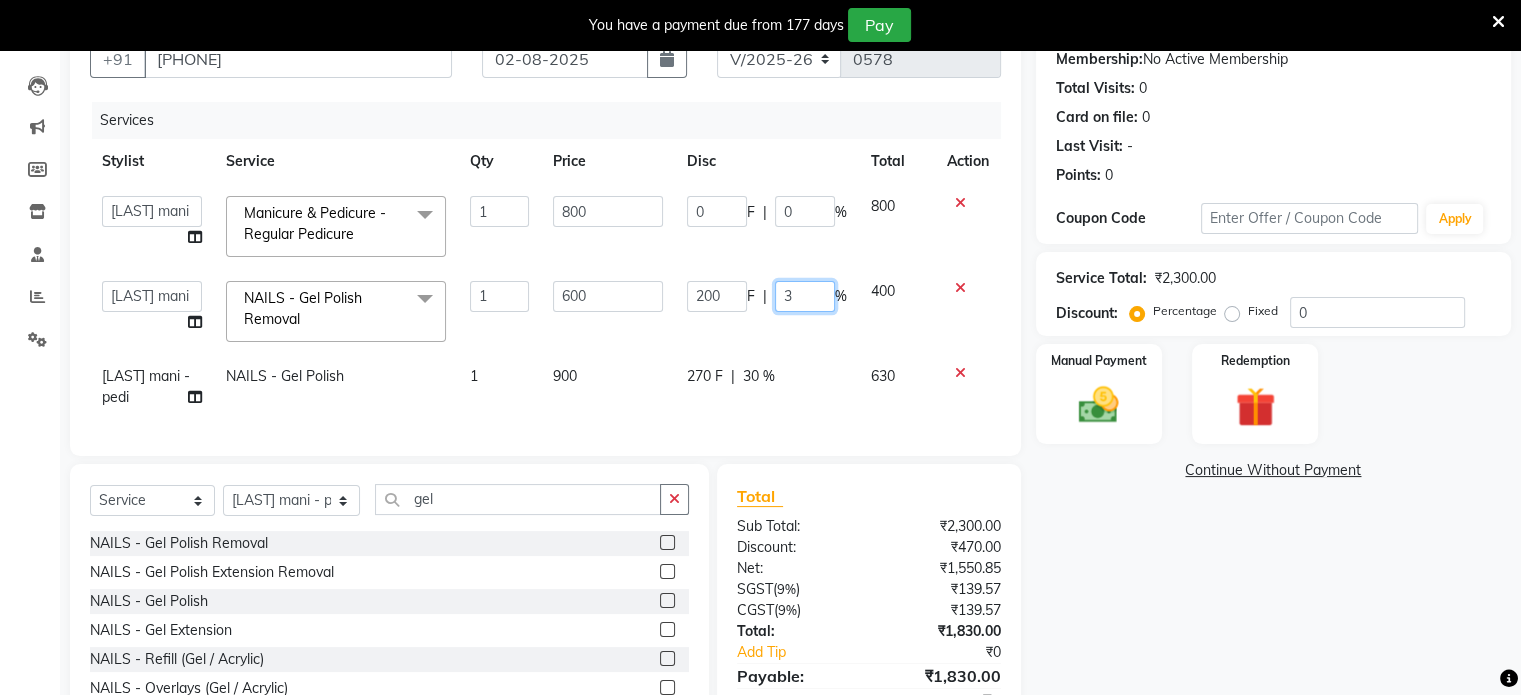 type on "30" 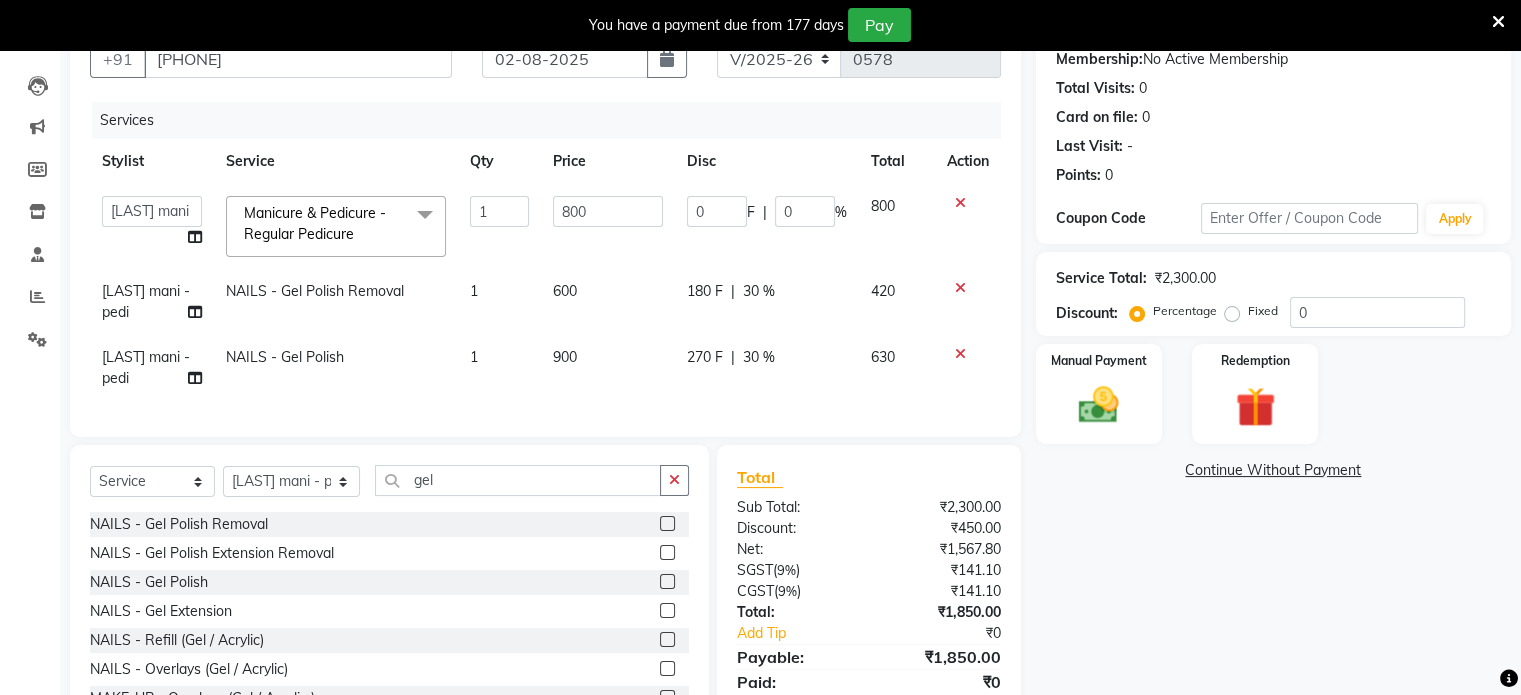 click on "420" 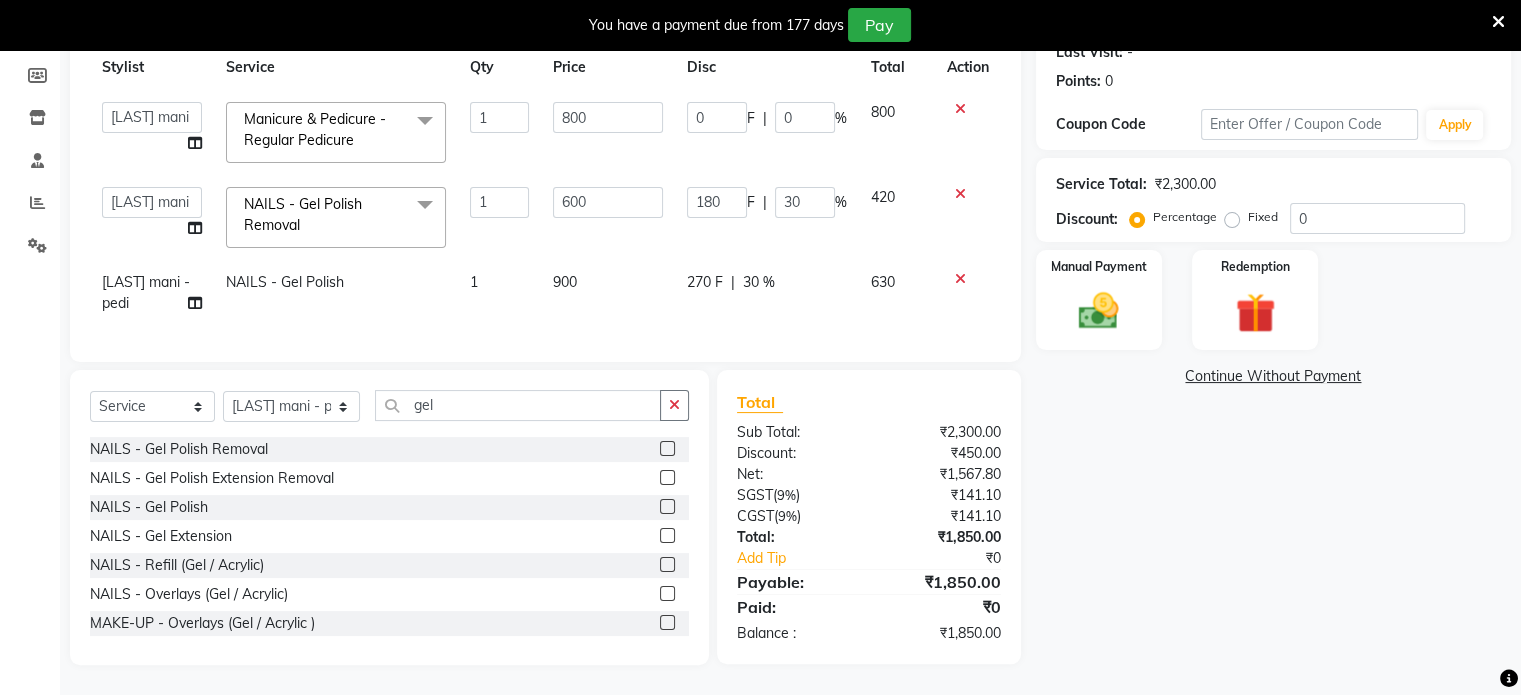 scroll, scrollTop: 304, scrollLeft: 0, axis: vertical 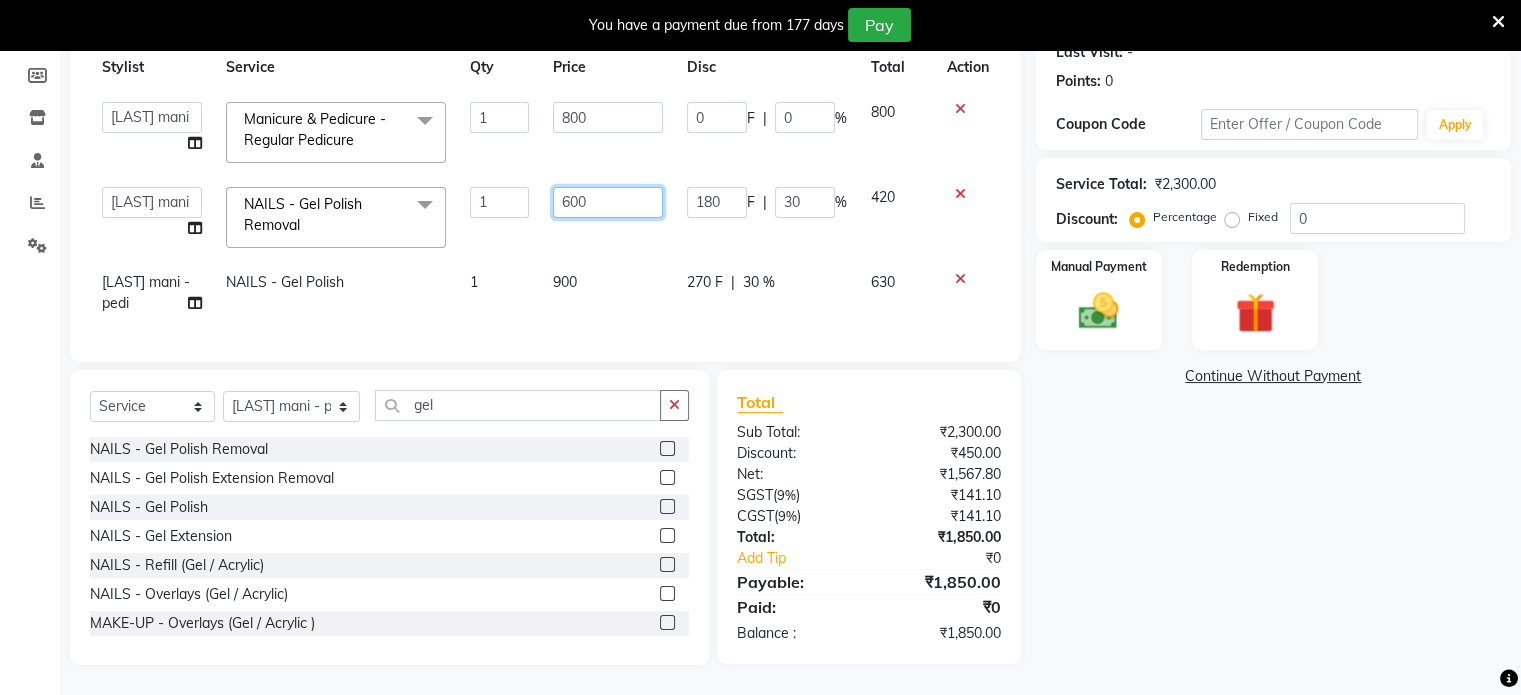 click on "600" 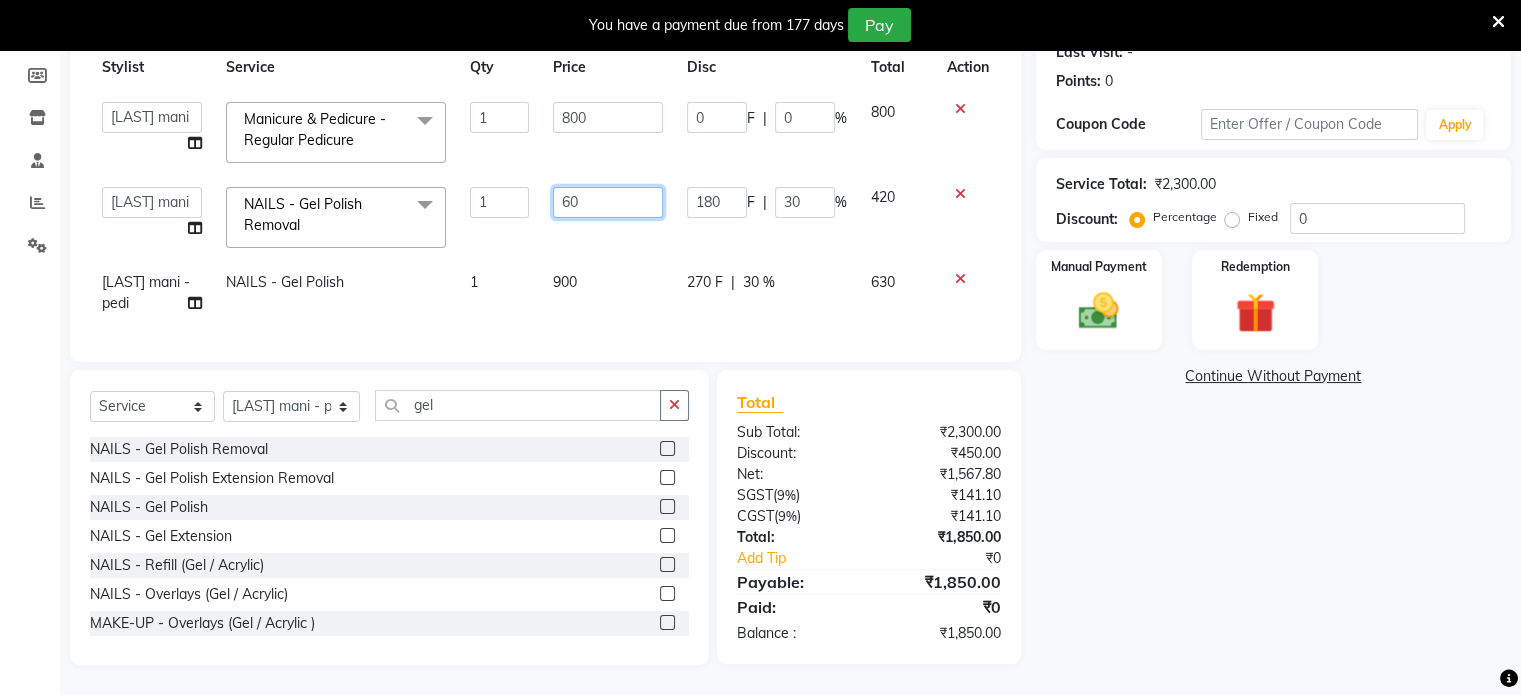 type on "6" 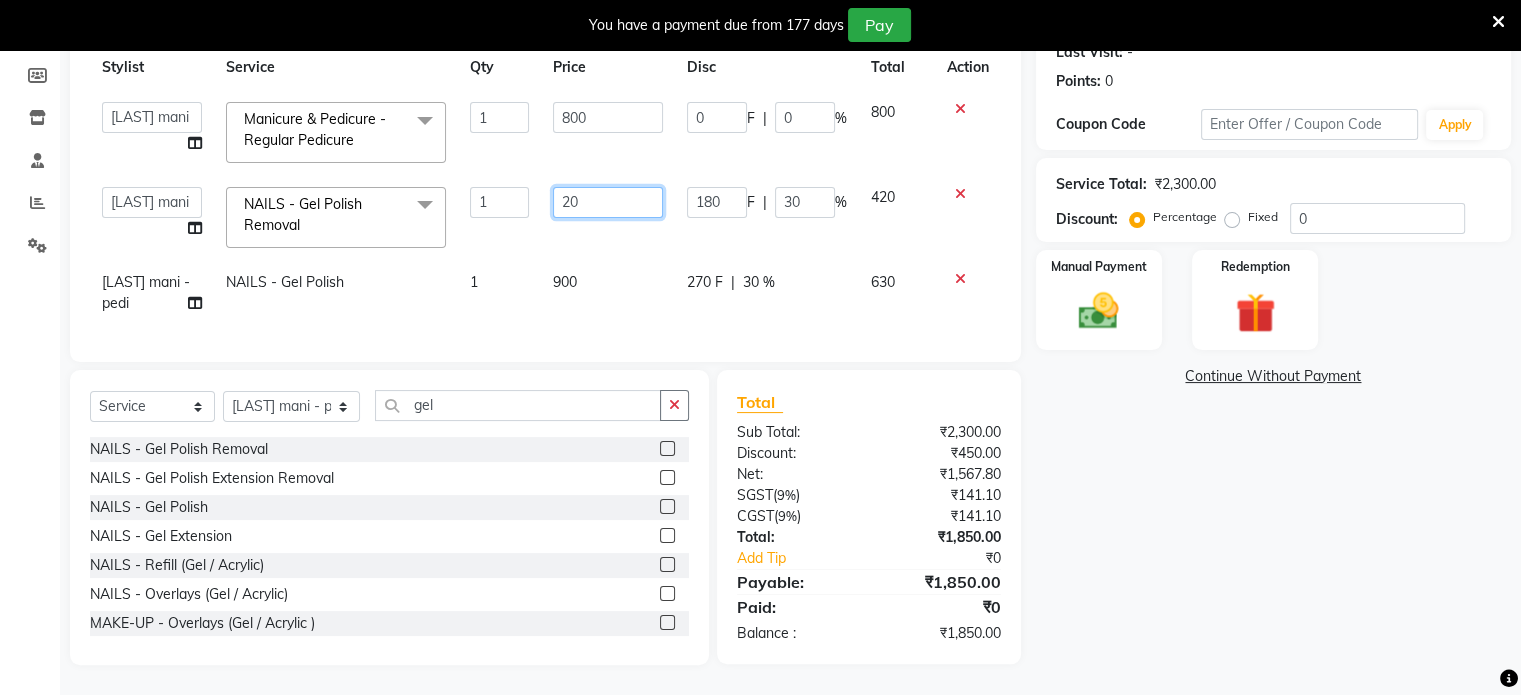 type on "200" 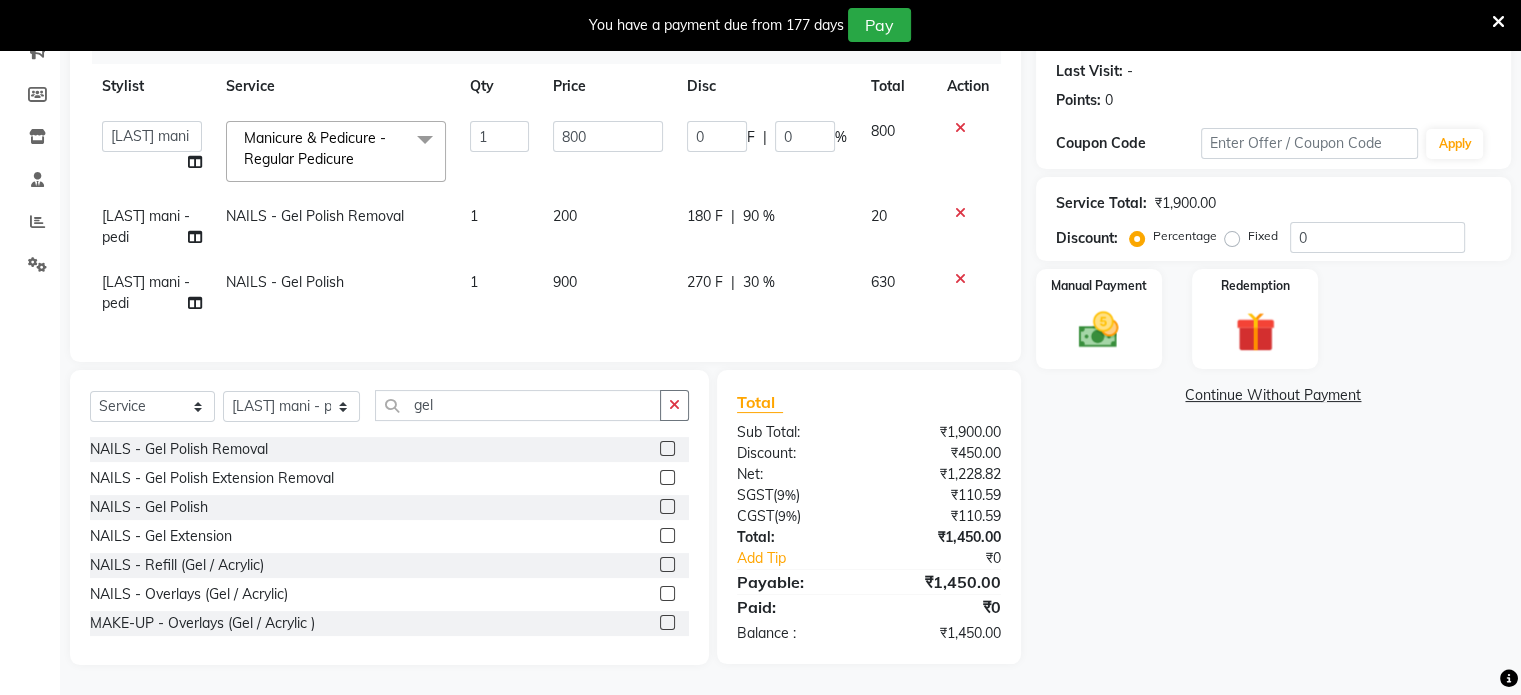 click on "180 F | 90 %" 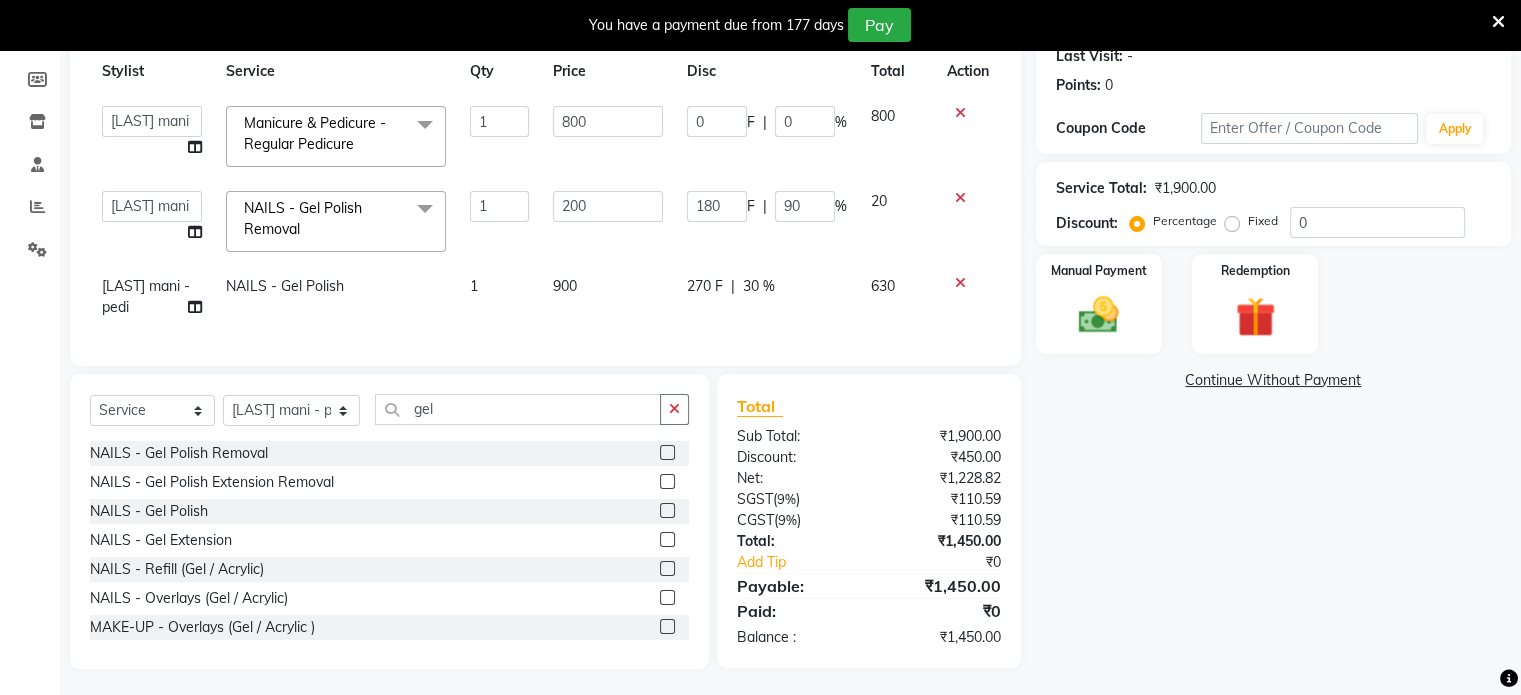 scroll, scrollTop: 304, scrollLeft: 0, axis: vertical 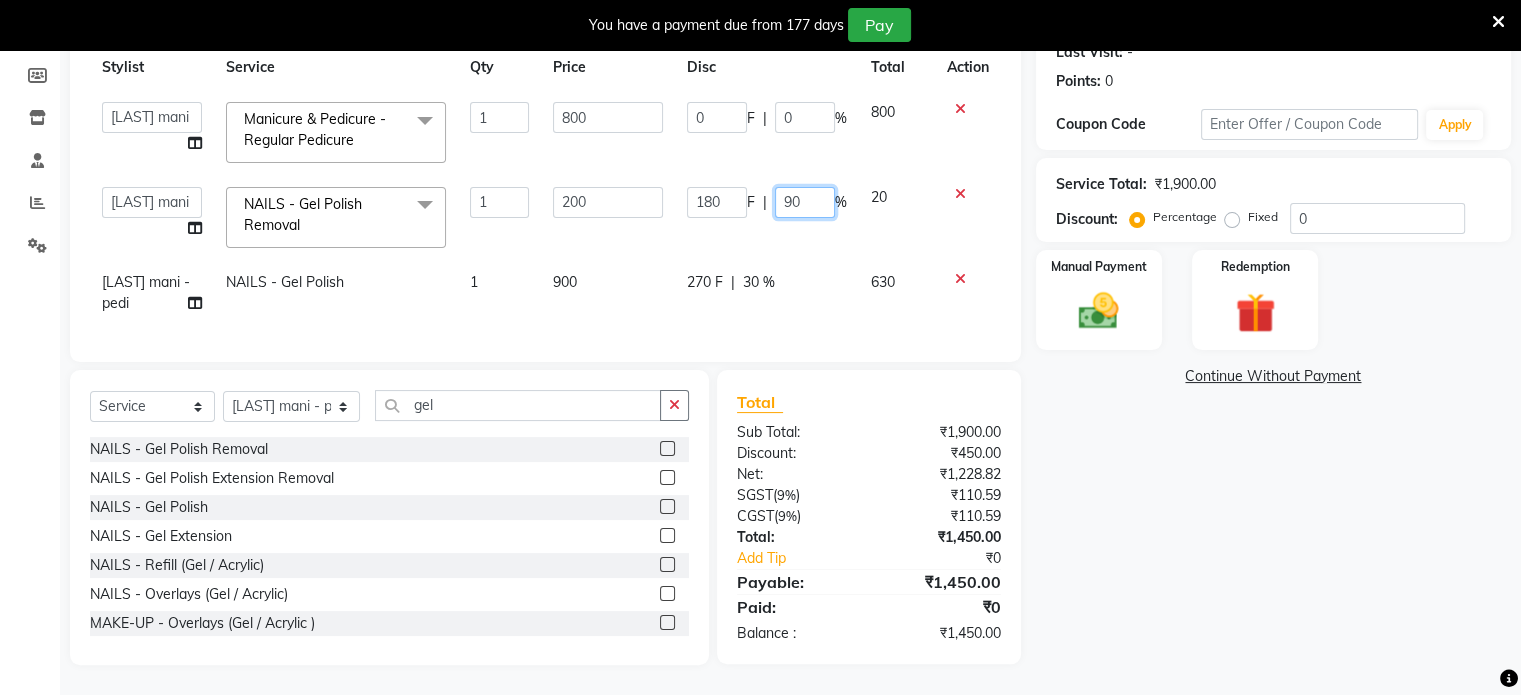 click on "90" 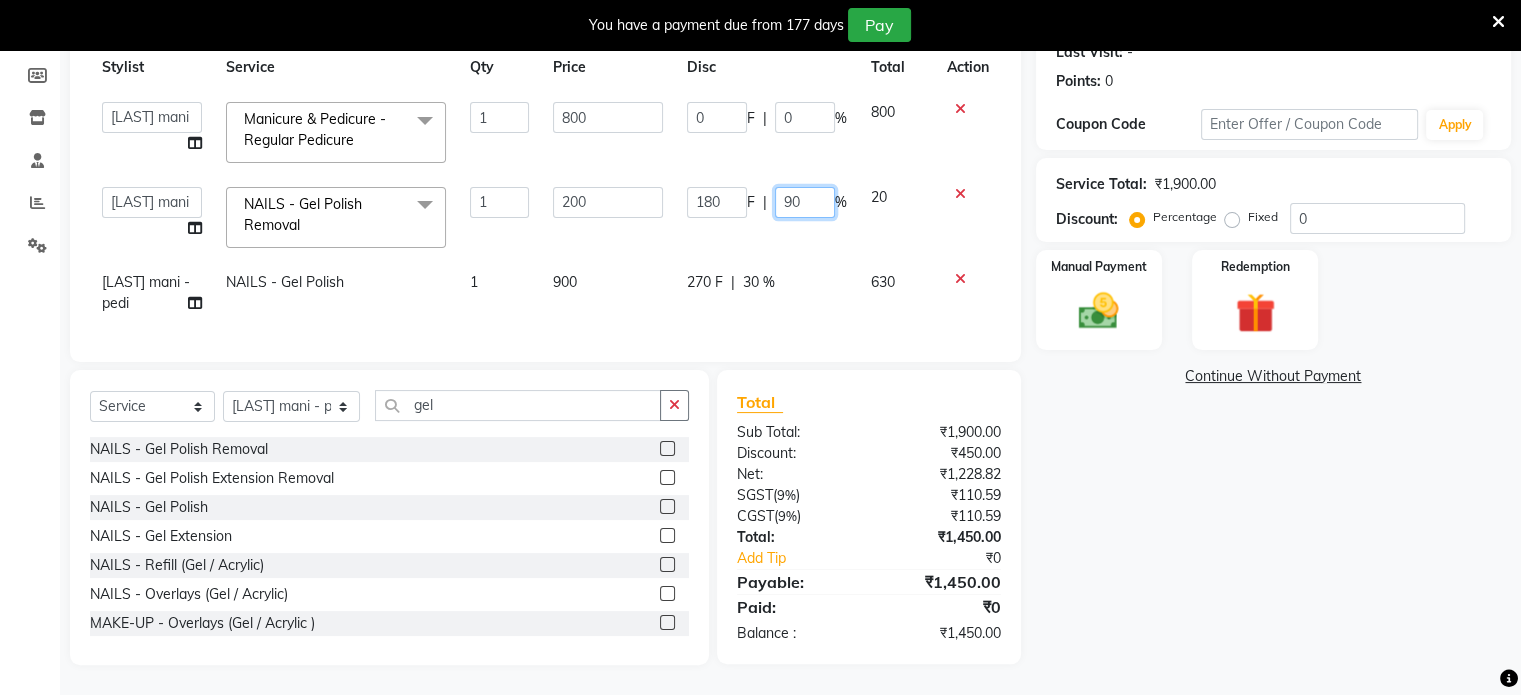 type on "9" 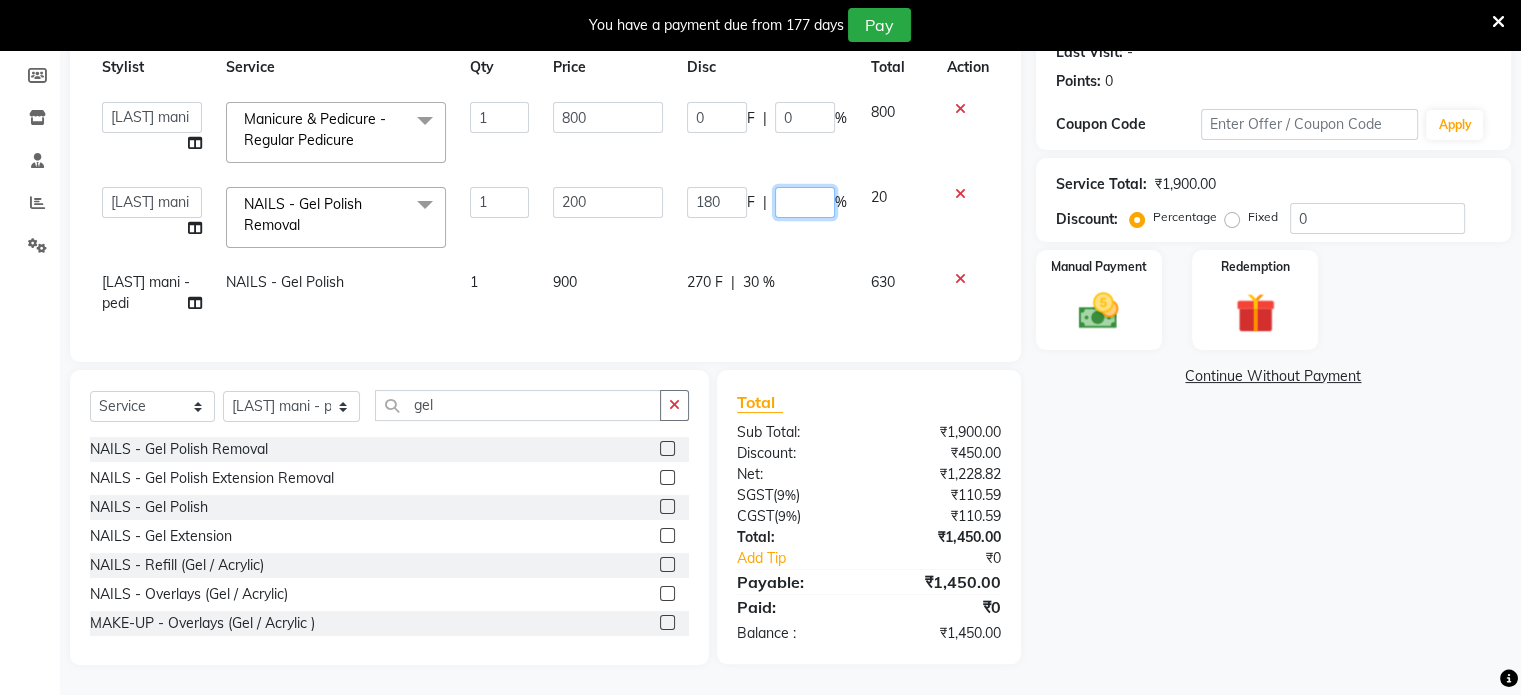 type on "0" 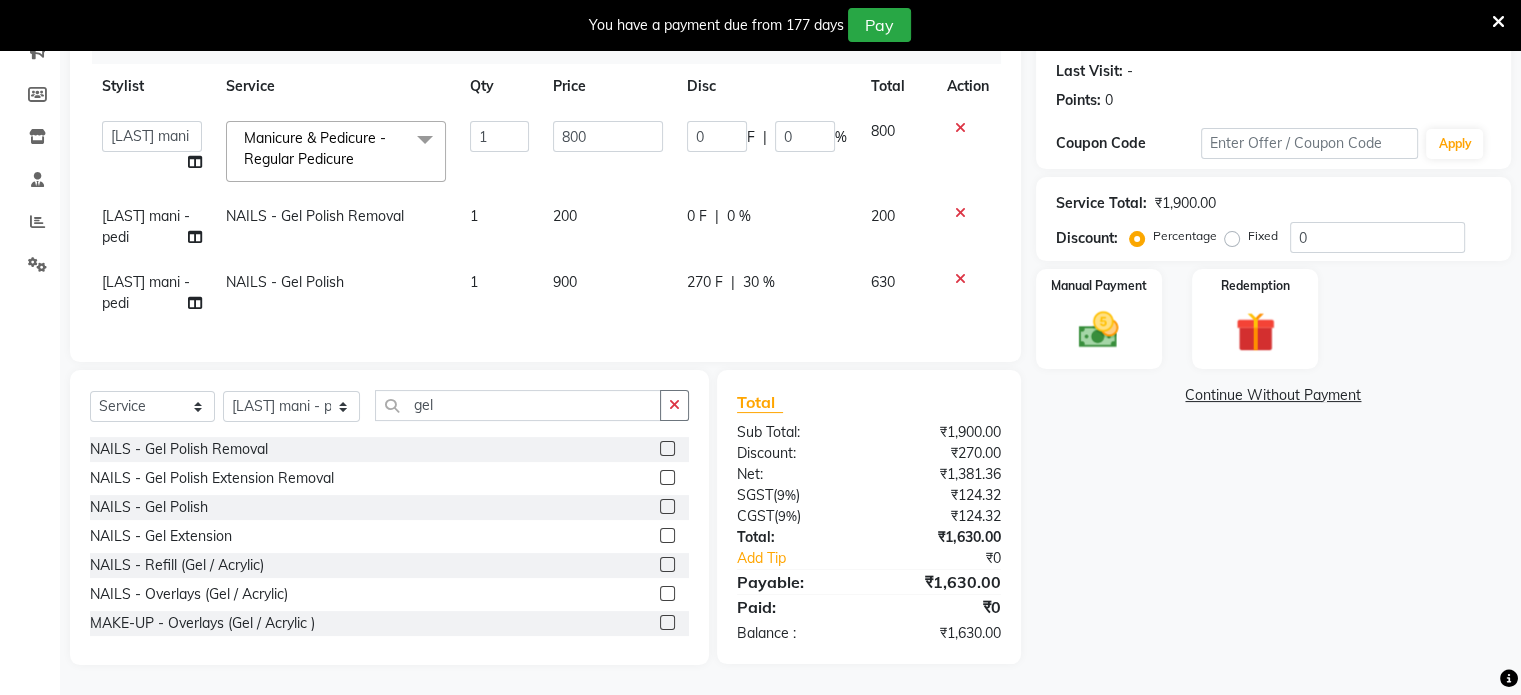 click on "0 F | 0 %" 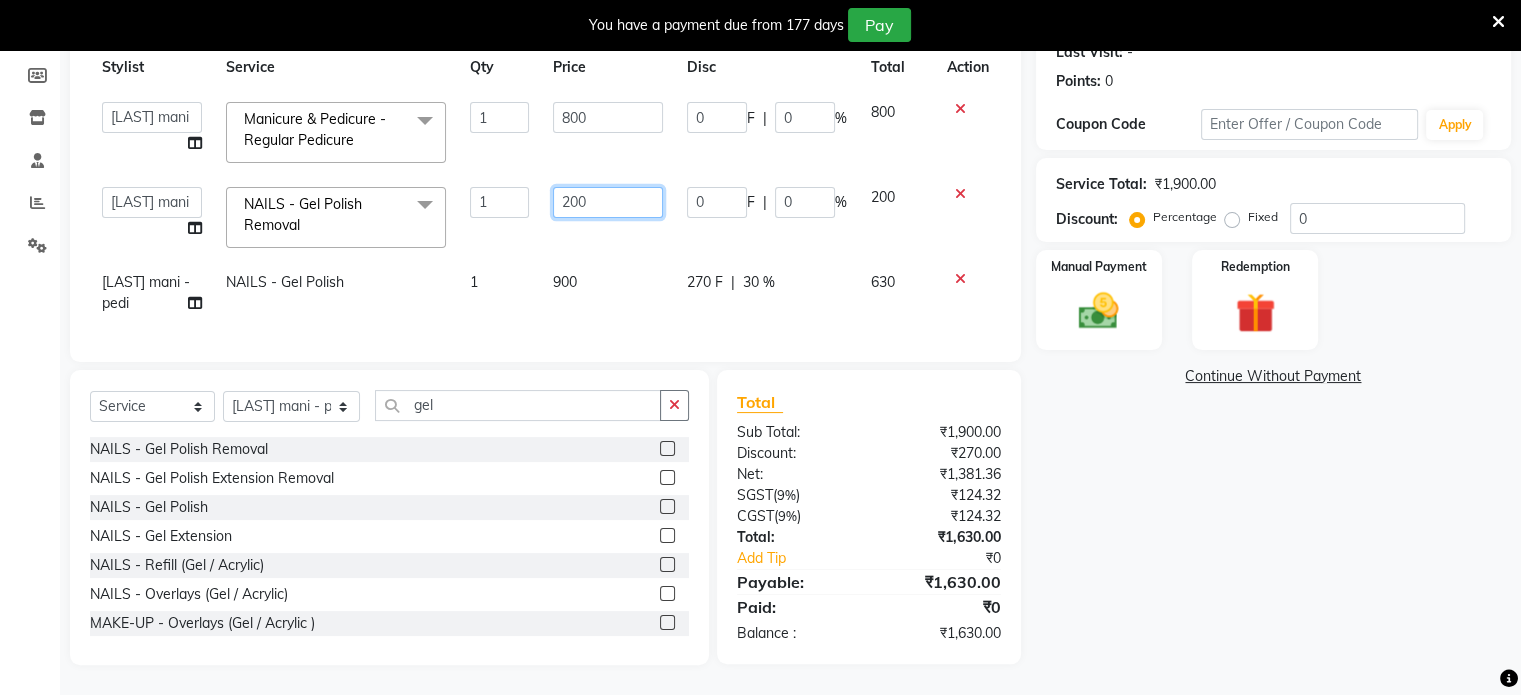 click on "200" 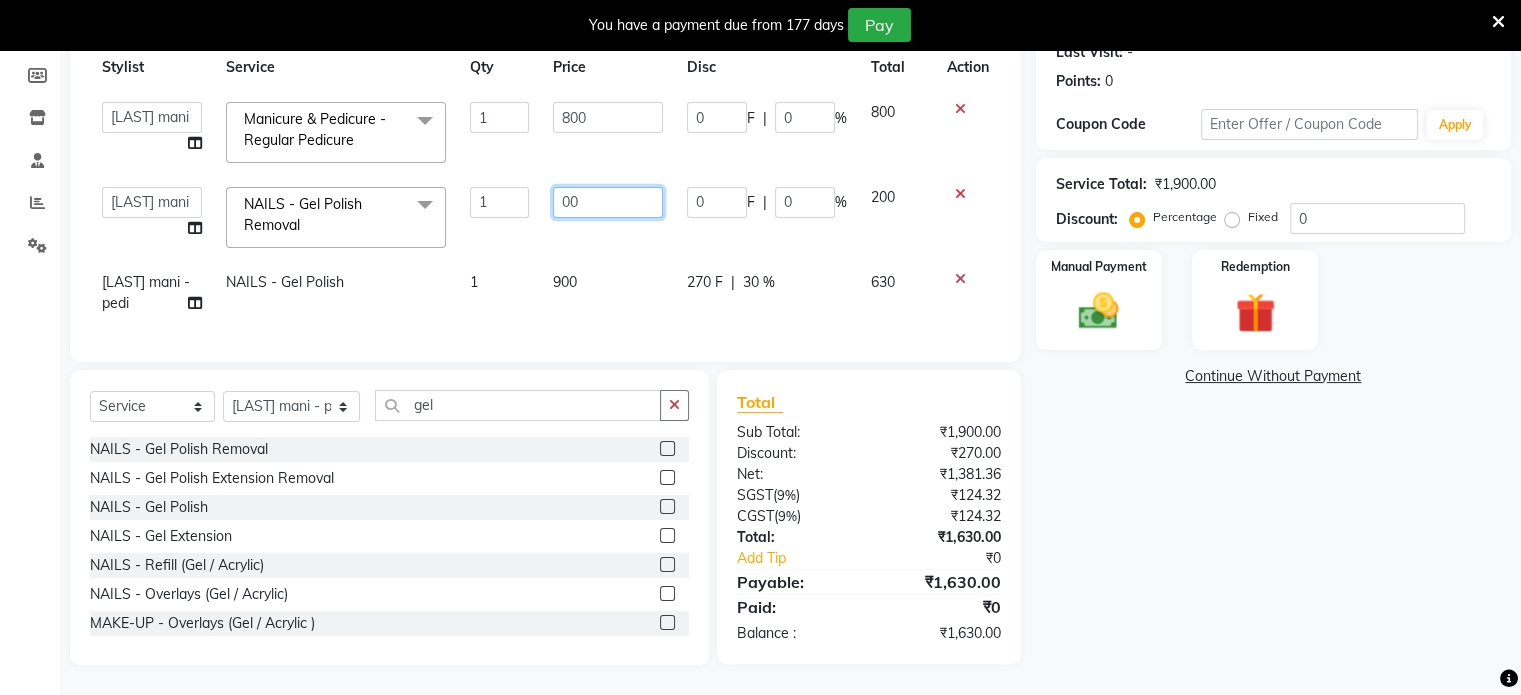 type on "300" 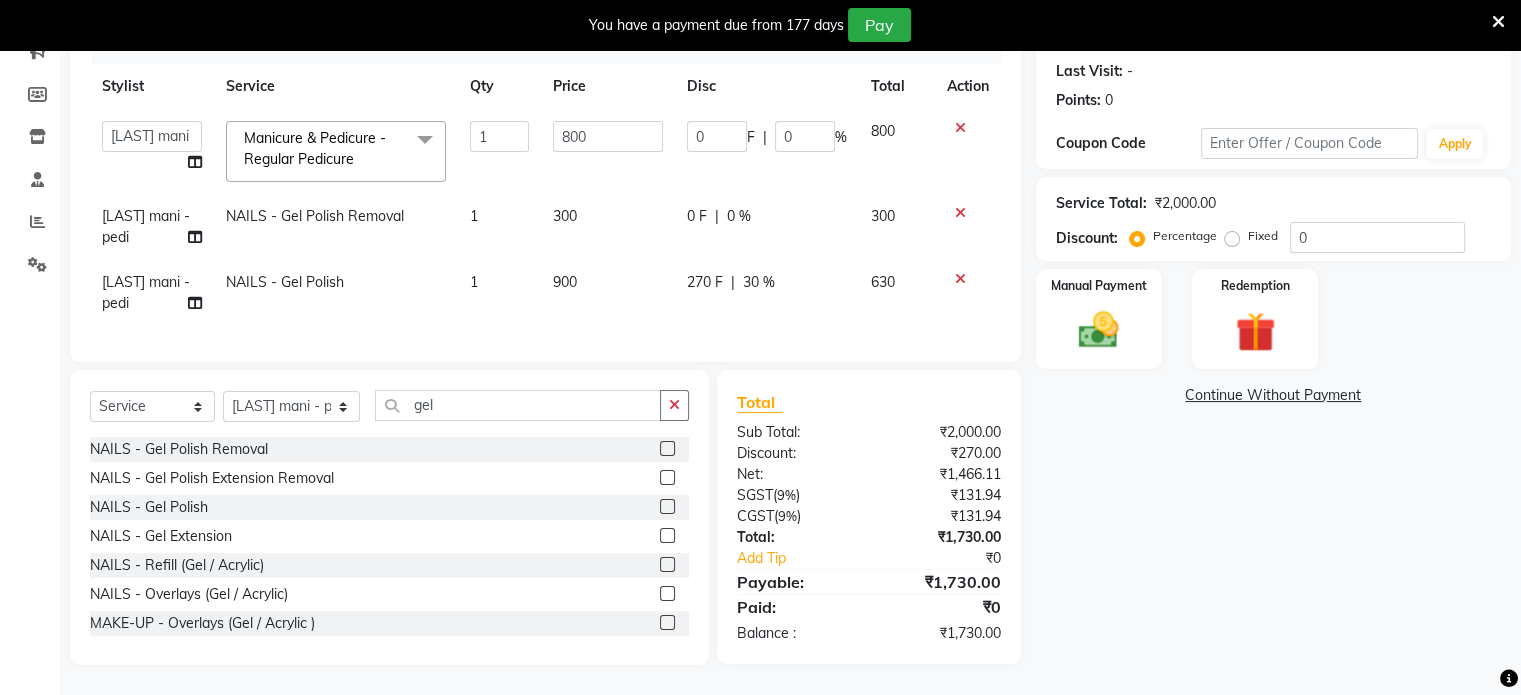 click on "0 F | 0 %" 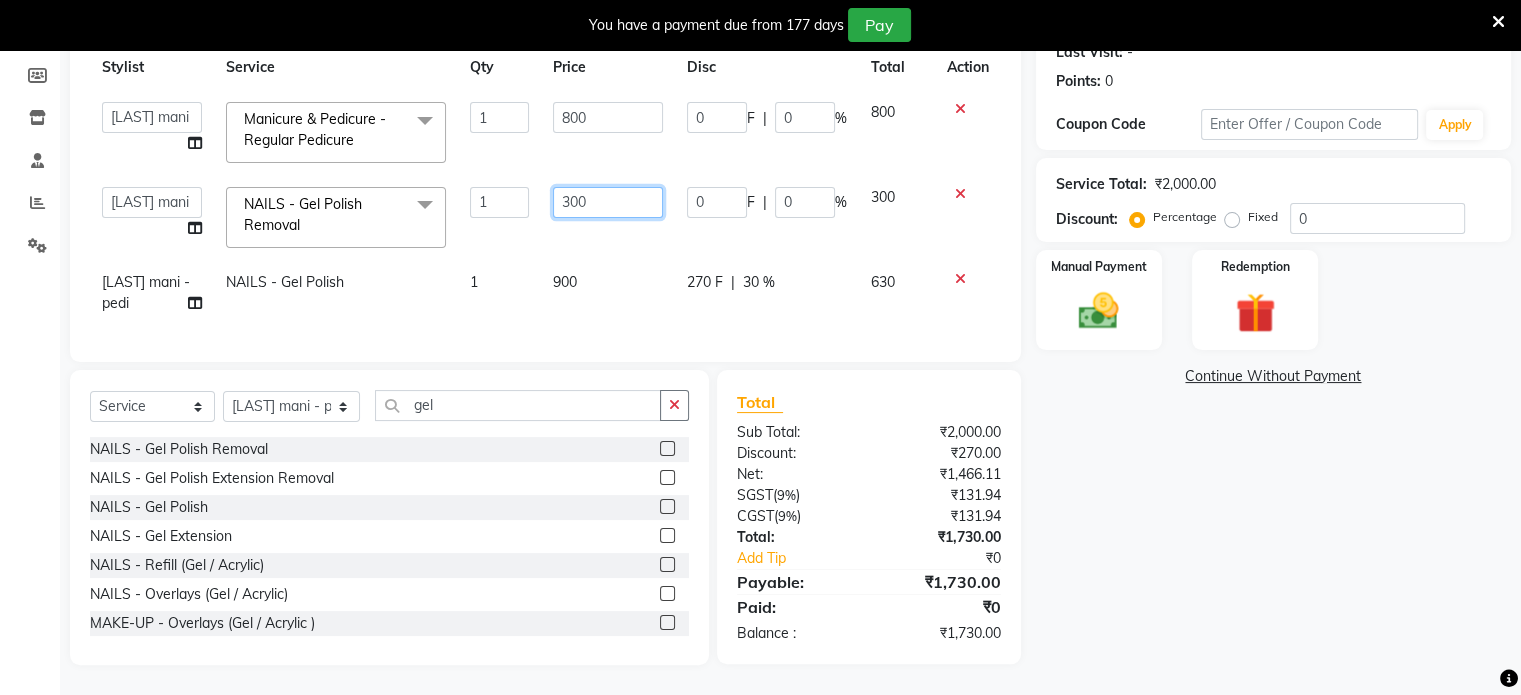 click on "300" 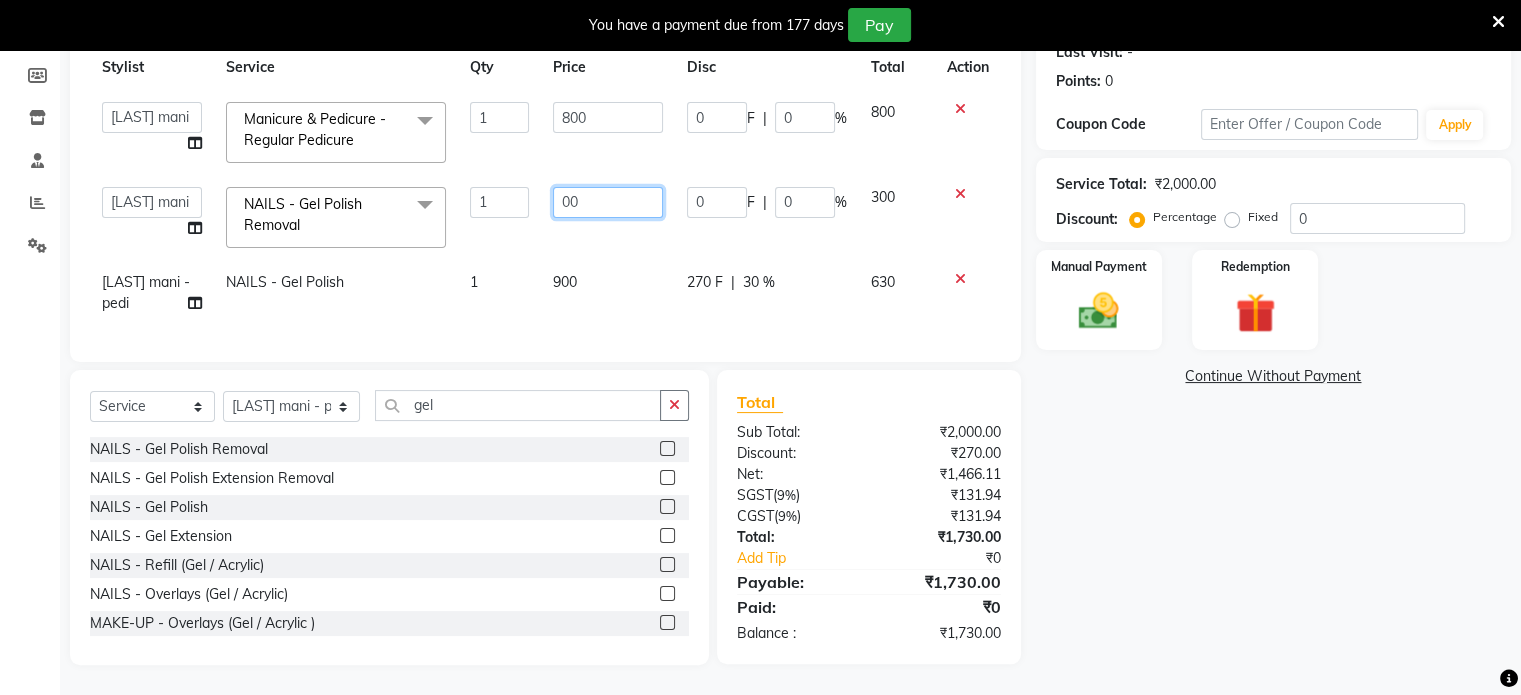 type on "200" 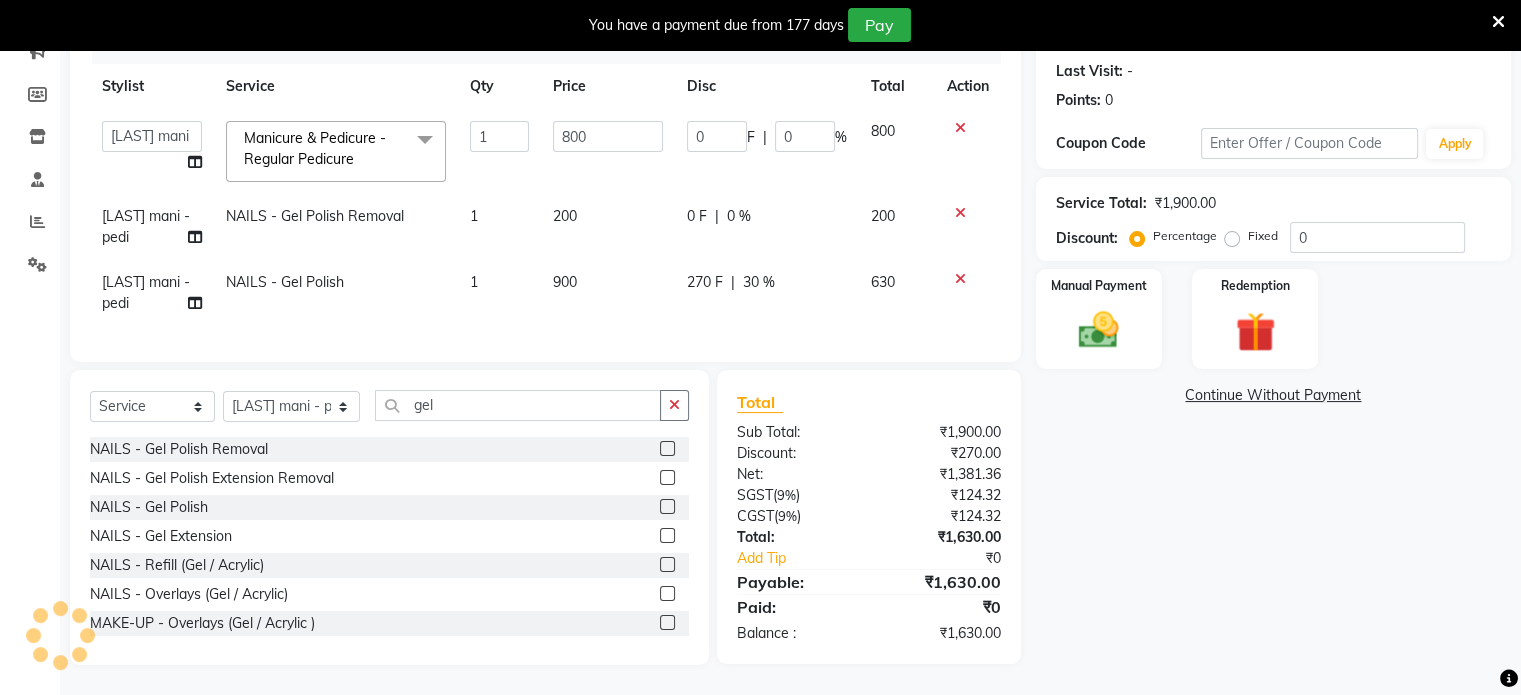 click on "200" 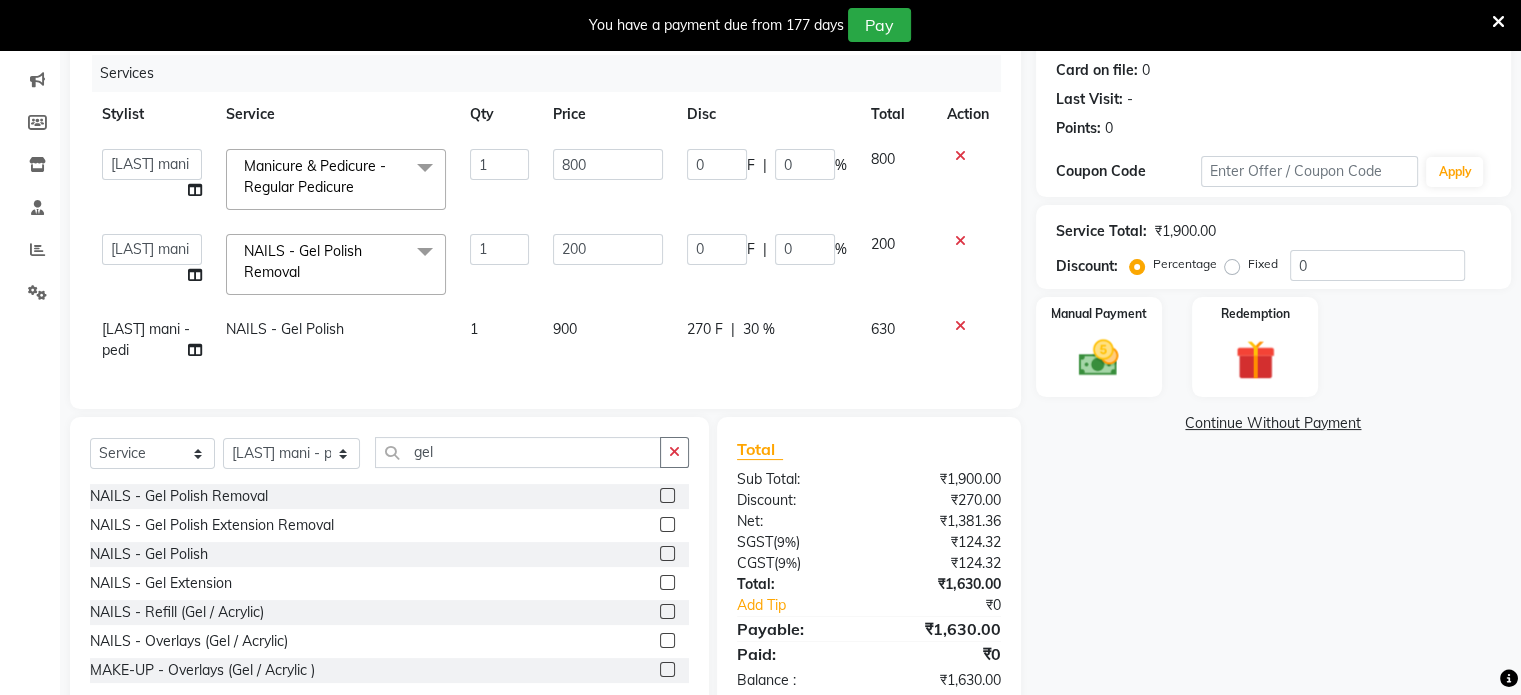 scroll, scrollTop: 241, scrollLeft: 0, axis: vertical 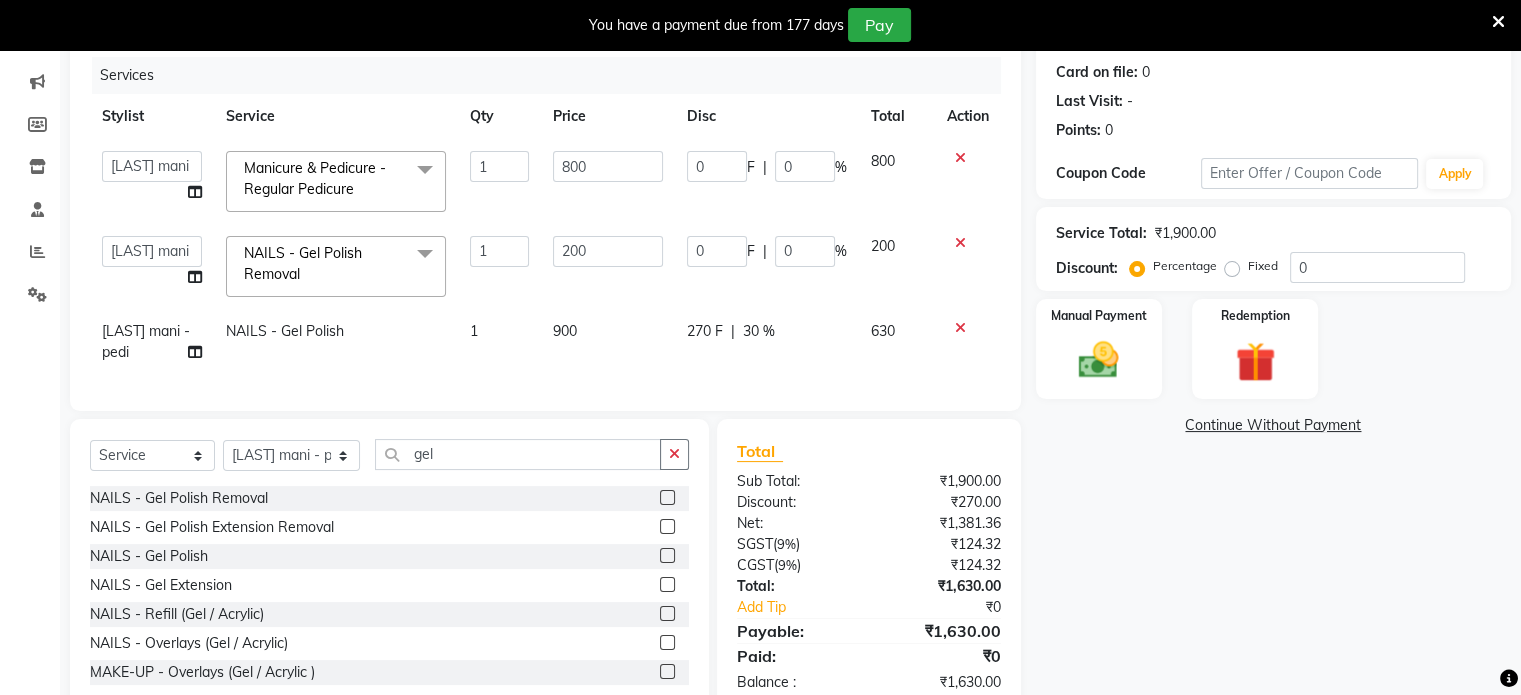 click on "270 F" 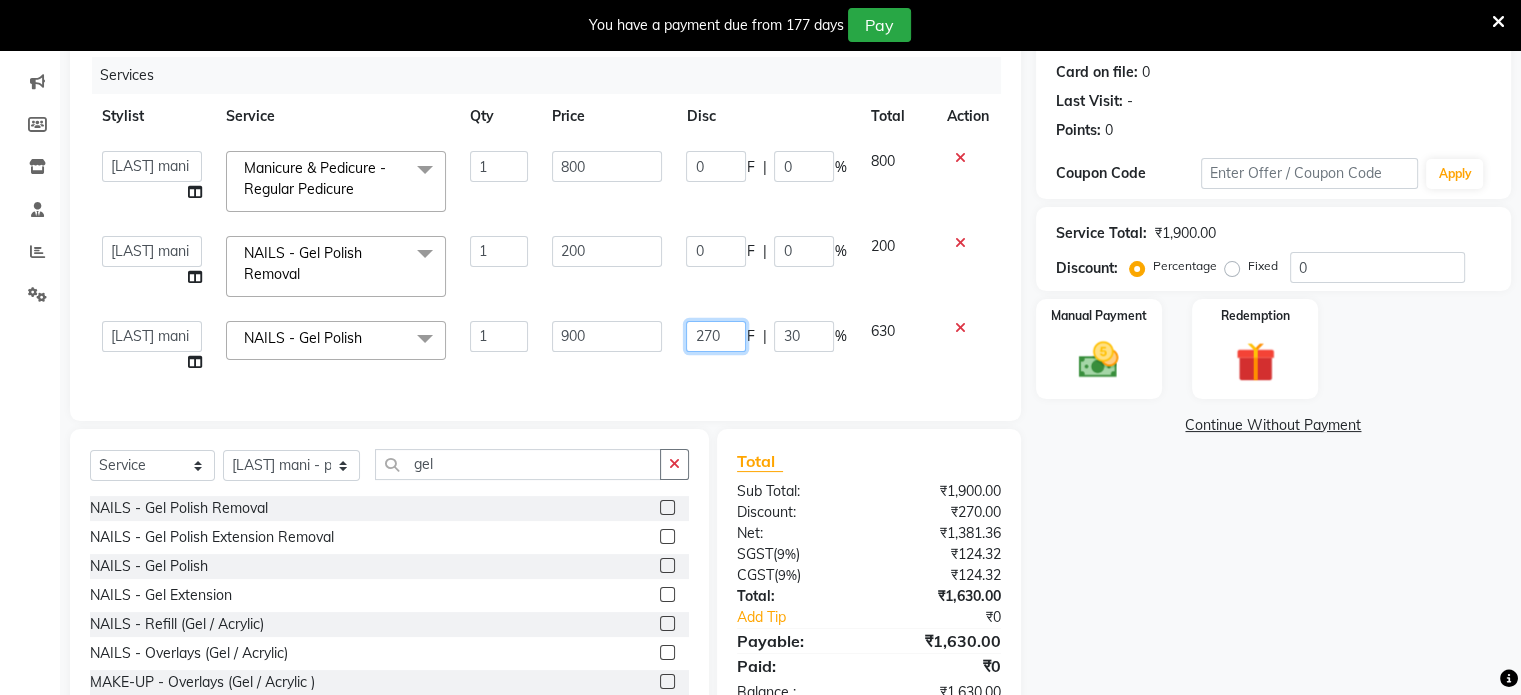 click on "270" 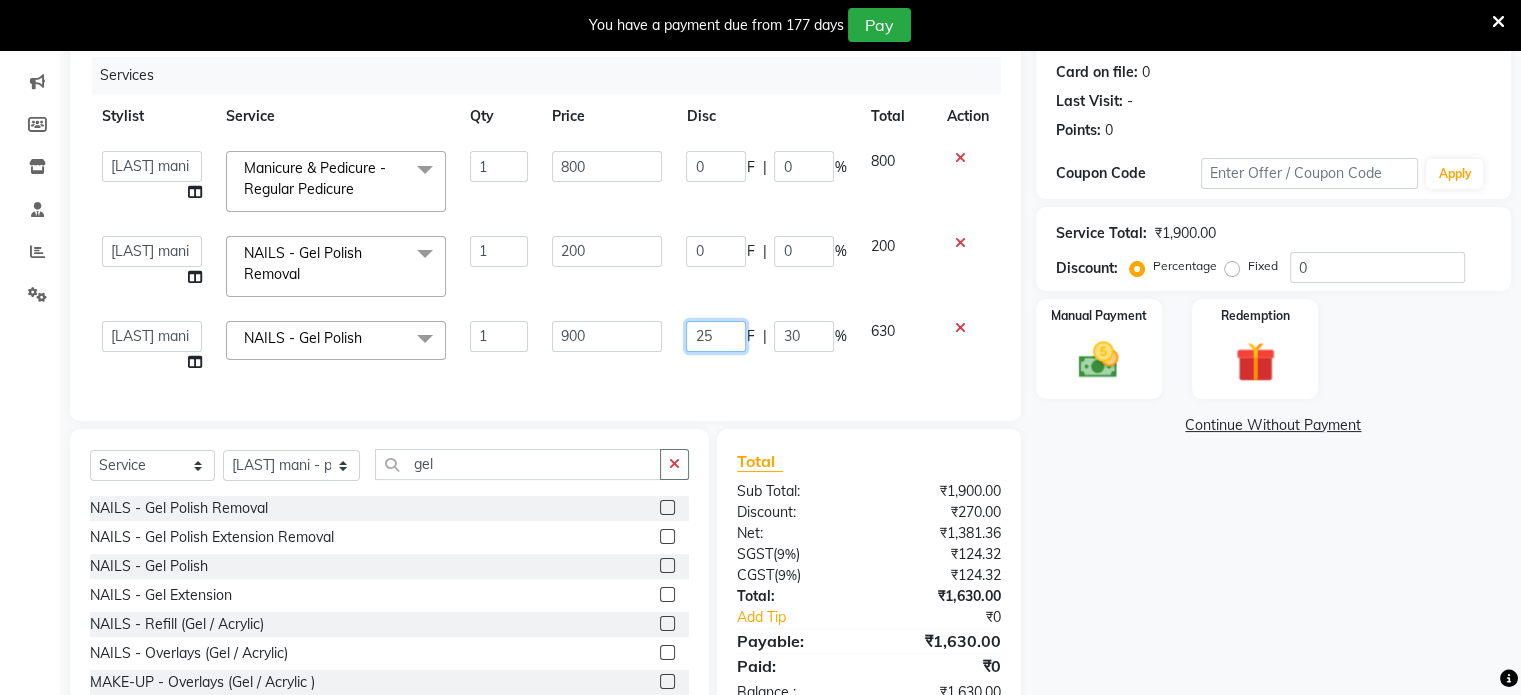 type on "250" 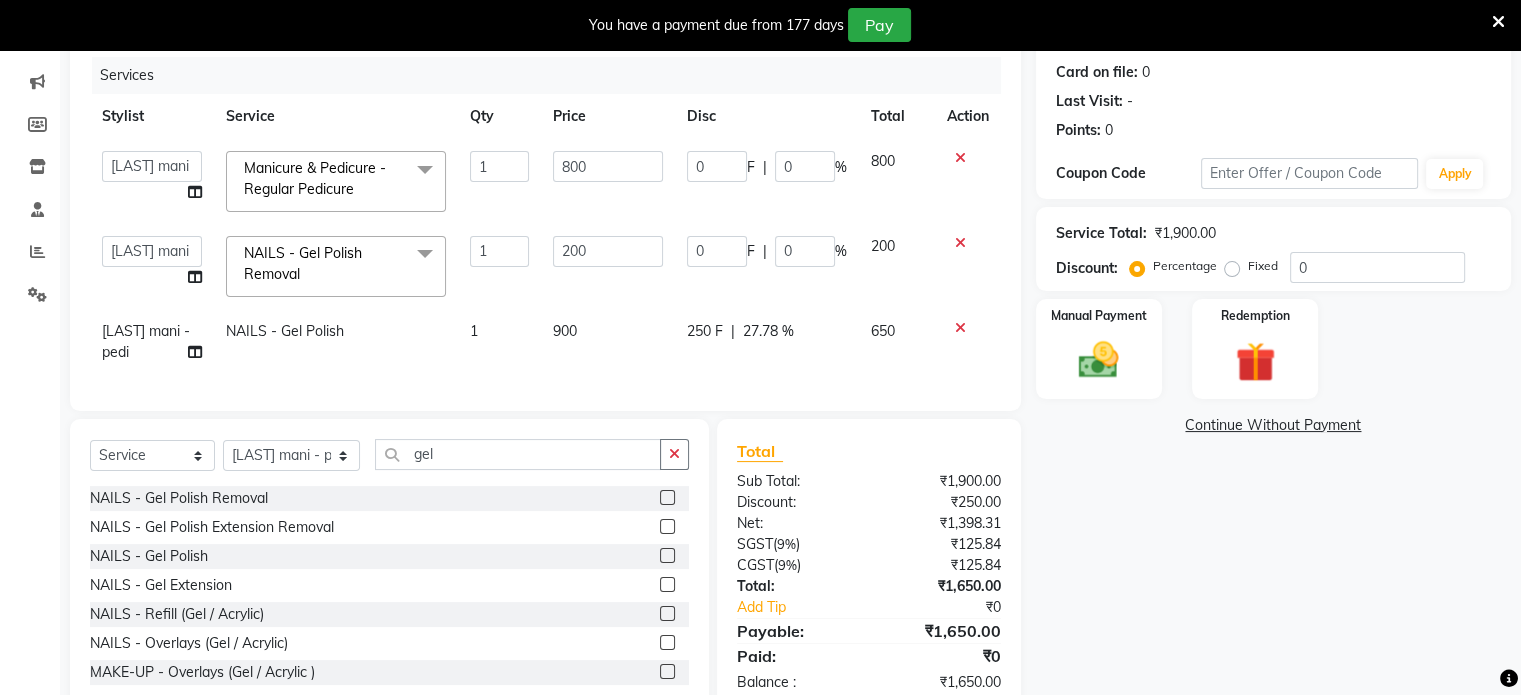 click on "Services Stylist Service Qty Price Disc Total Action  [LAST]   [LAST]   [LAST] mani - pedi   [LAST] Nail and eyelash Technician   [LAST] Beautician & Senior Stylist   [LAST] senior stylist  Manicure & Pedicure - Regular Pedicure  x Crown Touch Up Global Color Highlight Root Touch Up Keratine Treatment Nano Plastia Qod Treatment Hair Botox Hair Cysteine Treatment Colour (Per Streak) Hair cut tip Aqua treatment Shoulder length Aqua treatment below shoulder Aqua treatment waist Hair Tinsel Aqua Wash Trimming Fringe Cut Girl (Kid) Wash Paddle Dry Hair wash with Paddle Dry Incurl/Outcurl Blowdry Wash with Incurl/Outcurl Blowdry Color Refresh Wash Smoothening Aqua Gold Treatment Hair Colours - Hair Wash And Paddle Dry Hair Colours - Blowdry With Wash Hair Colours - Blow Dry Without Wash Hair Colours - Ironing / Hair Colours - Tongs Curls Hair Colours - Hair Cut (Id Upto 12yrs) Without Wash Mehndi Face Clean Up - Basic Clean Up Face Clean Up - Fruitilicious: Grape Extract Face Clean Up - White & Bright With Glycoside" 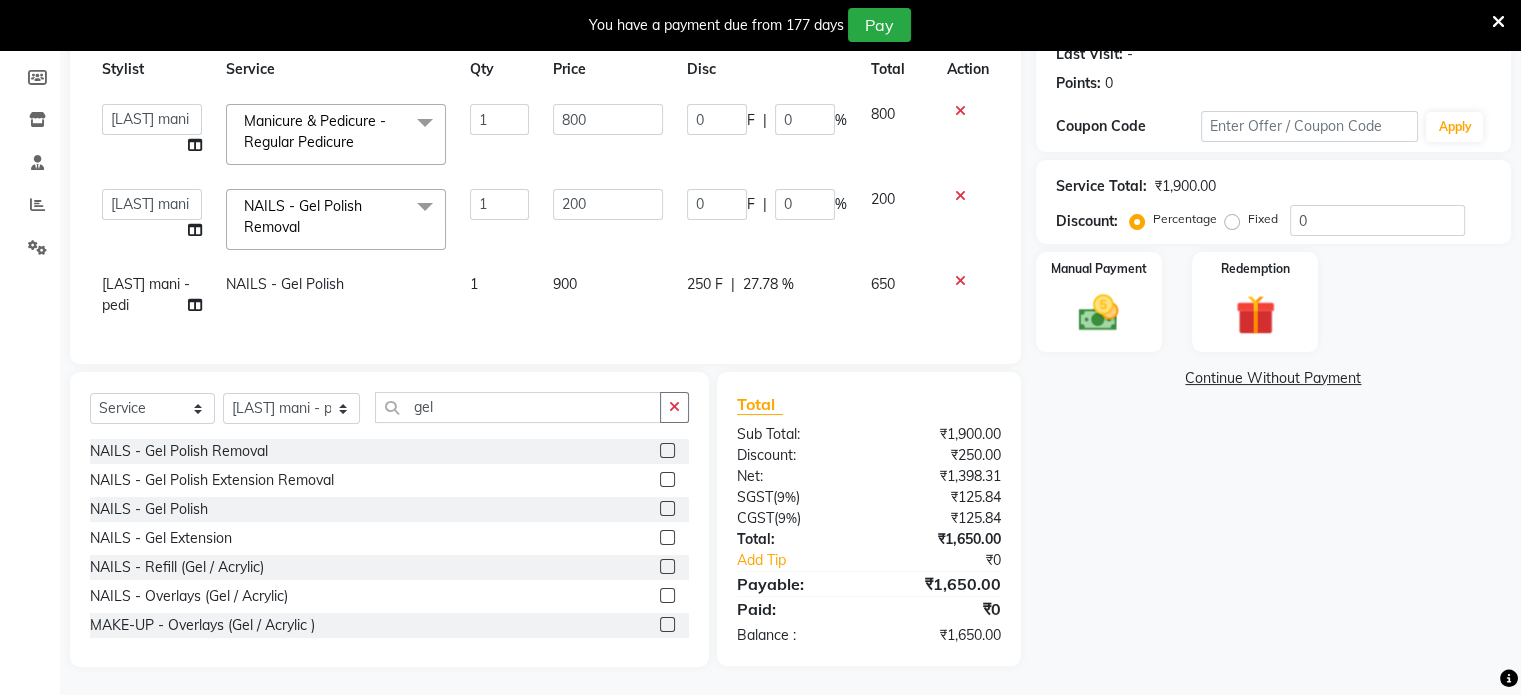 scroll, scrollTop: 304, scrollLeft: 0, axis: vertical 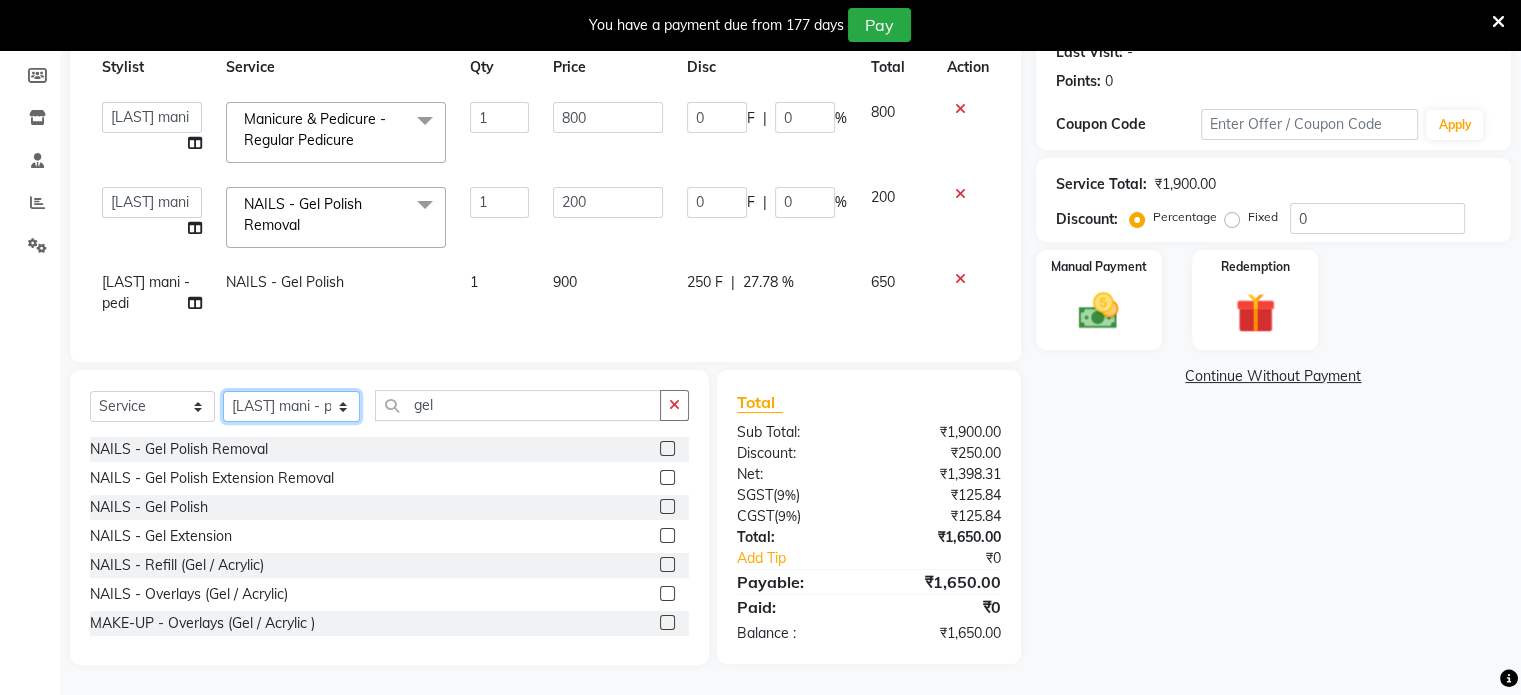 click on "Select Stylist [LAST] [LAST] [LAST] mani - pedi [LAST] Nail and eyelash Technician [LAST] Beautician & Senior Stylist [LAST] senior stylist" 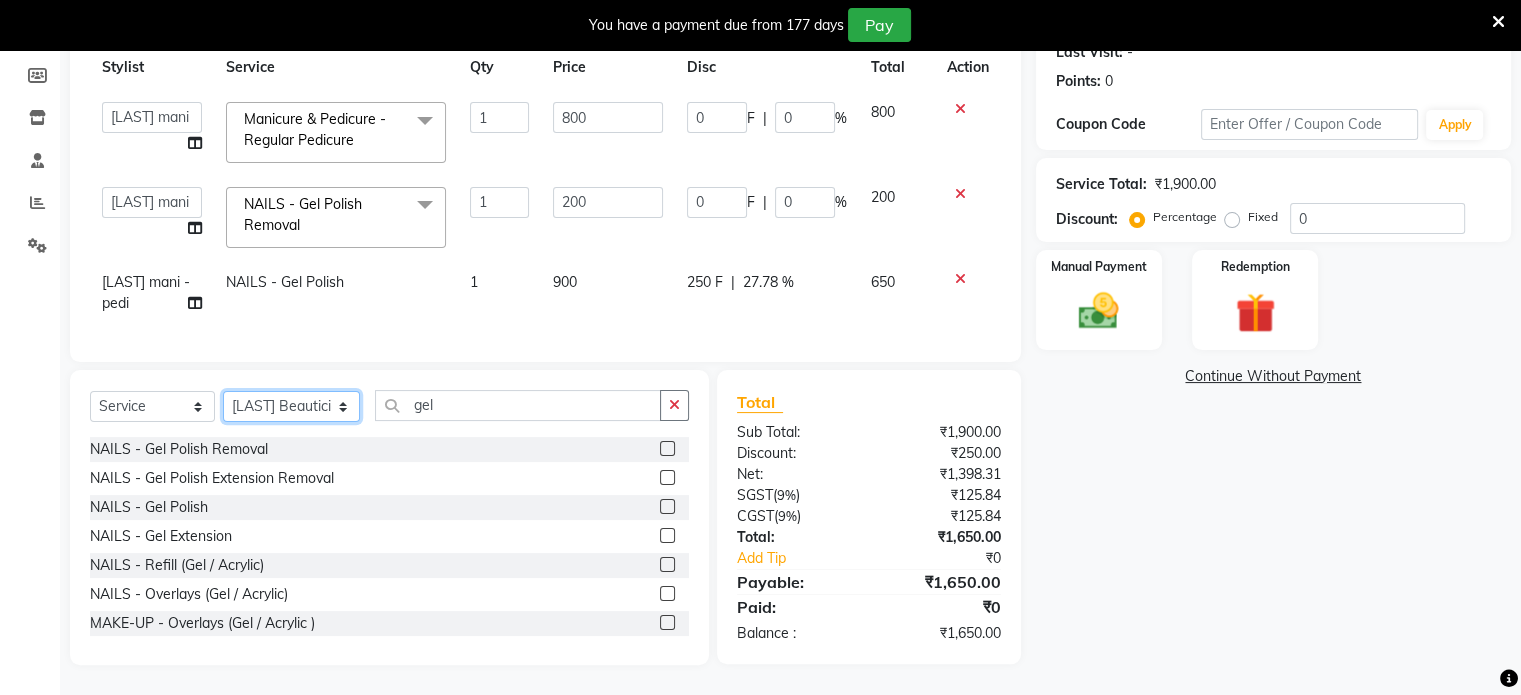 click on "Select Stylist [LAST] [LAST] [LAST] mani - pedi [LAST] Nail and eyelash Technician [LAST] Beautician & Senior Stylist [LAST] senior stylist" 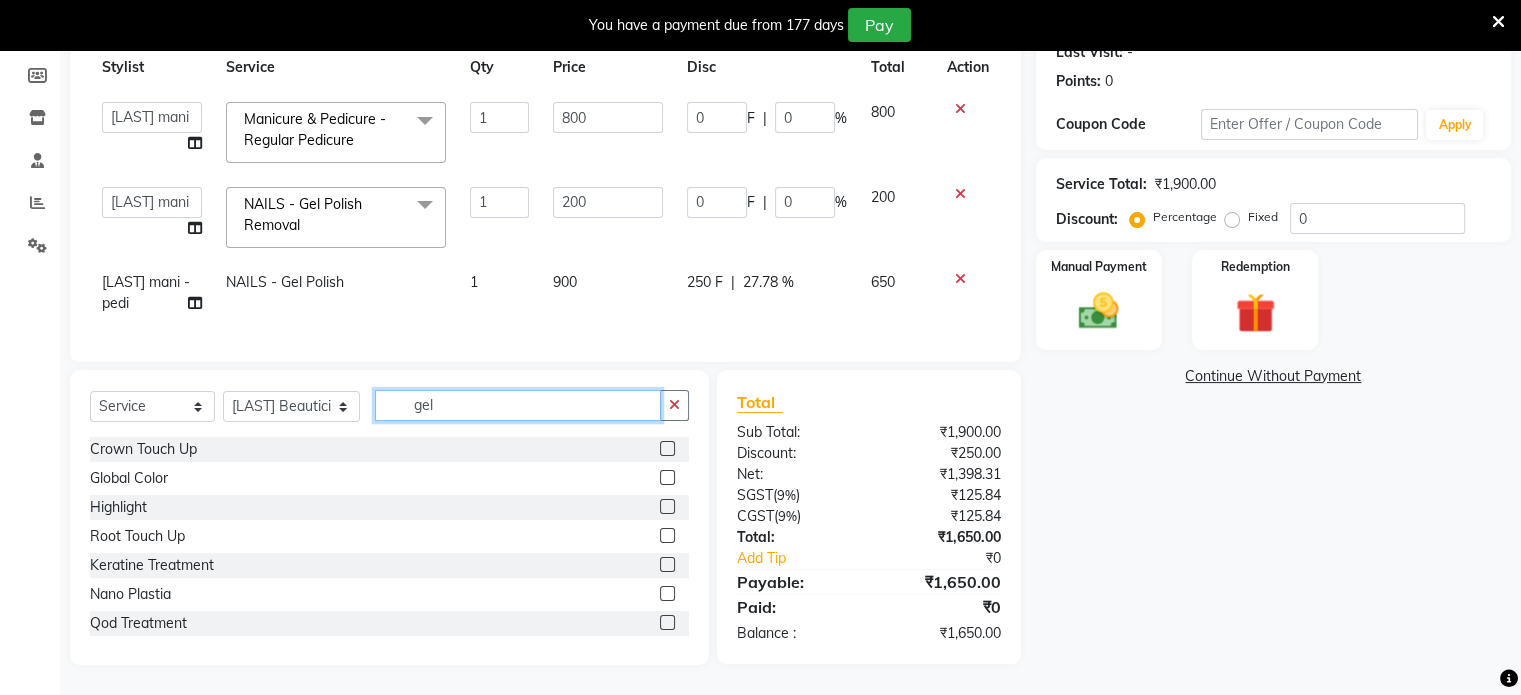 click on "gel" 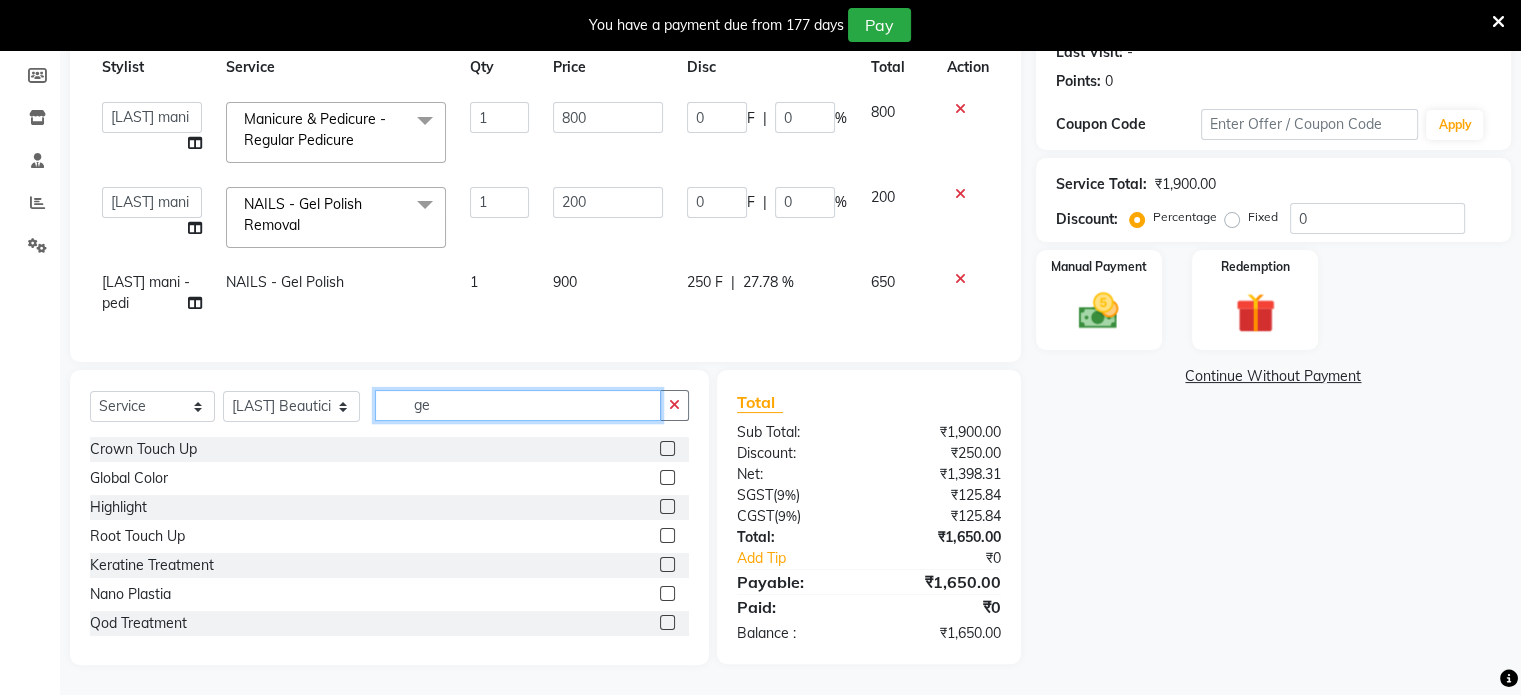 type on "g" 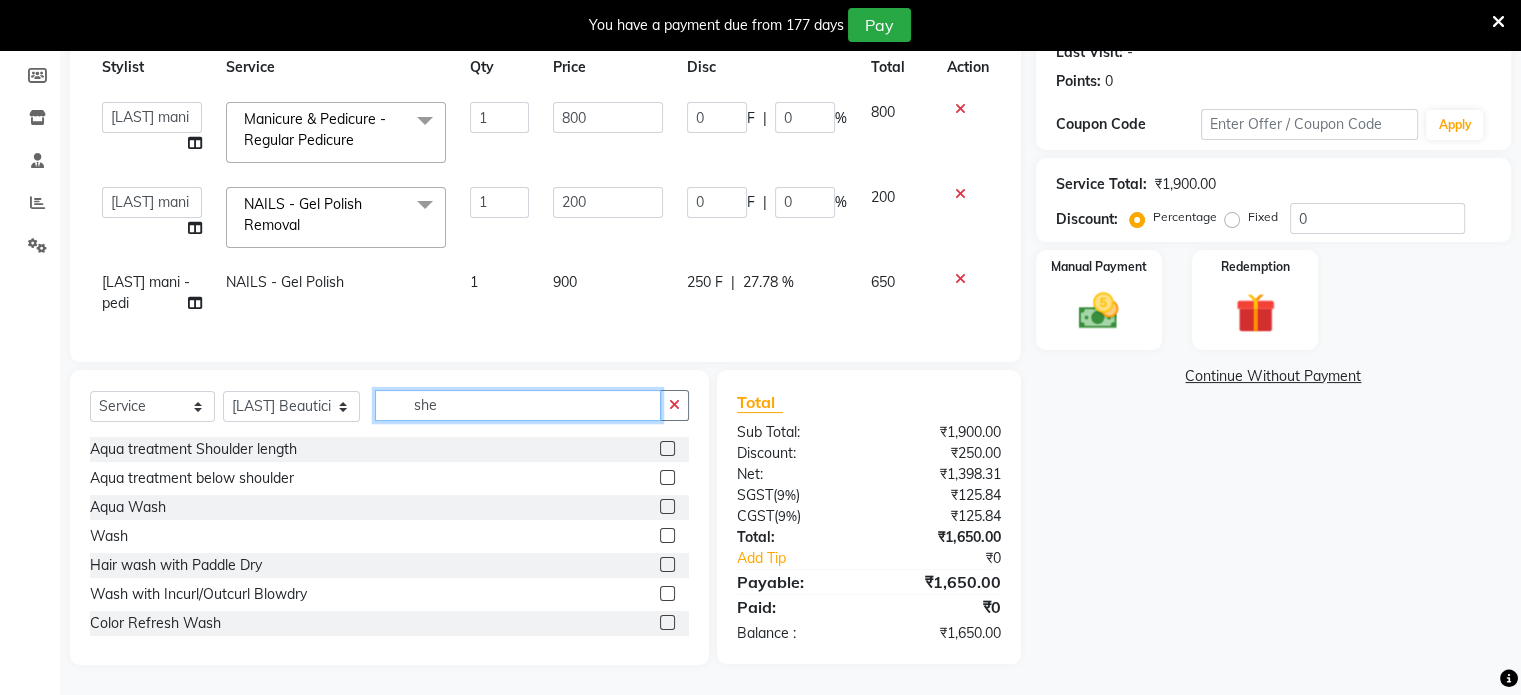 scroll, scrollTop: 303, scrollLeft: 0, axis: vertical 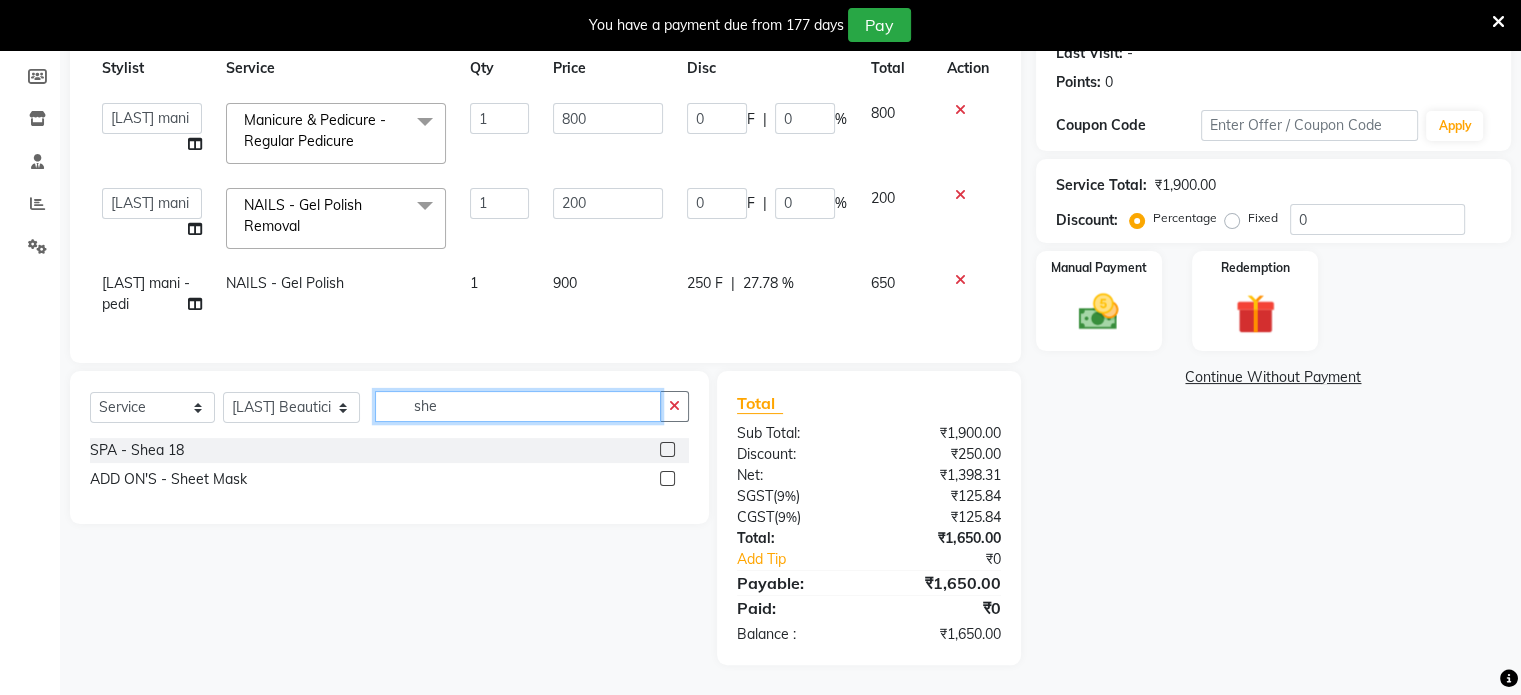 type on "she" 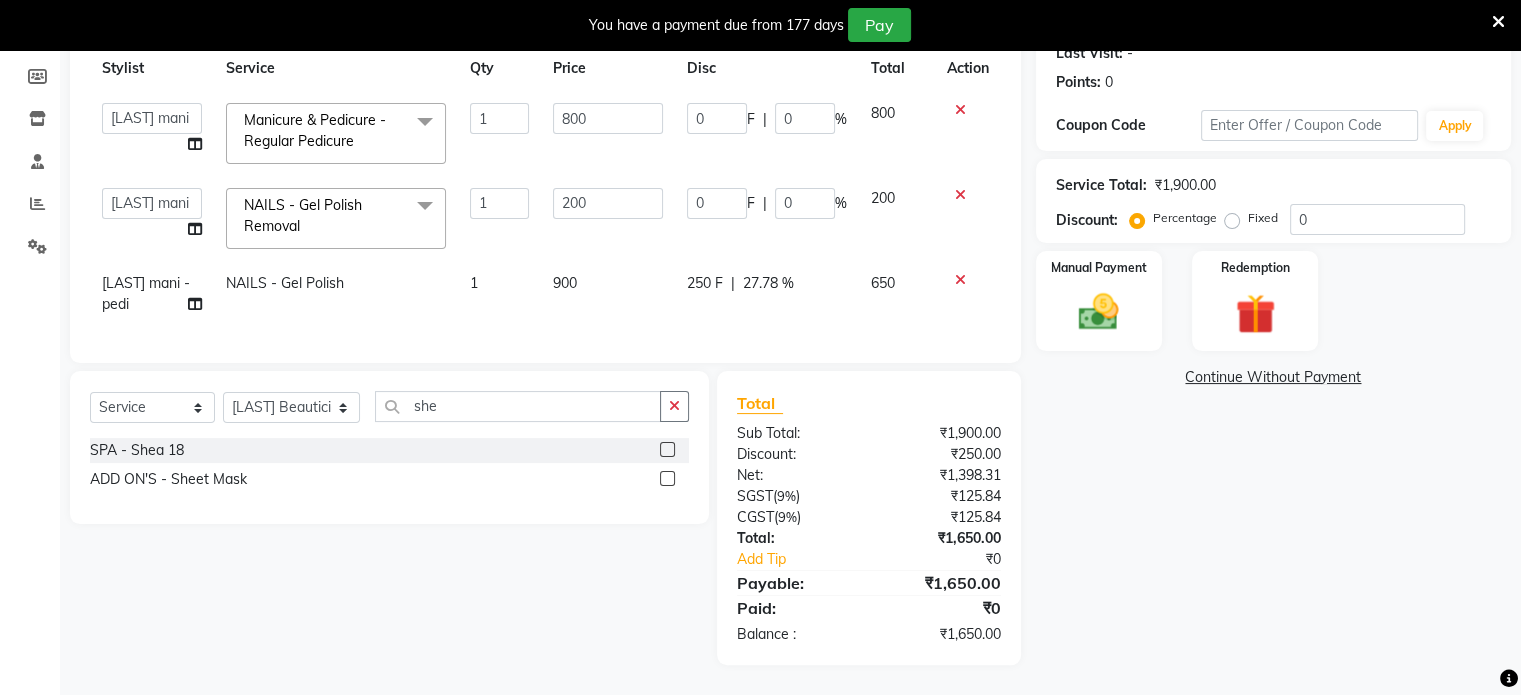 click 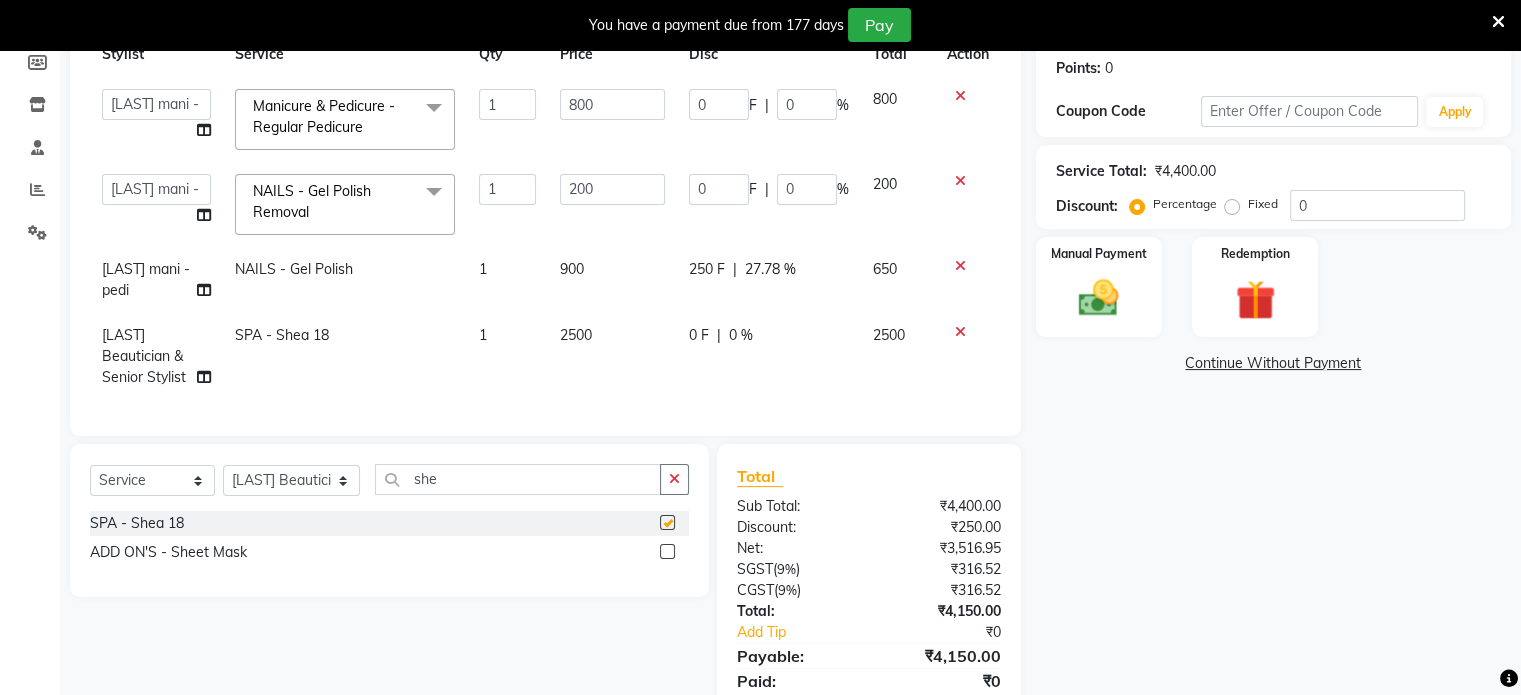 checkbox on "false" 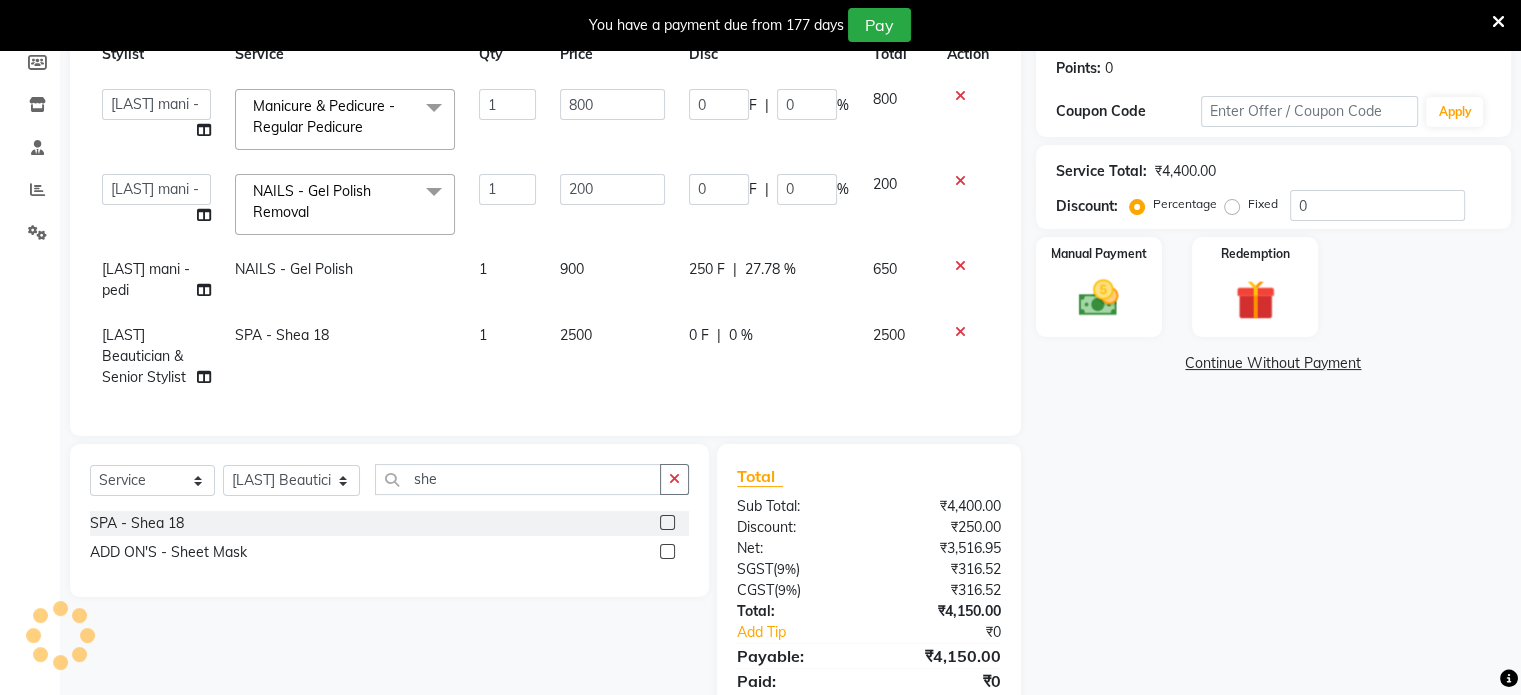 click on "0 F | 0 %" 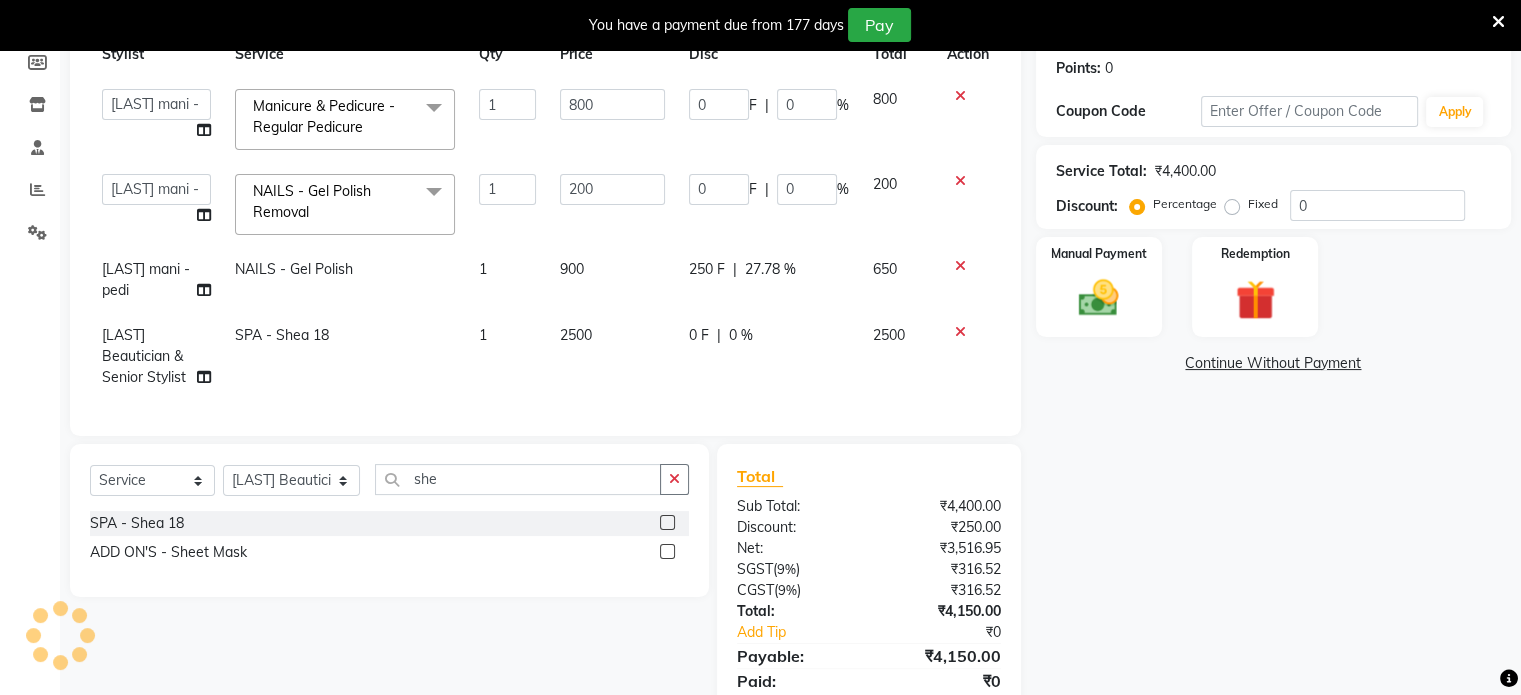 select on "80349" 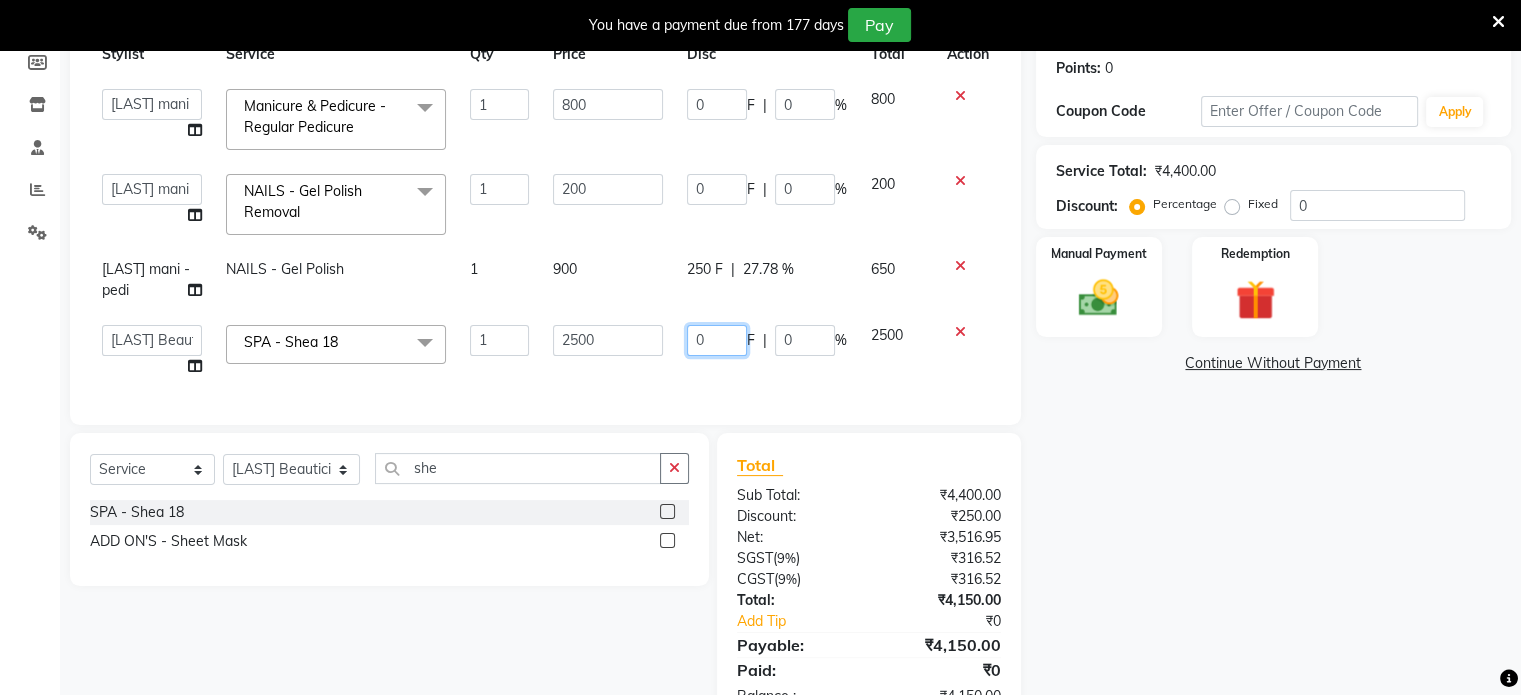click on "0" 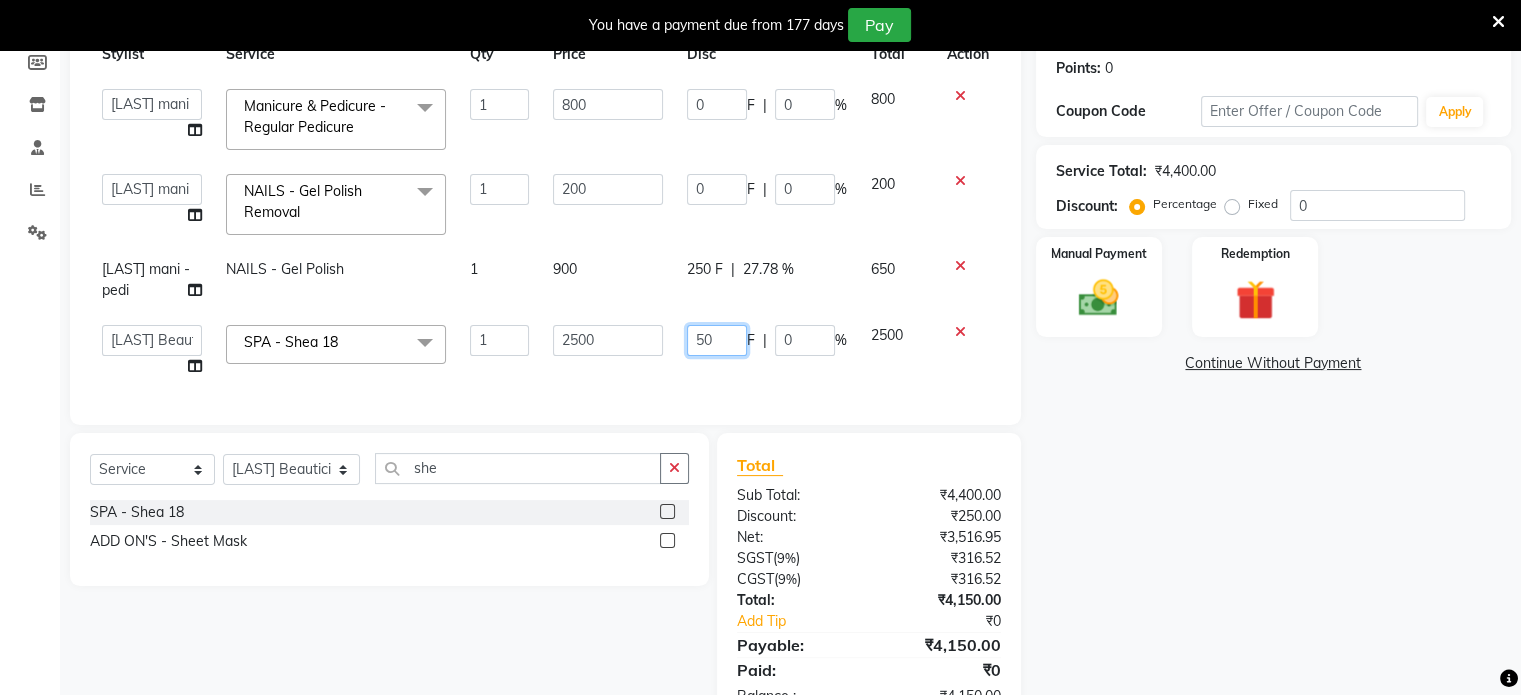 type on "500" 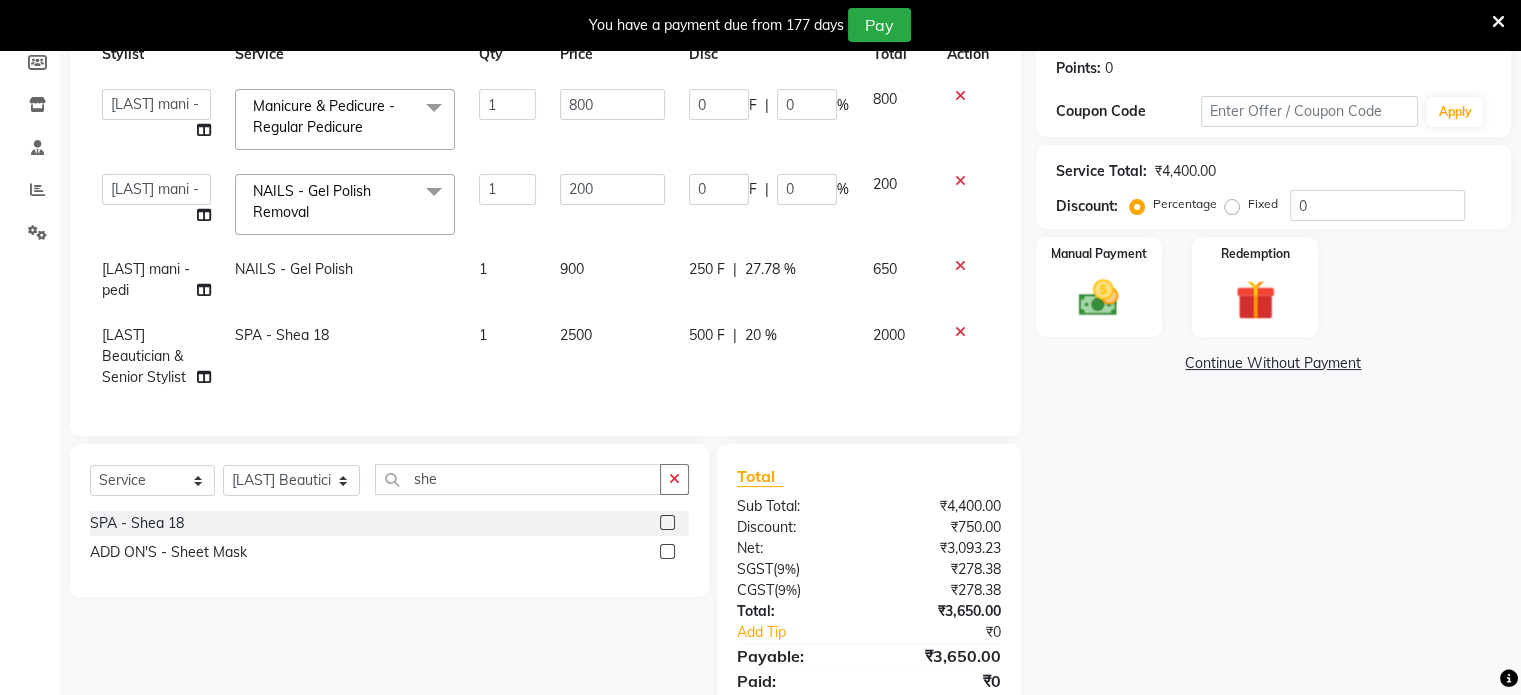 click on "500 F | 20 %" 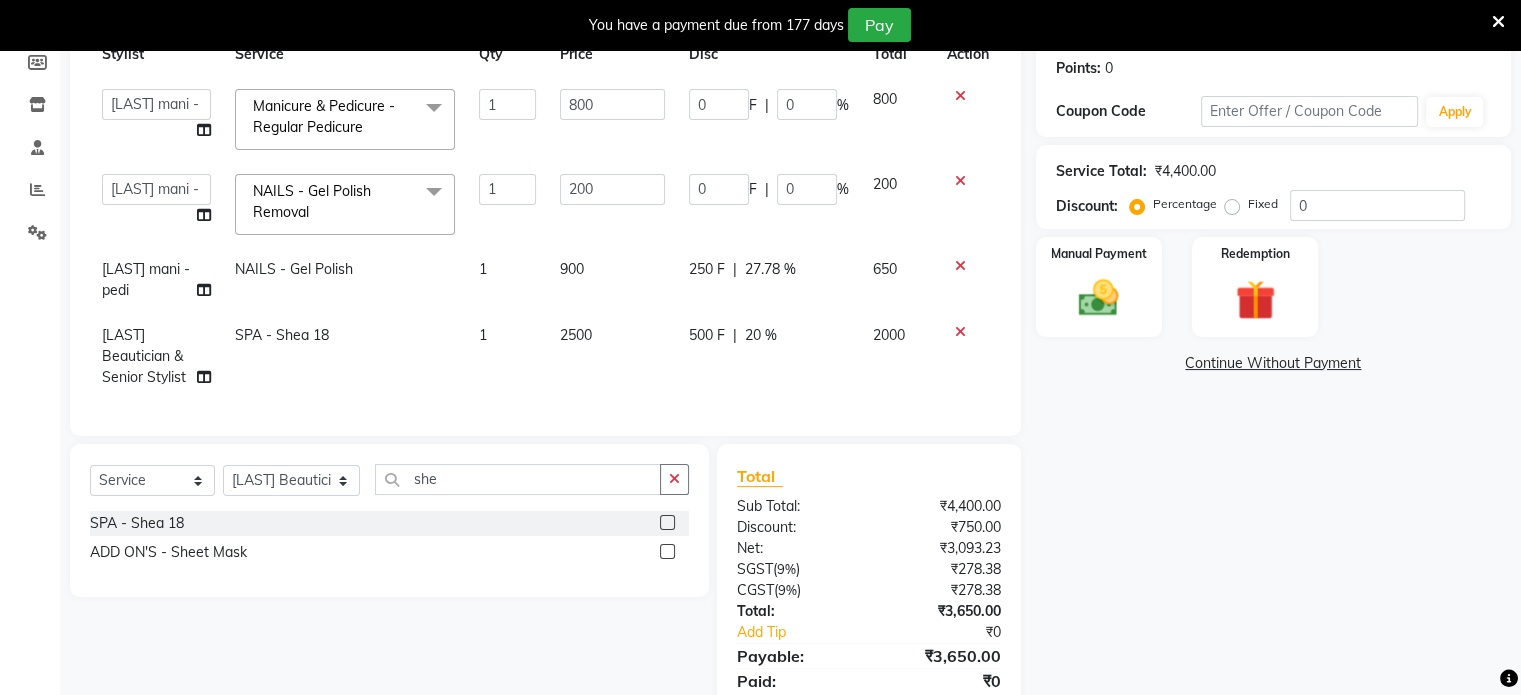 select on "80349" 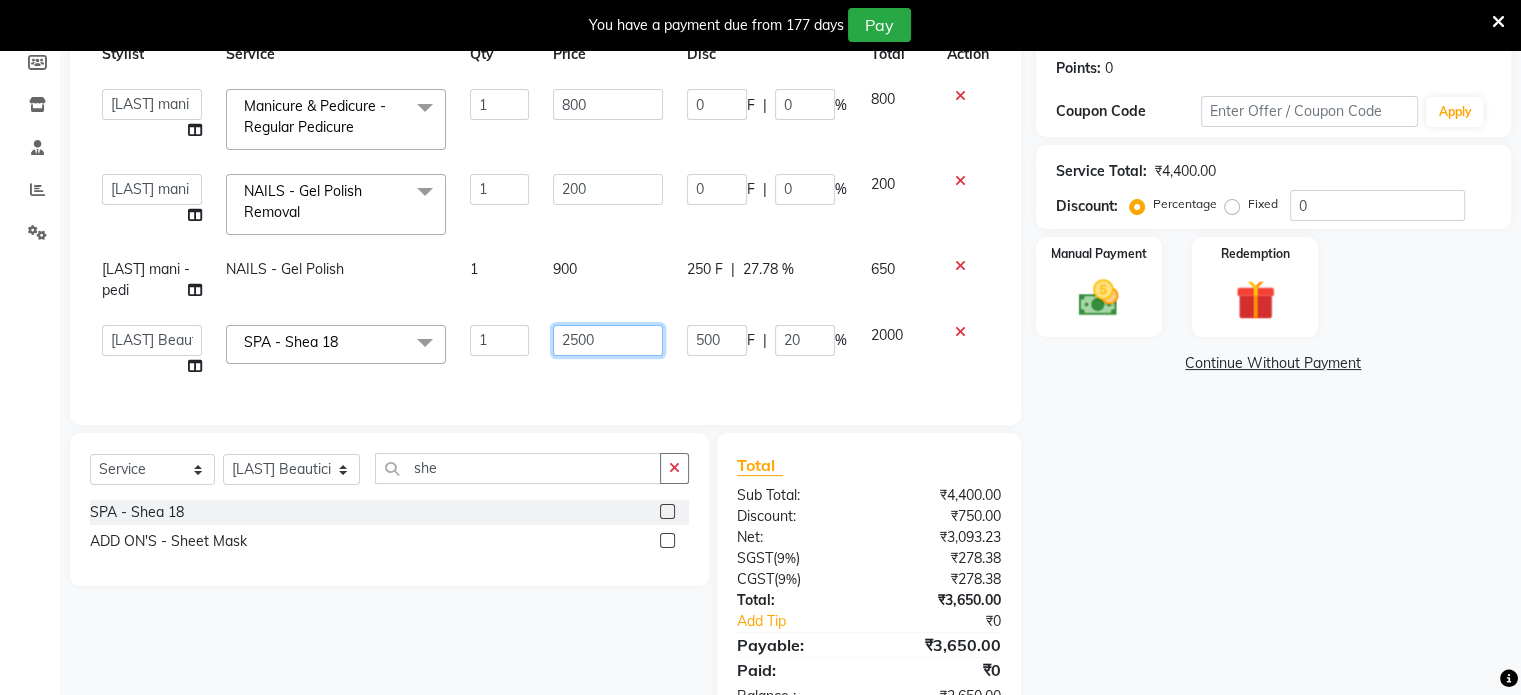 click on "2500" 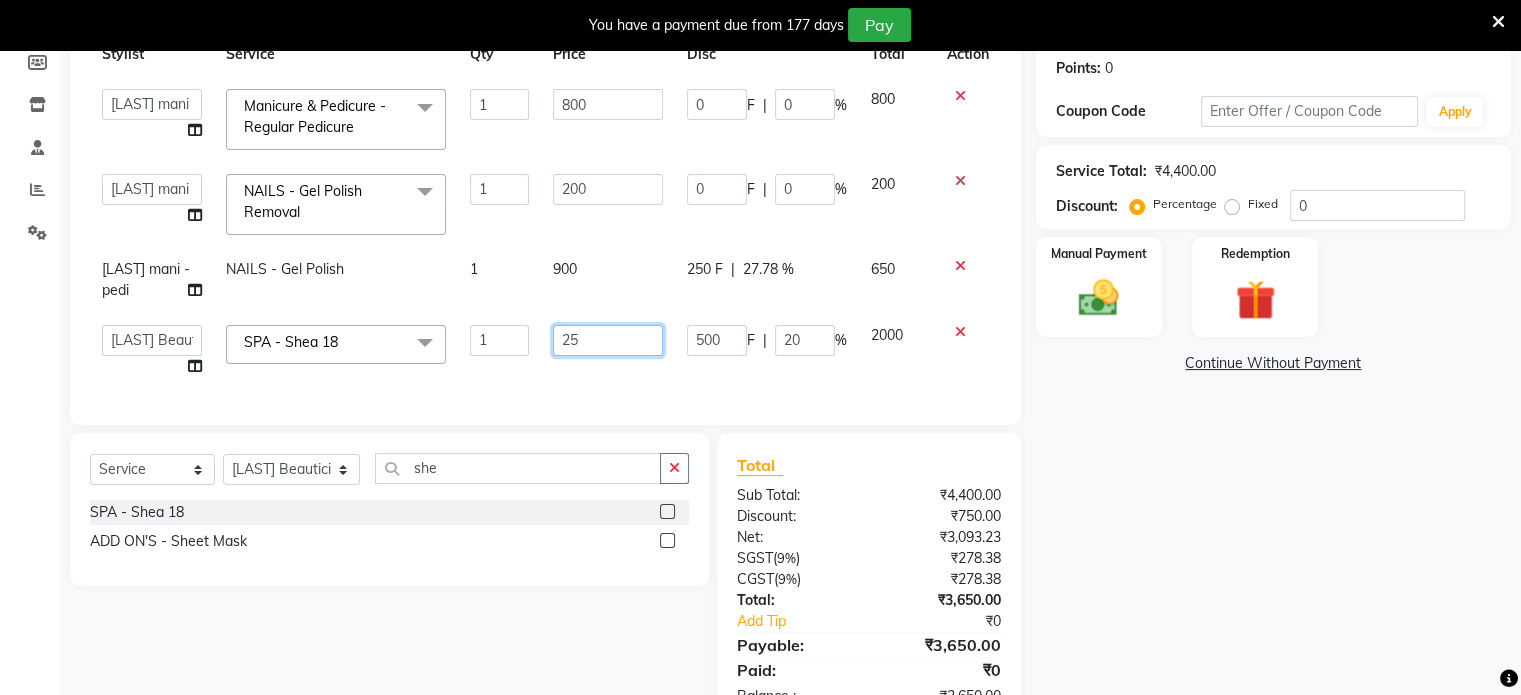 type on "2" 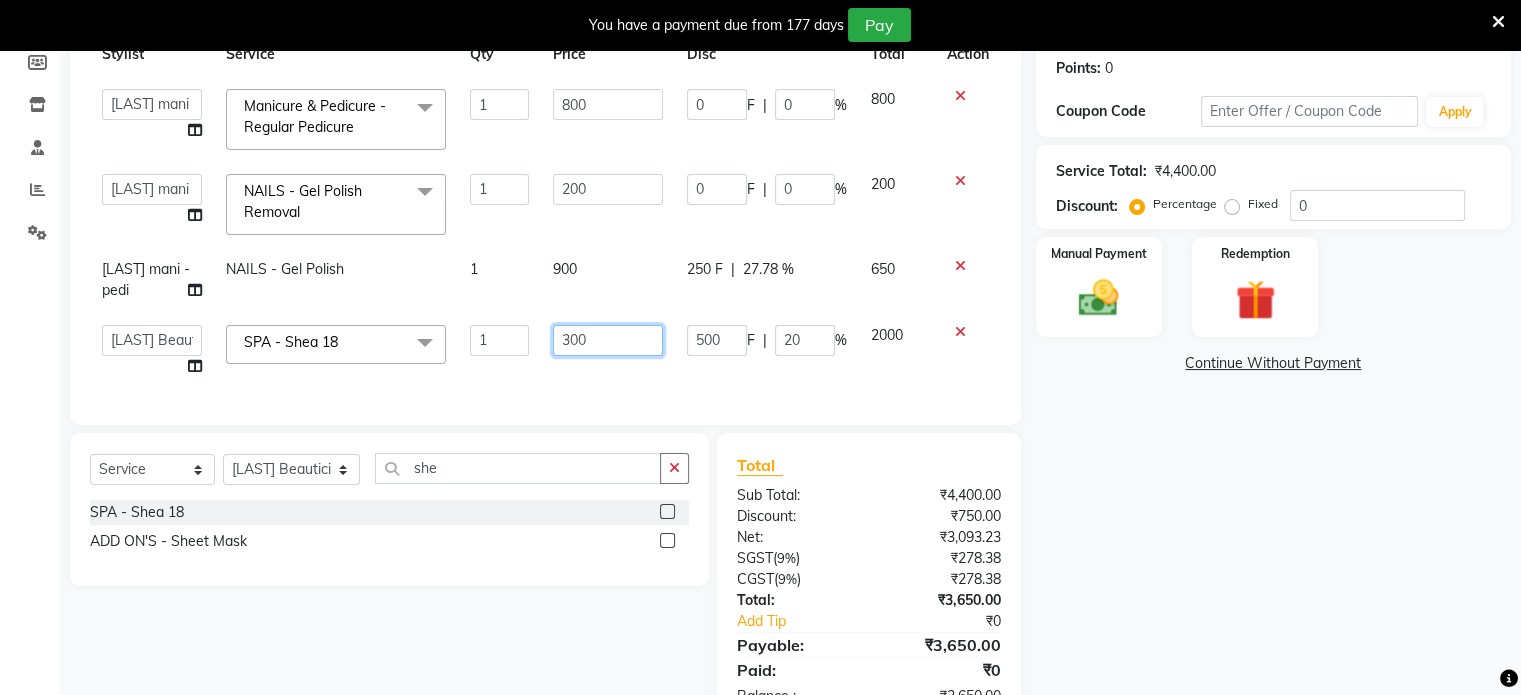 type on "3000" 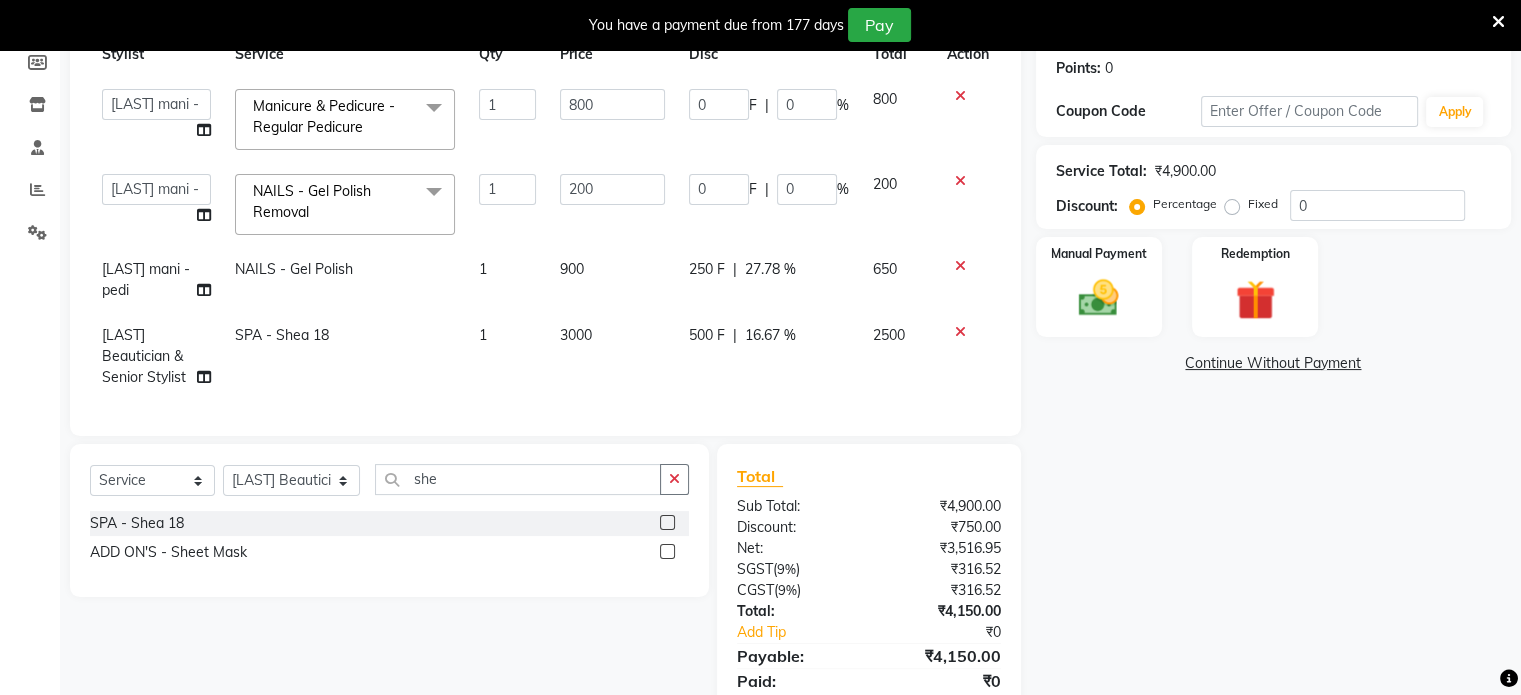click on "500 F" 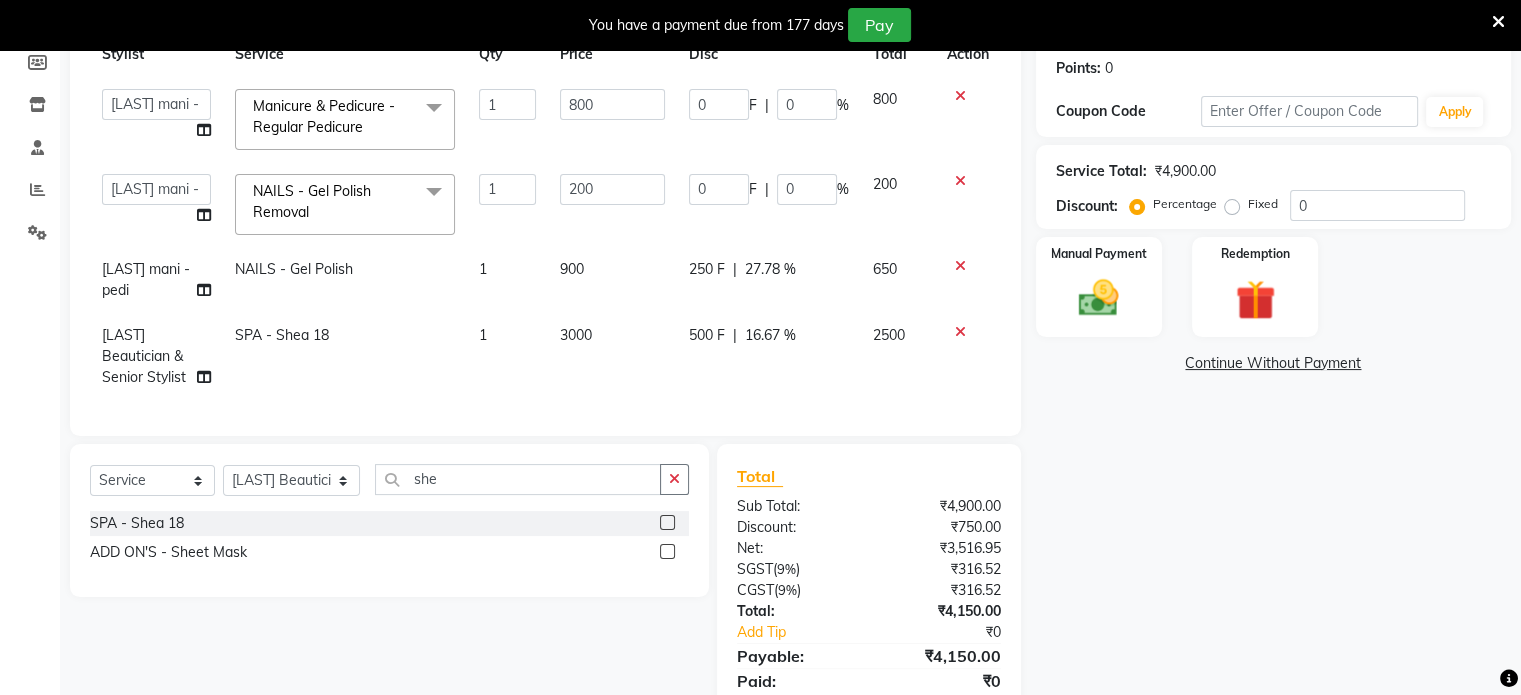select on "80349" 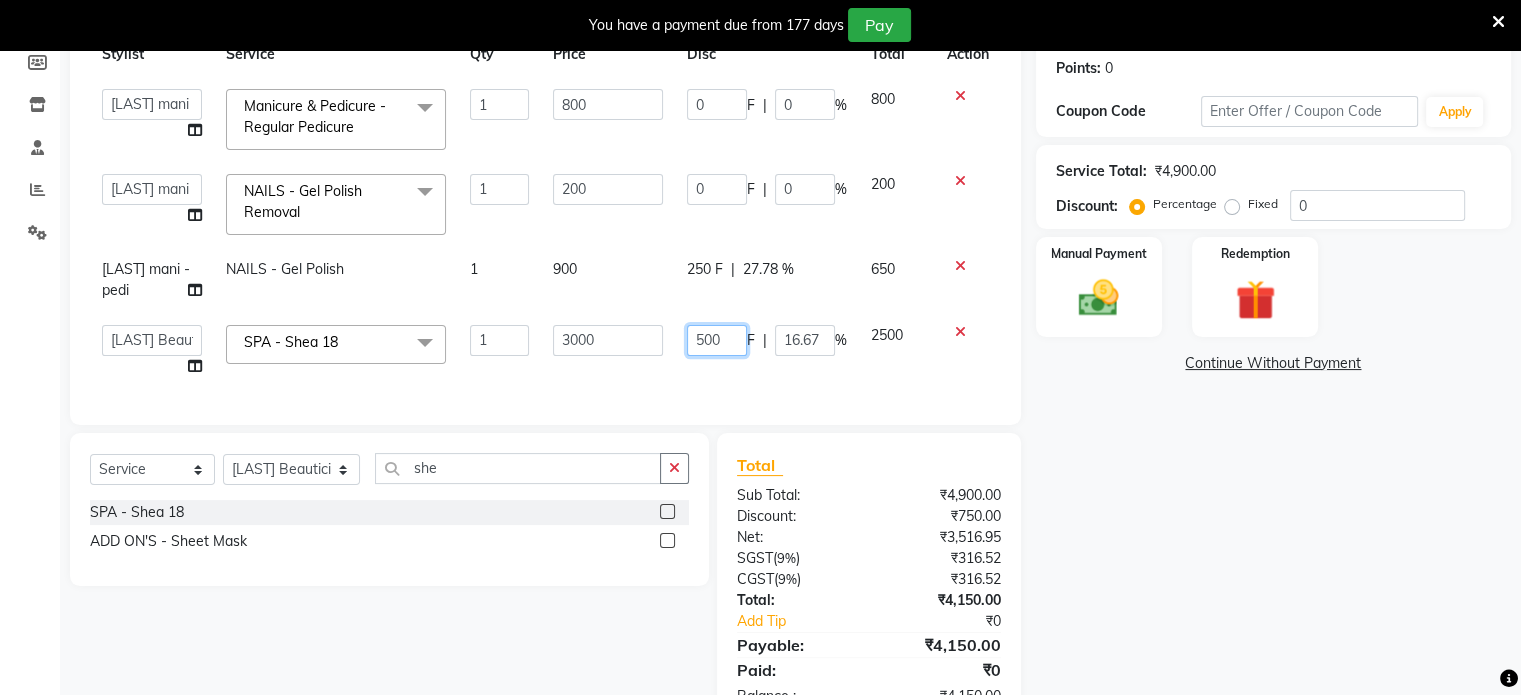 click on "500" 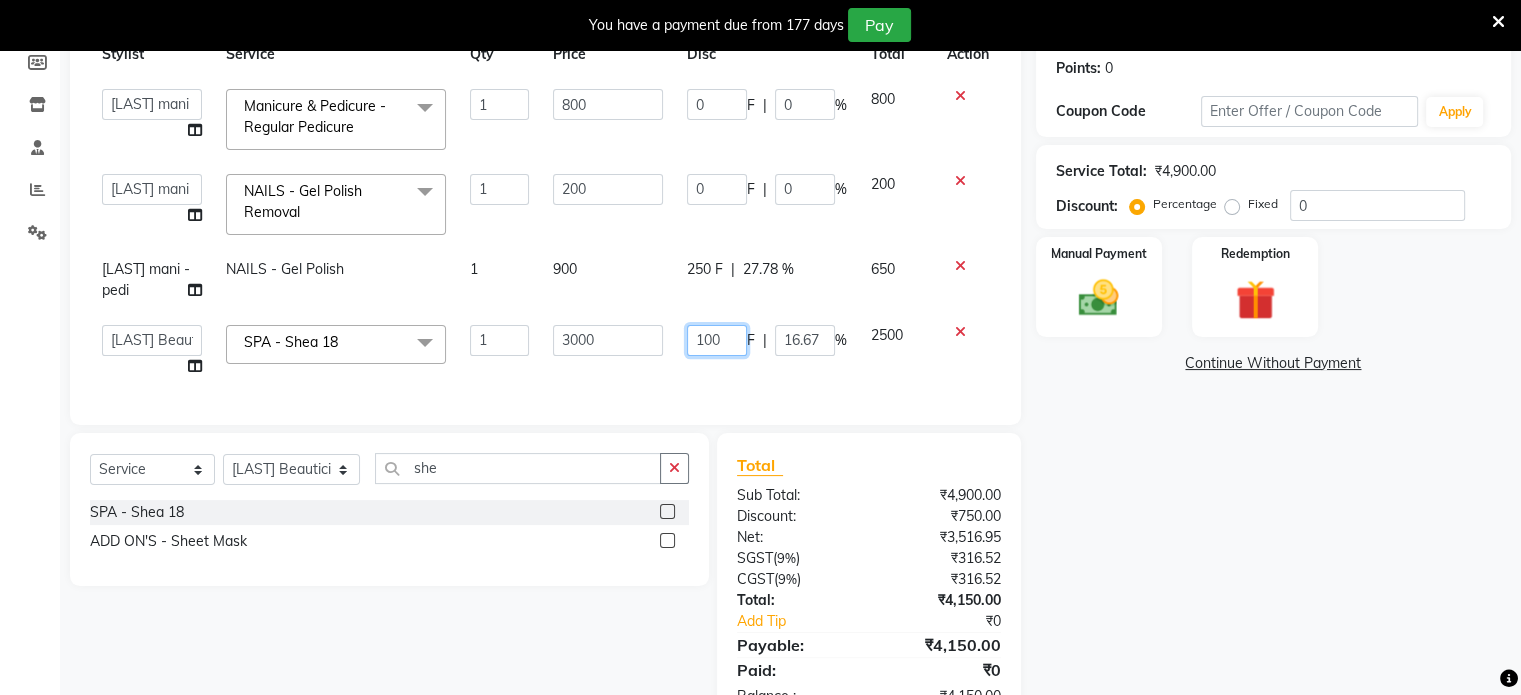 type on "1000" 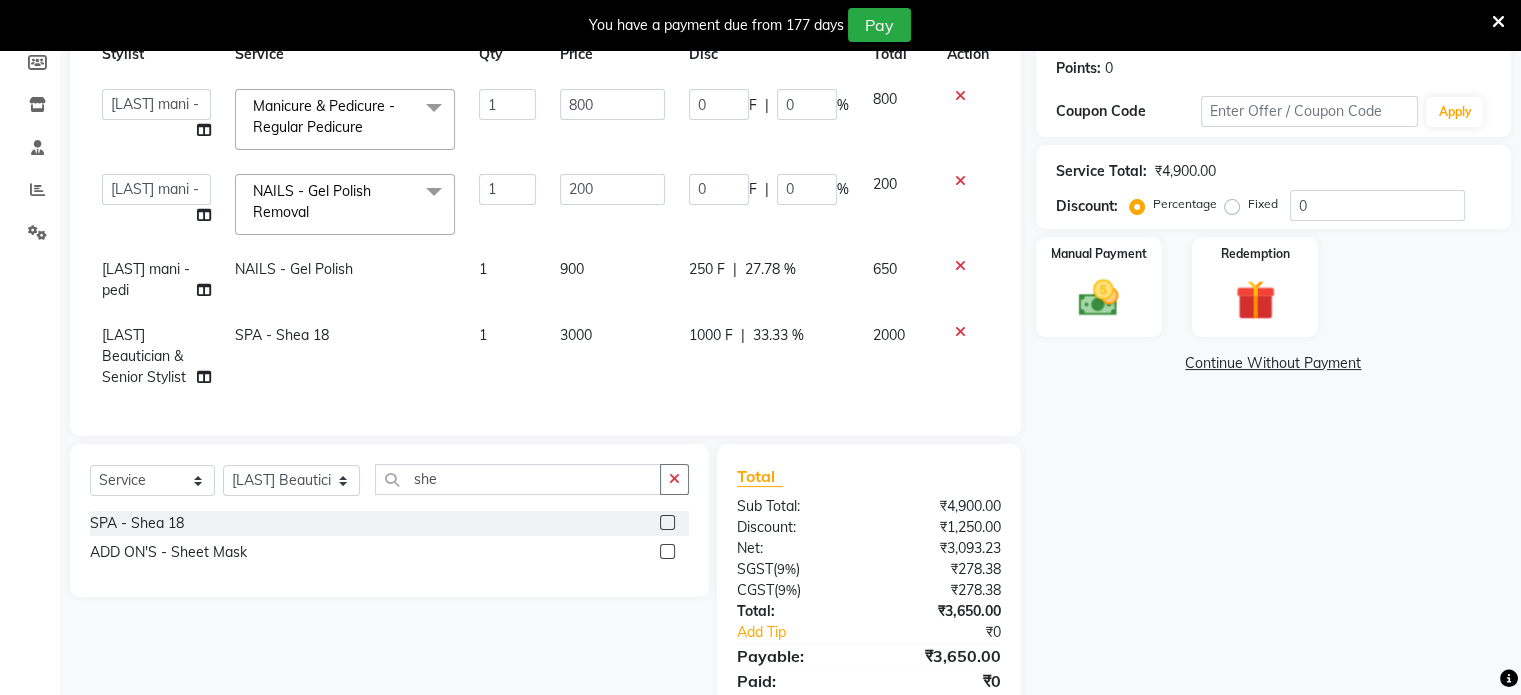 click on "1000 F | 33.33 %" 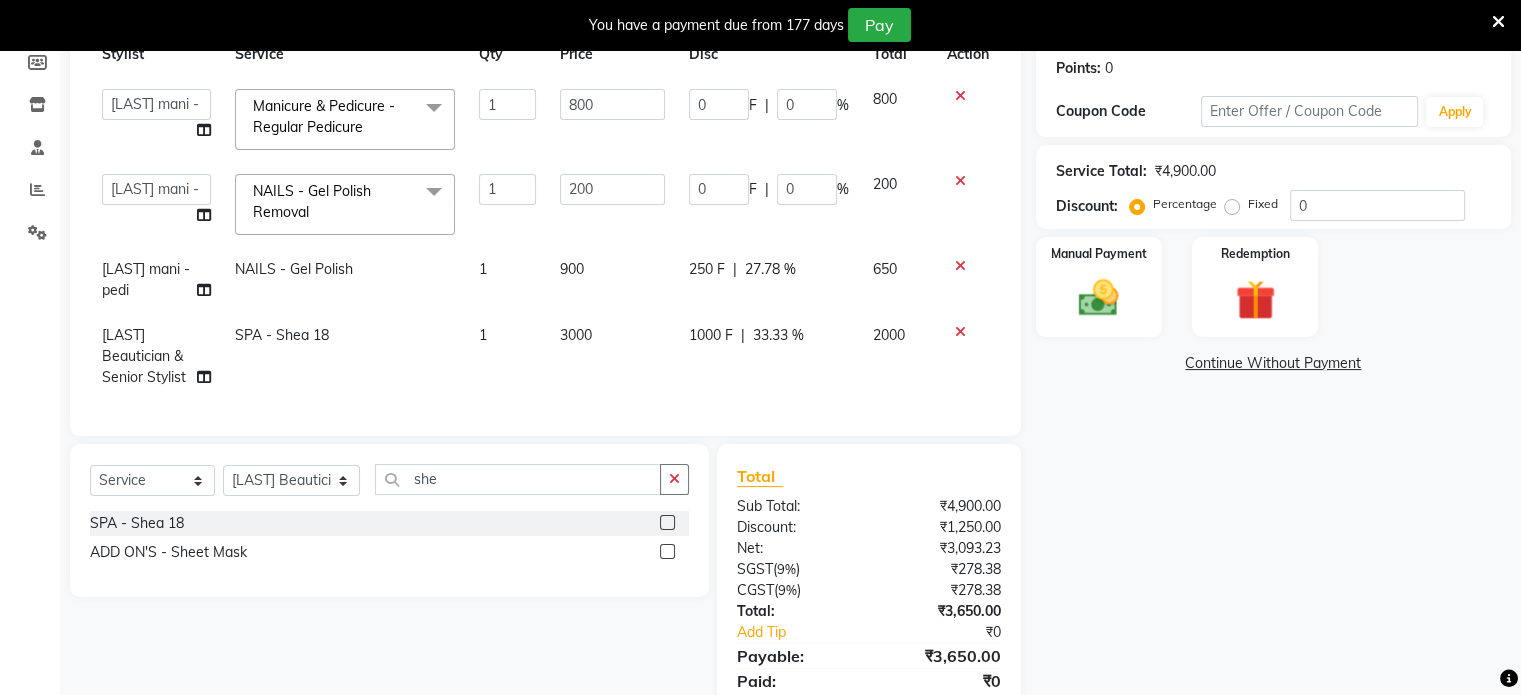 select on "80349" 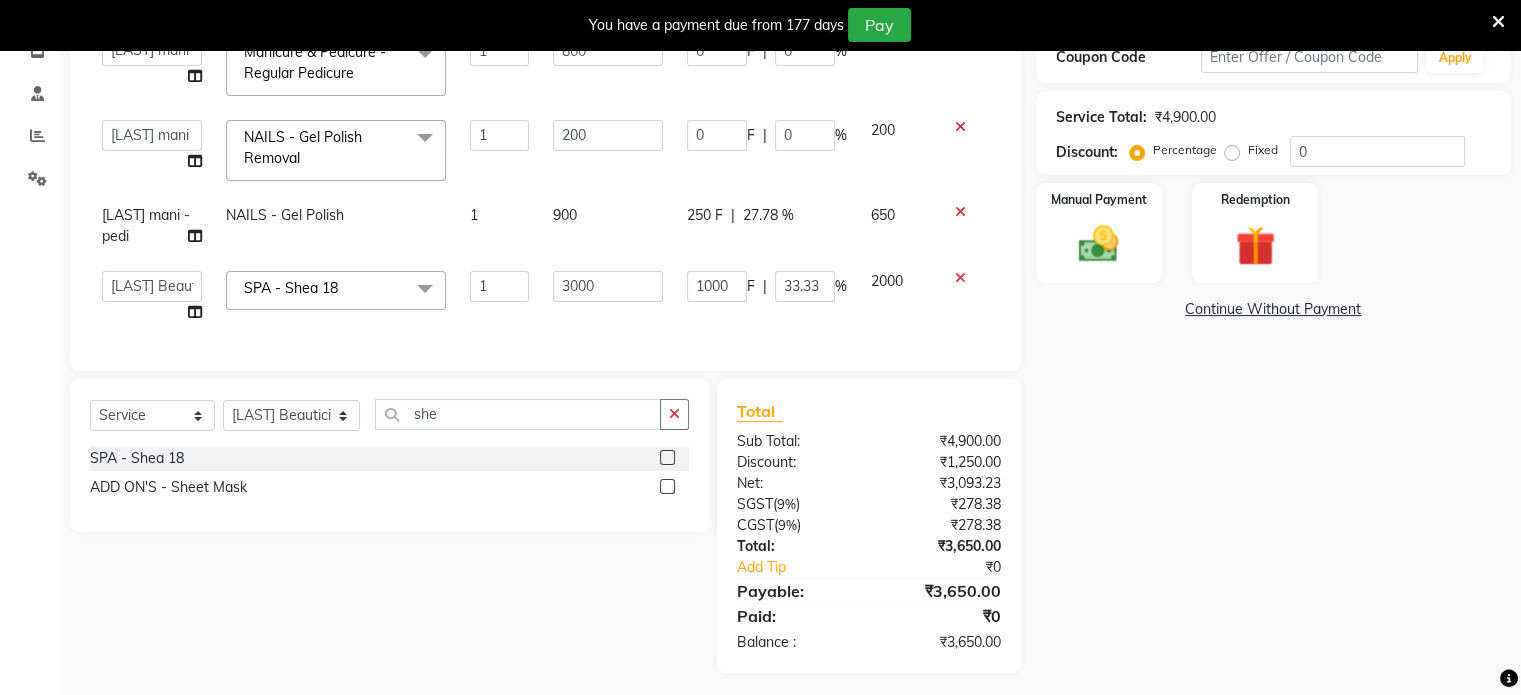 scroll, scrollTop: 358, scrollLeft: 0, axis: vertical 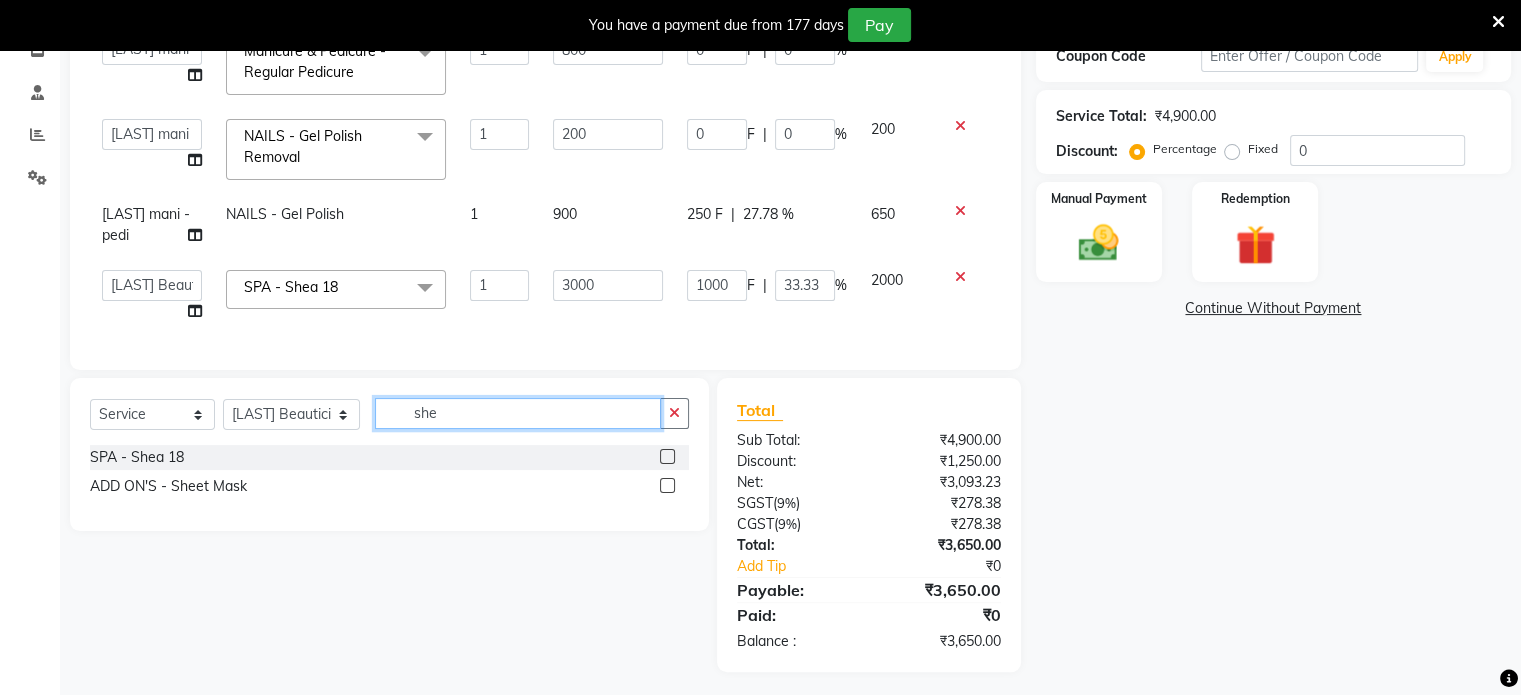click on "she" 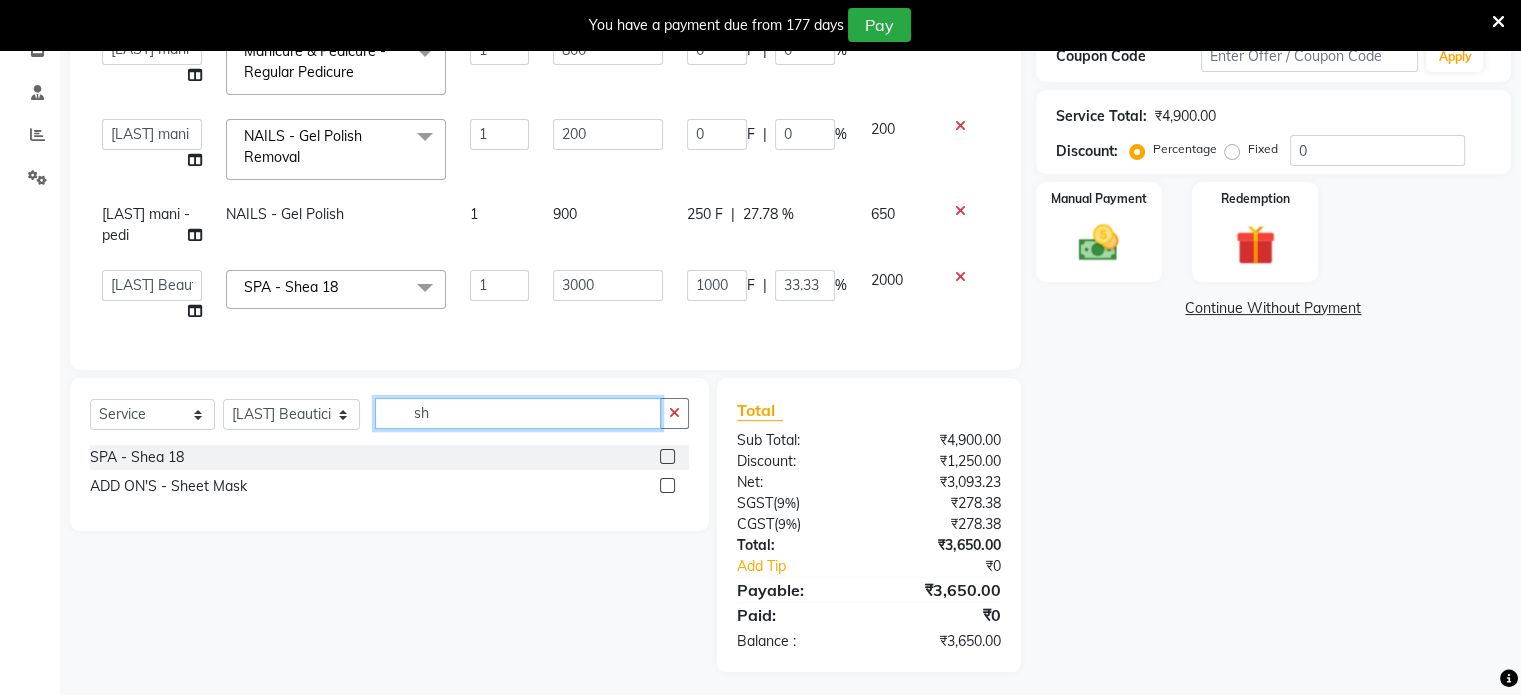 type on "s" 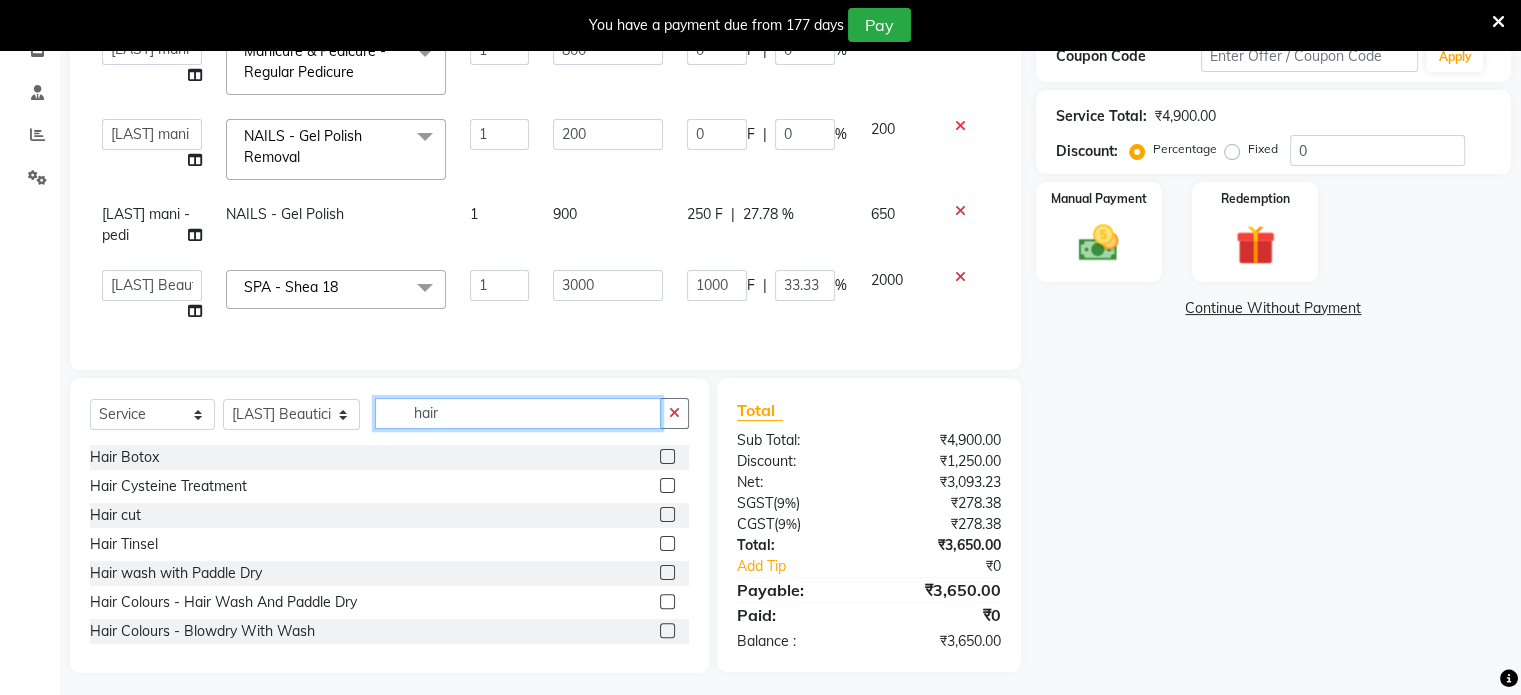 type on "hair" 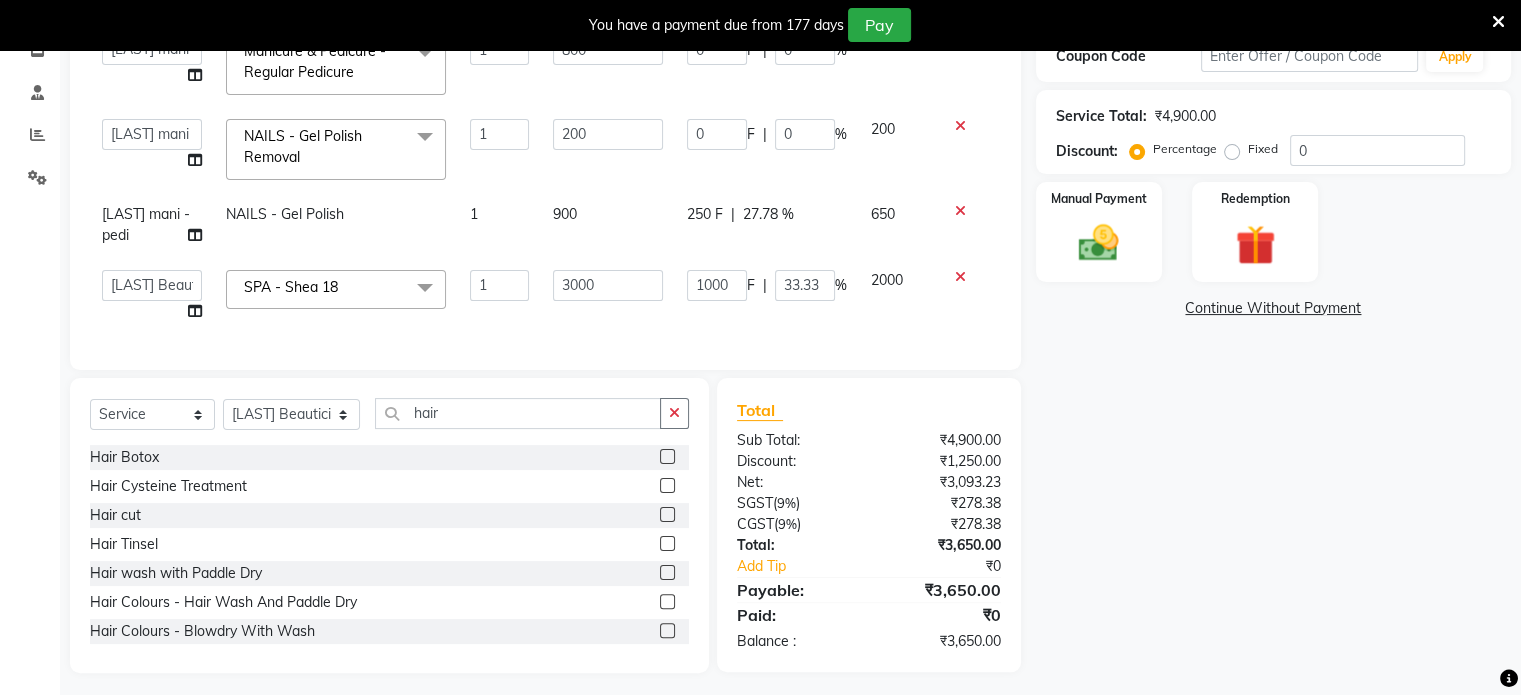 click 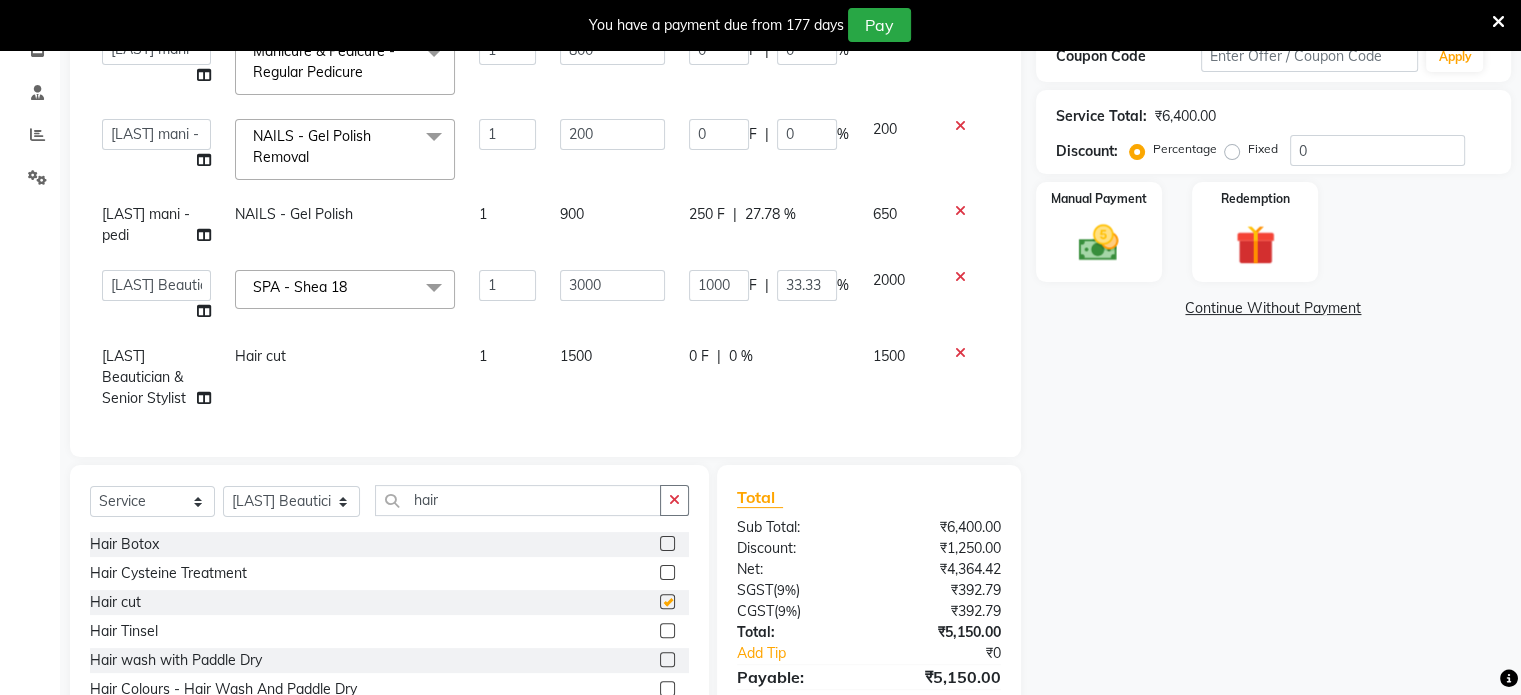 checkbox on "false" 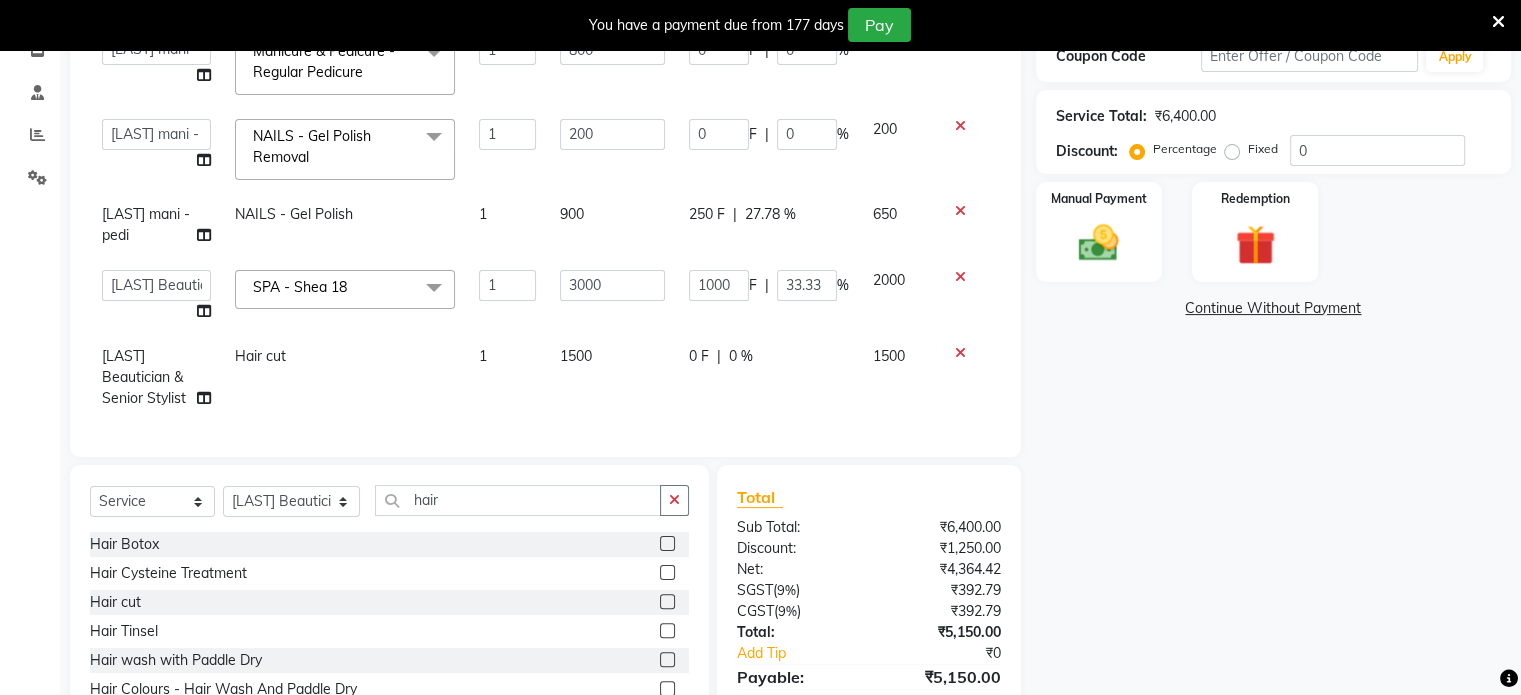 click on "1500" 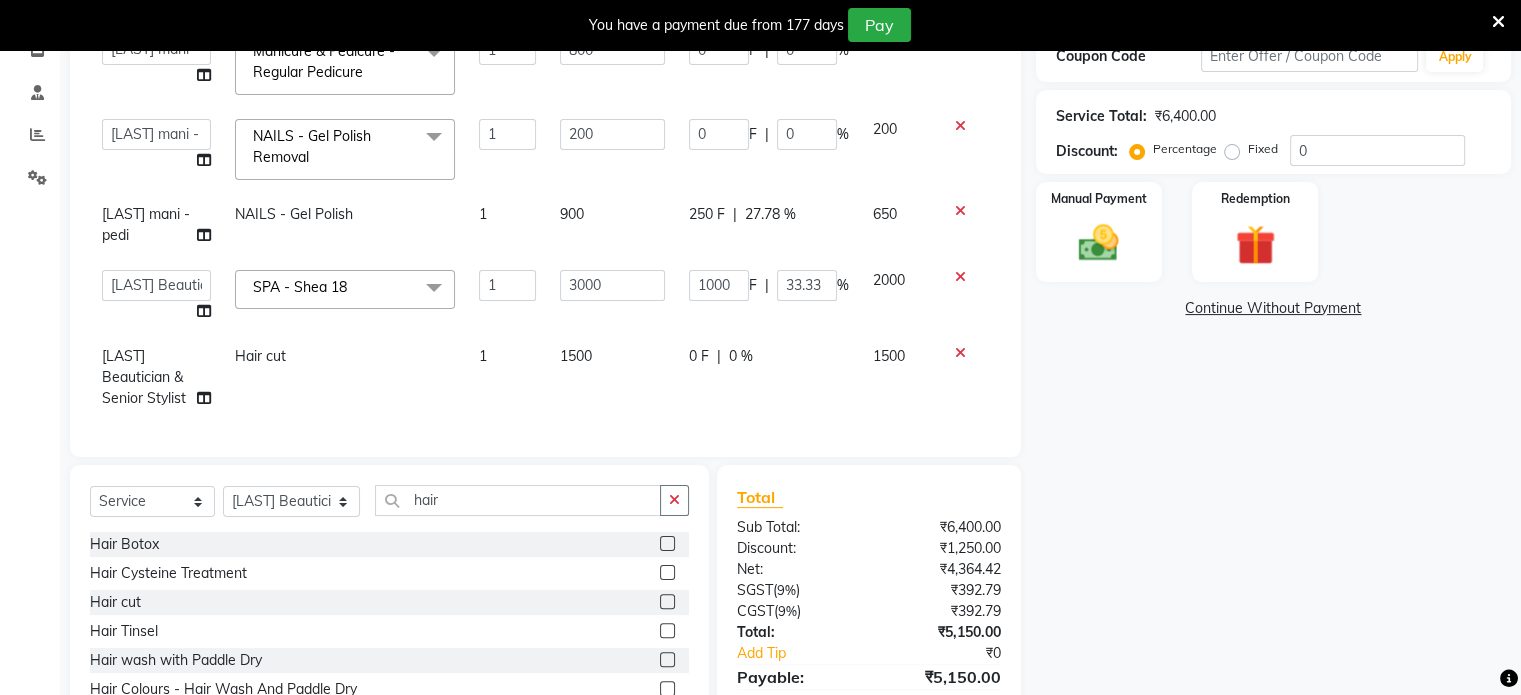 select on "80349" 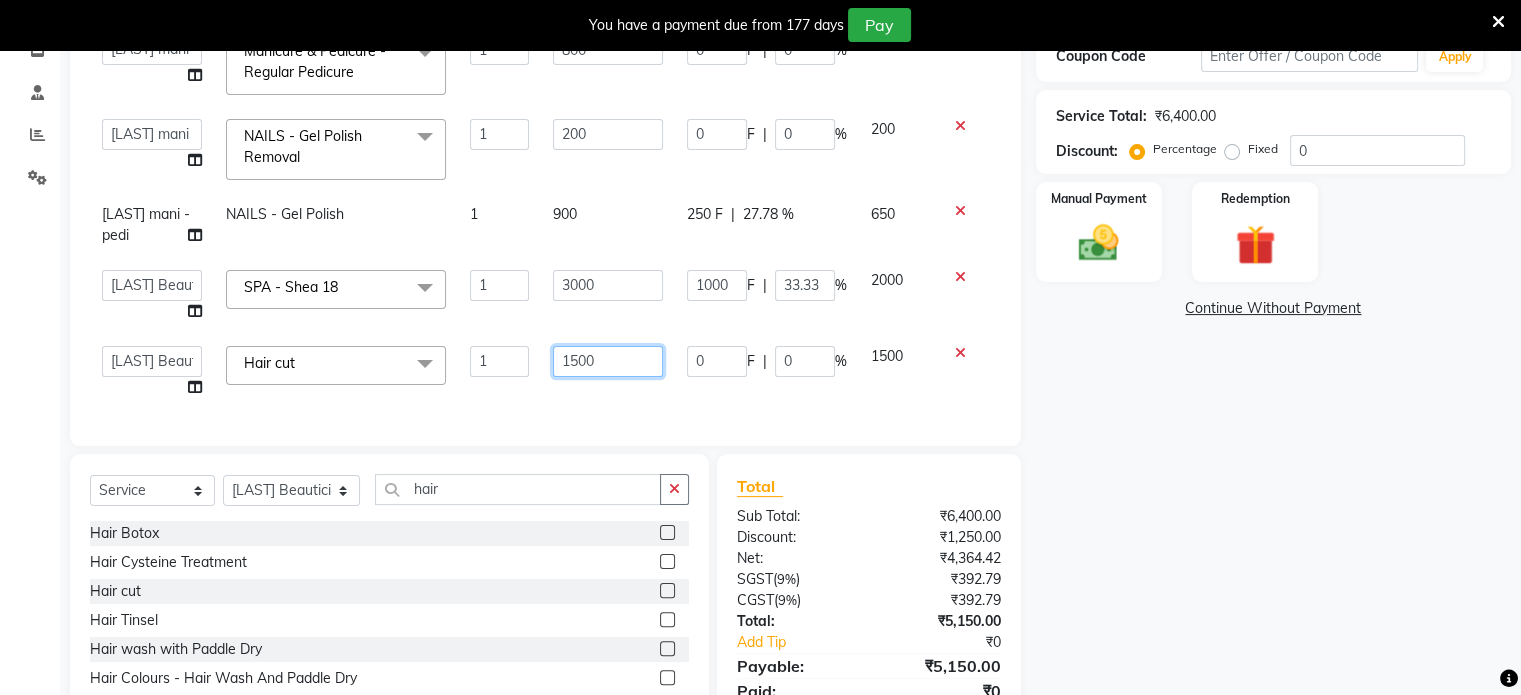 click on "1500" 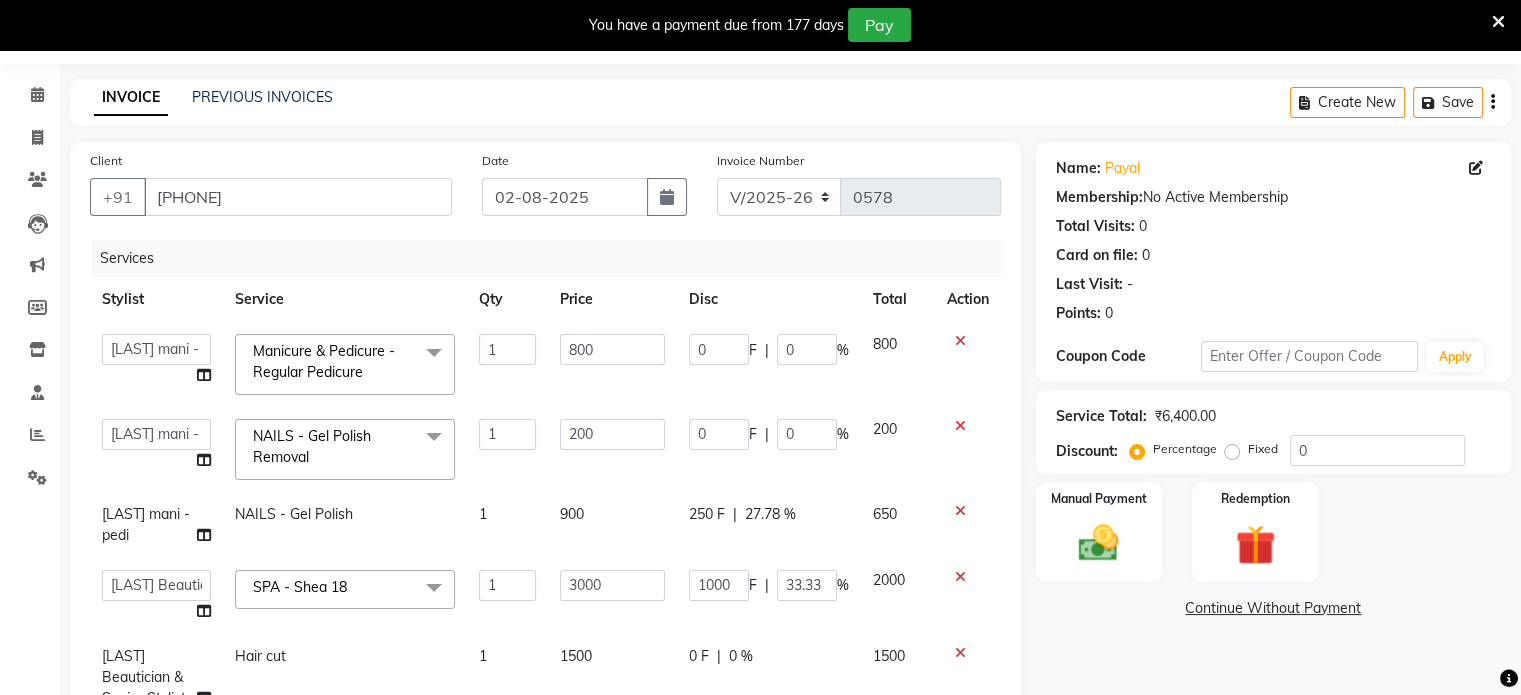 scroll, scrollTop: 54, scrollLeft: 0, axis: vertical 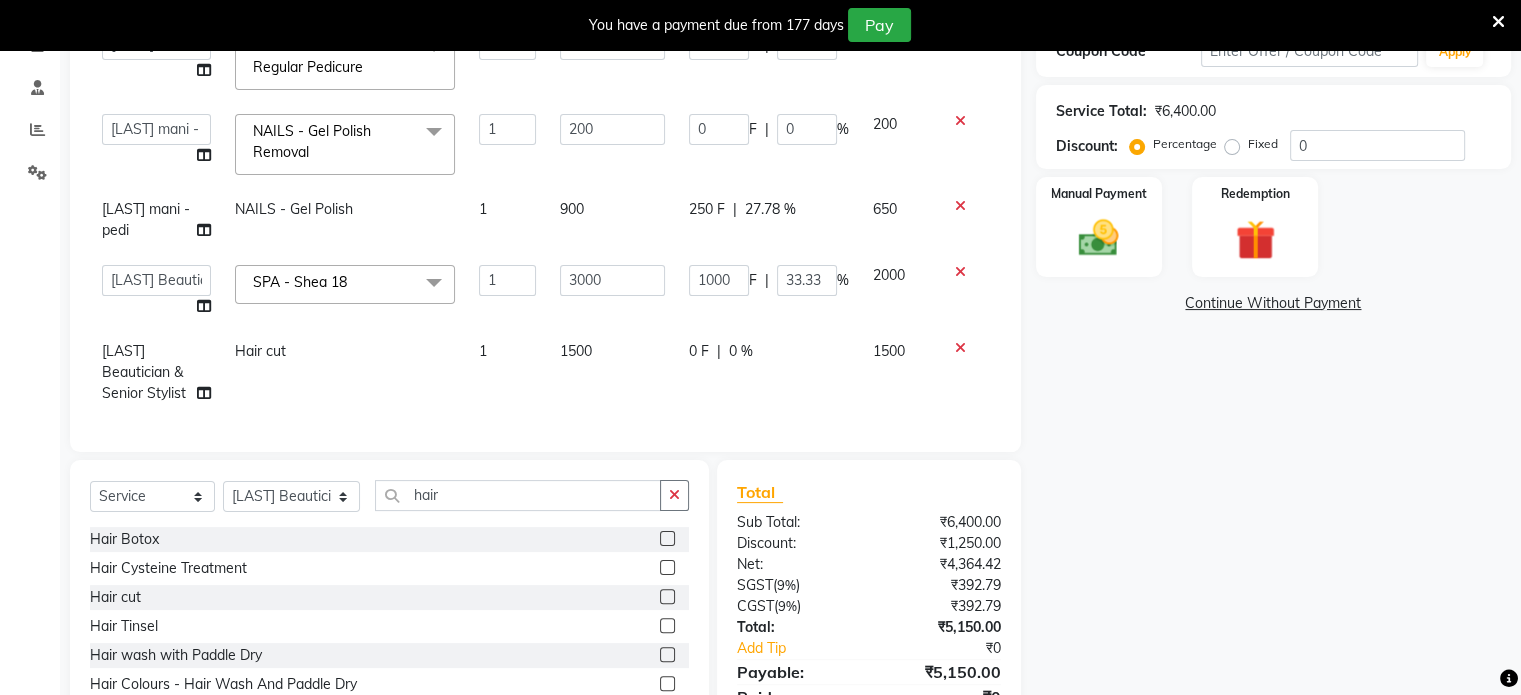 click on "1500" 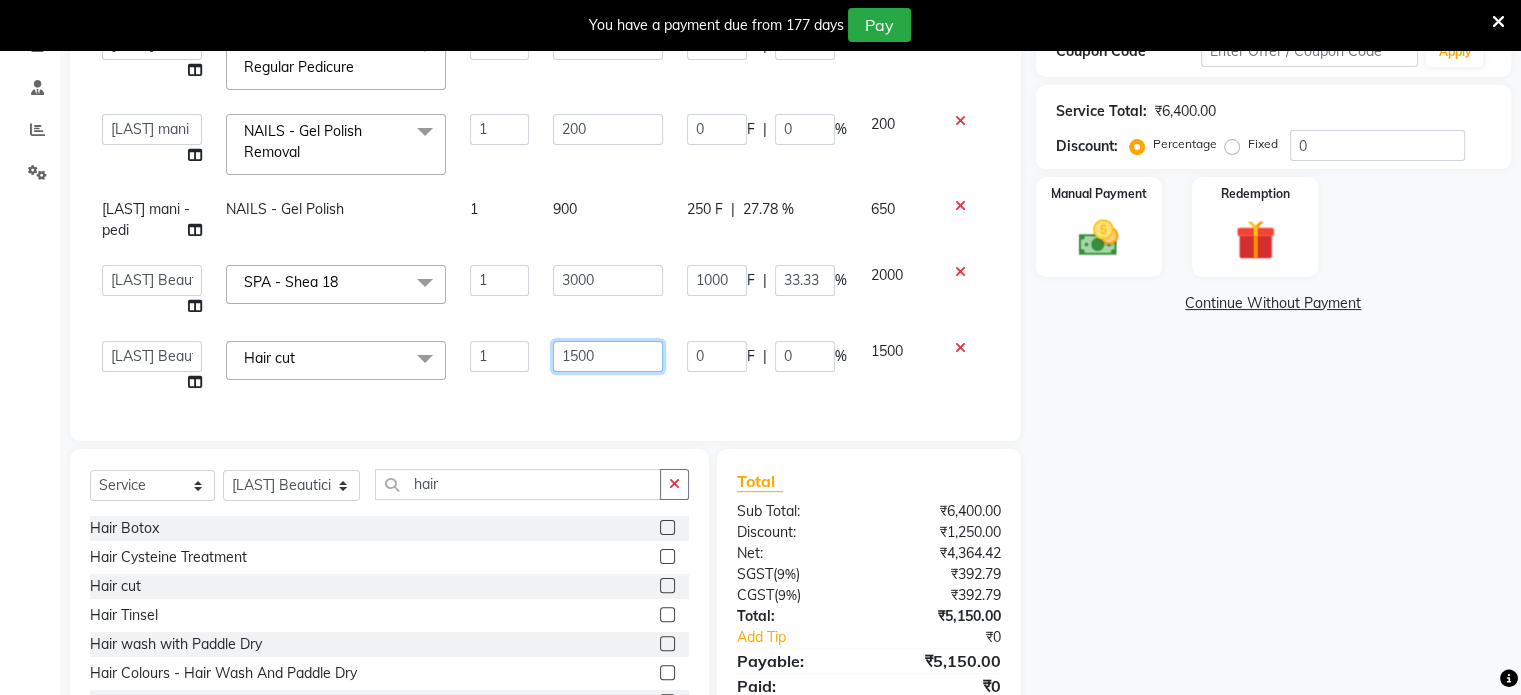 click on "1500" 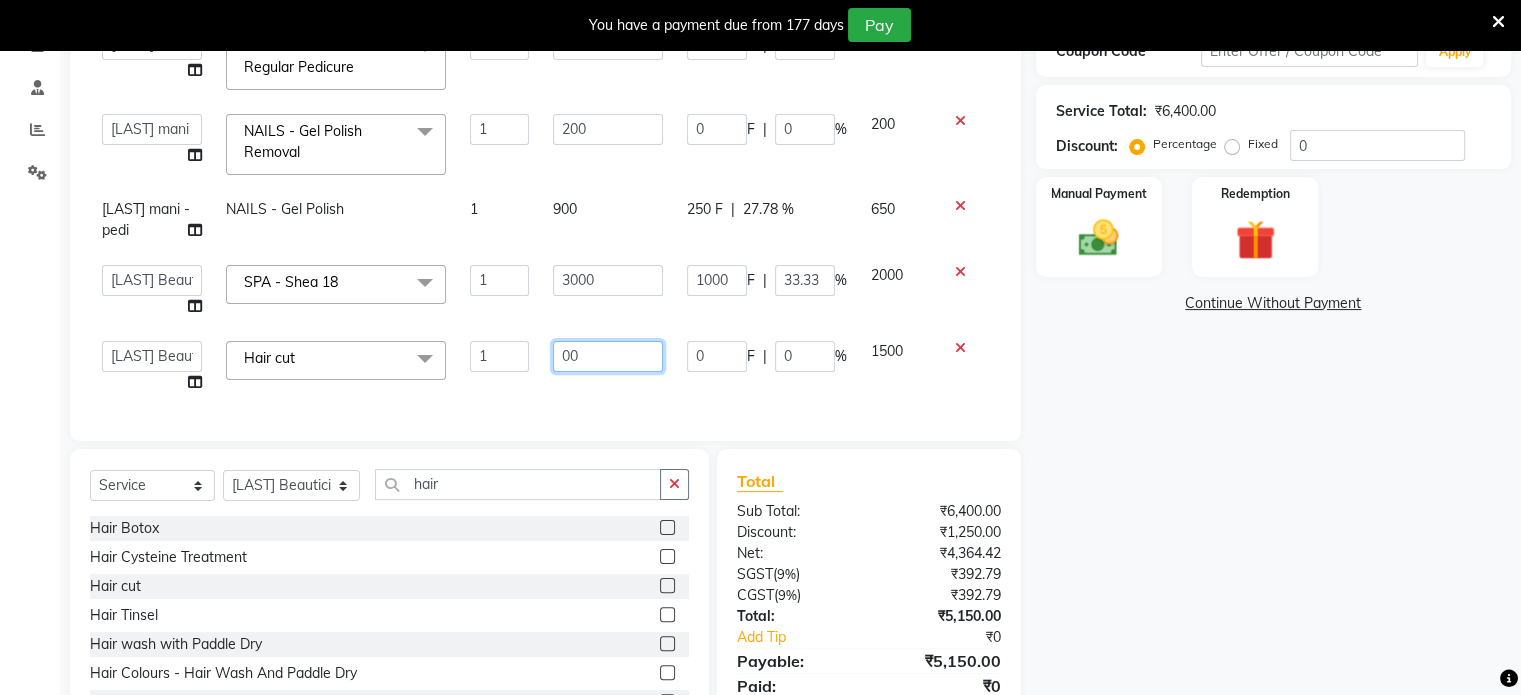 type on "800" 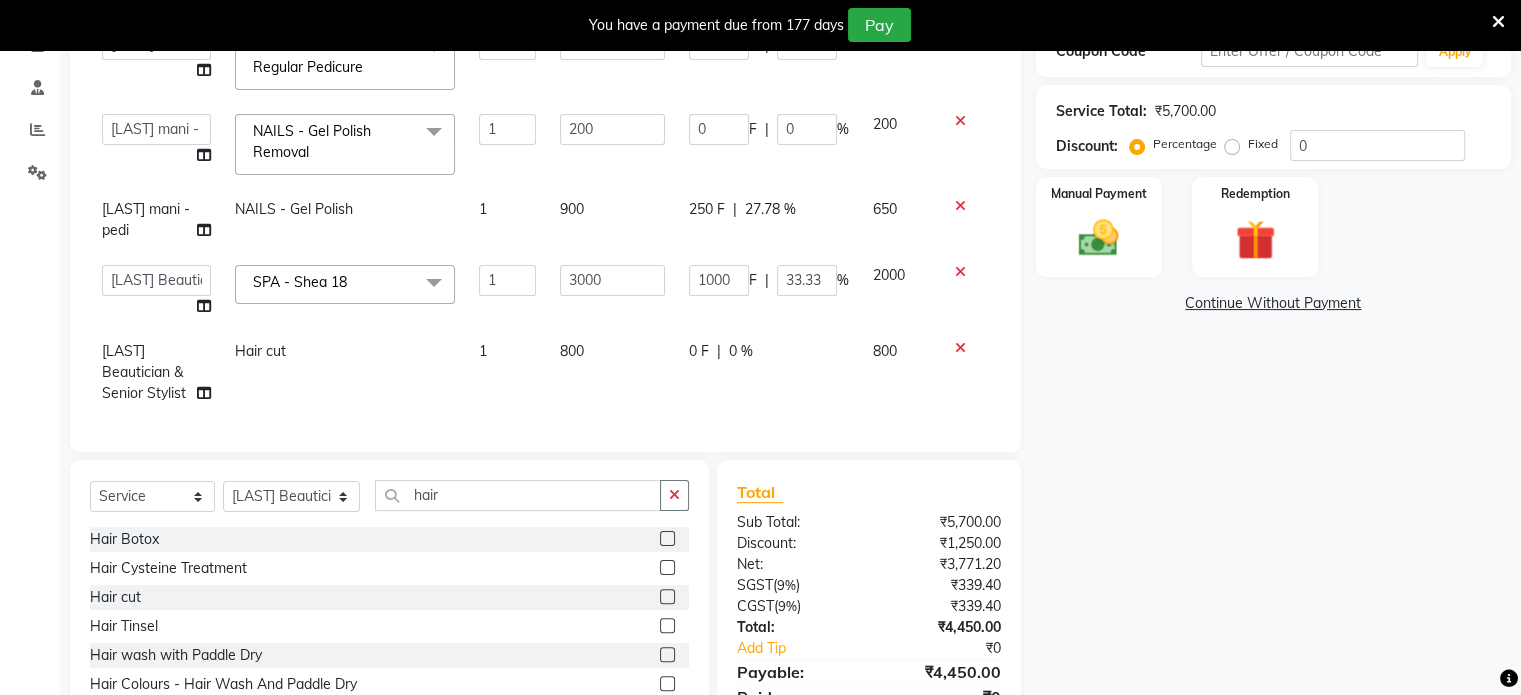 click on "0 F | 0 %" 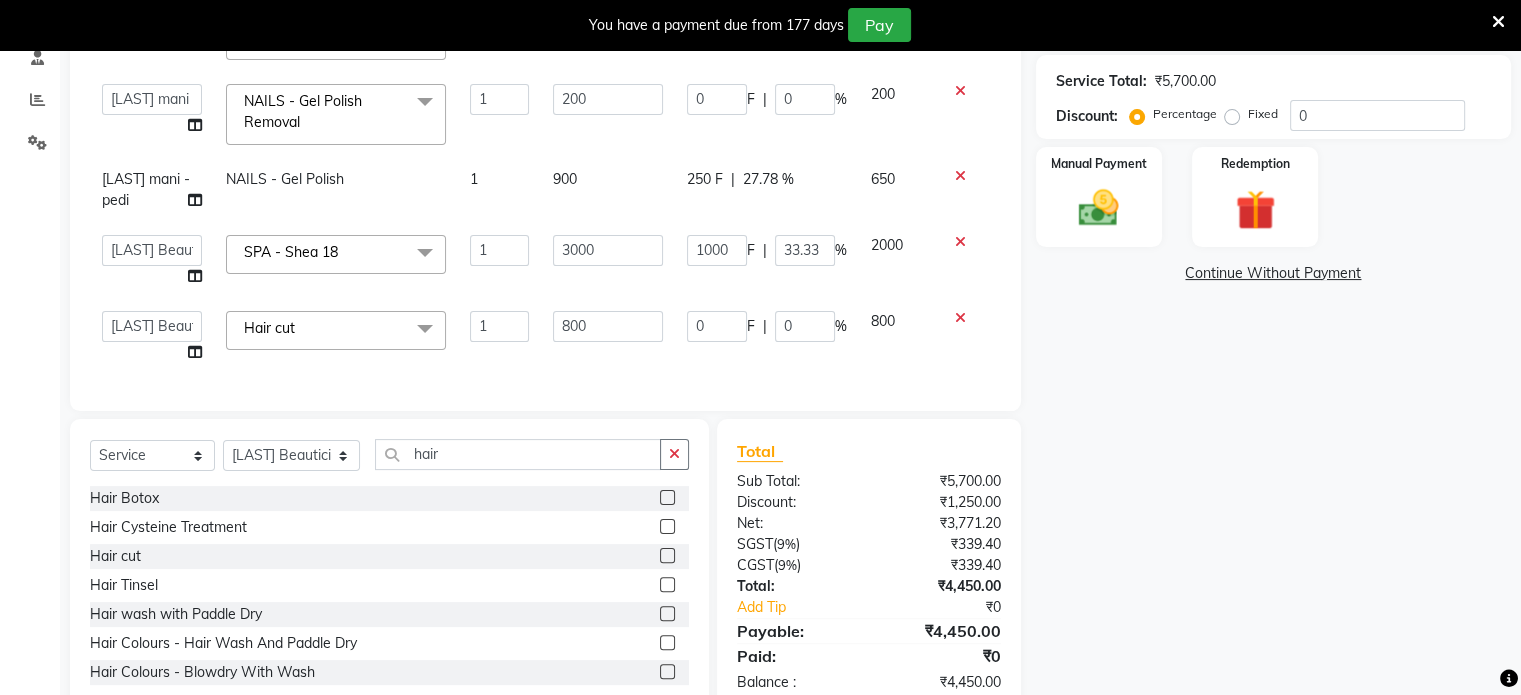 scroll, scrollTop: 396, scrollLeft: 0, axis: vertical 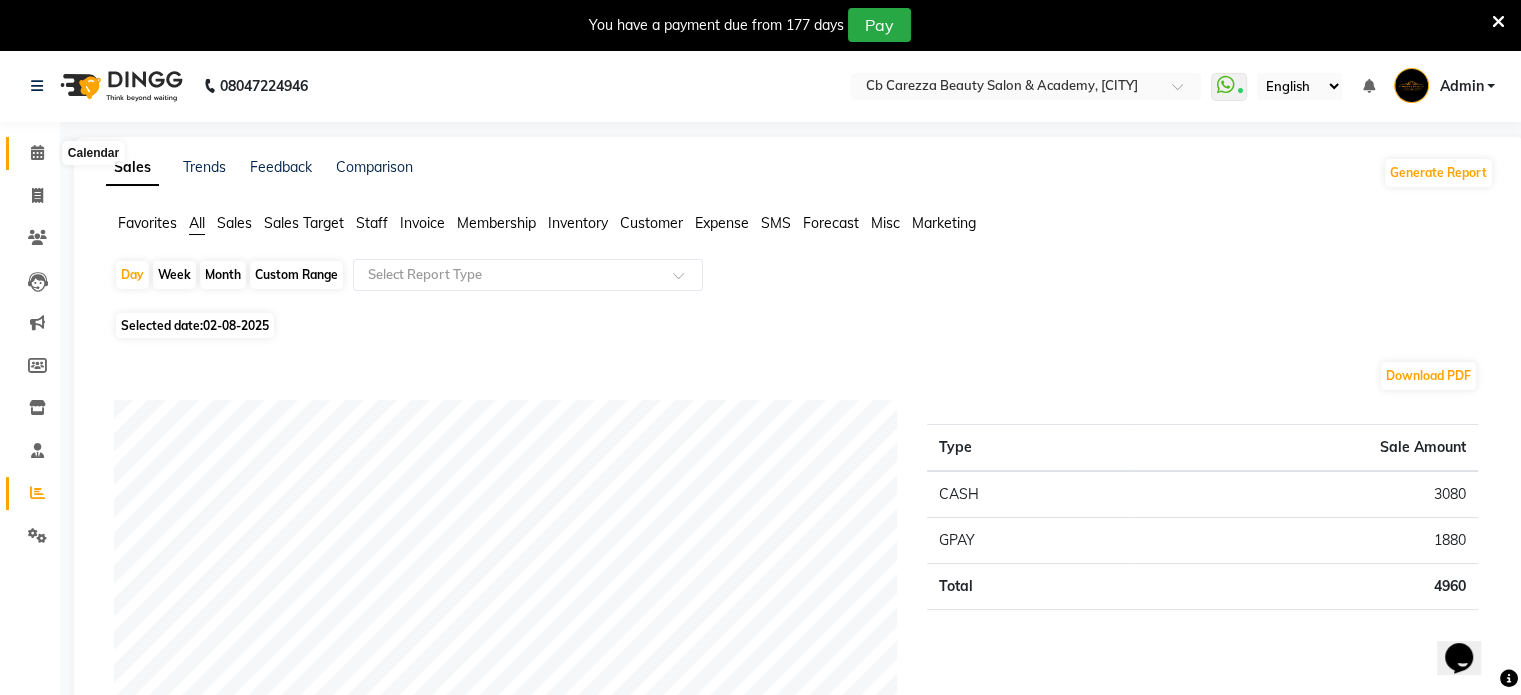 click 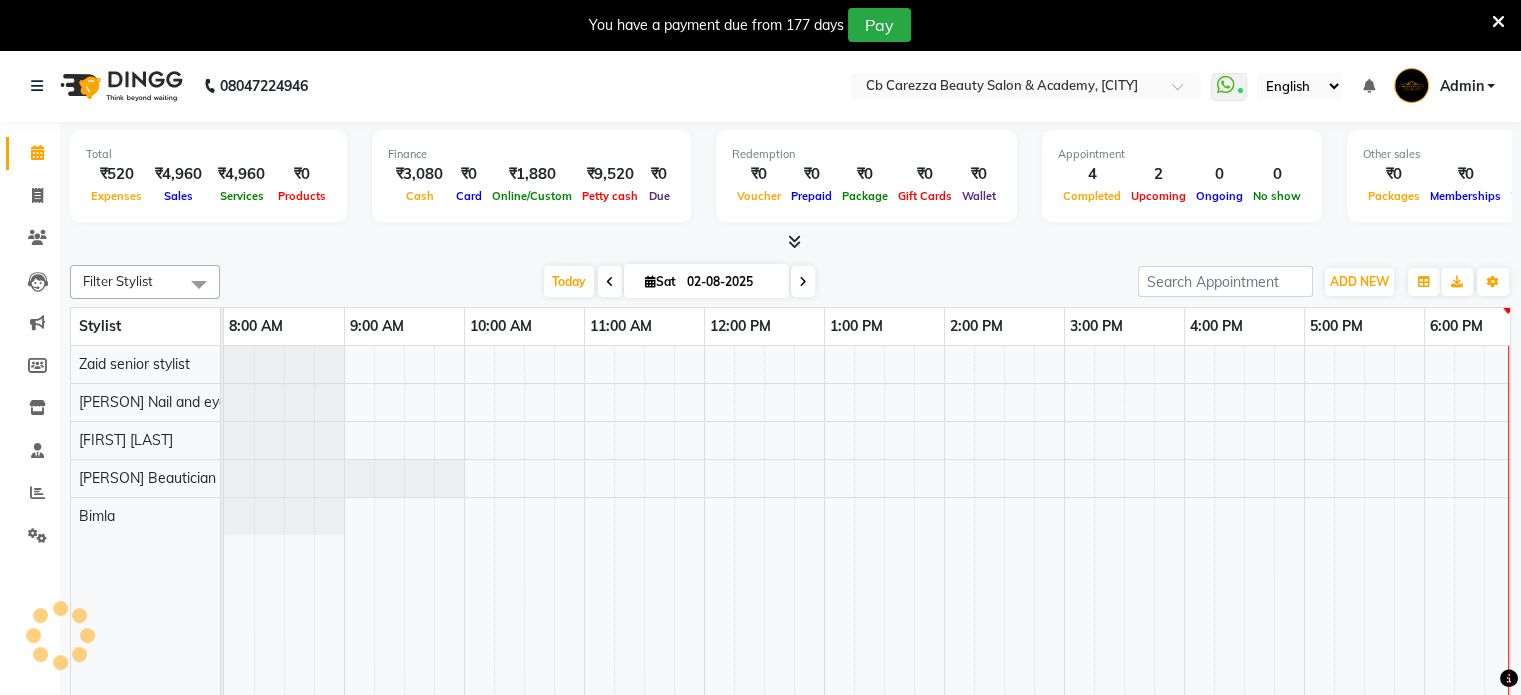 scroll, scrollTop: 0, scrollLeft: 0, axis: both 